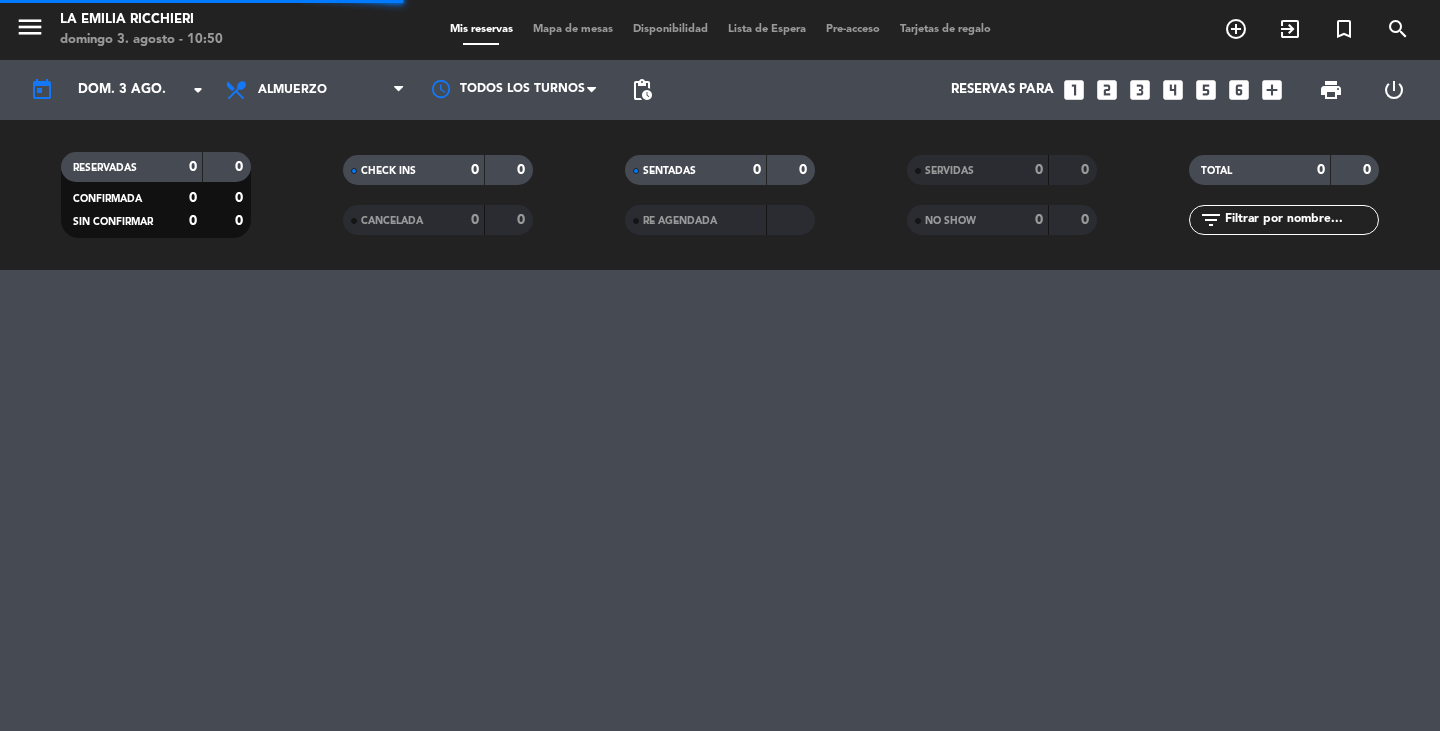 scroll, scrollTop: 0, scrollLeft: 0, axis: both 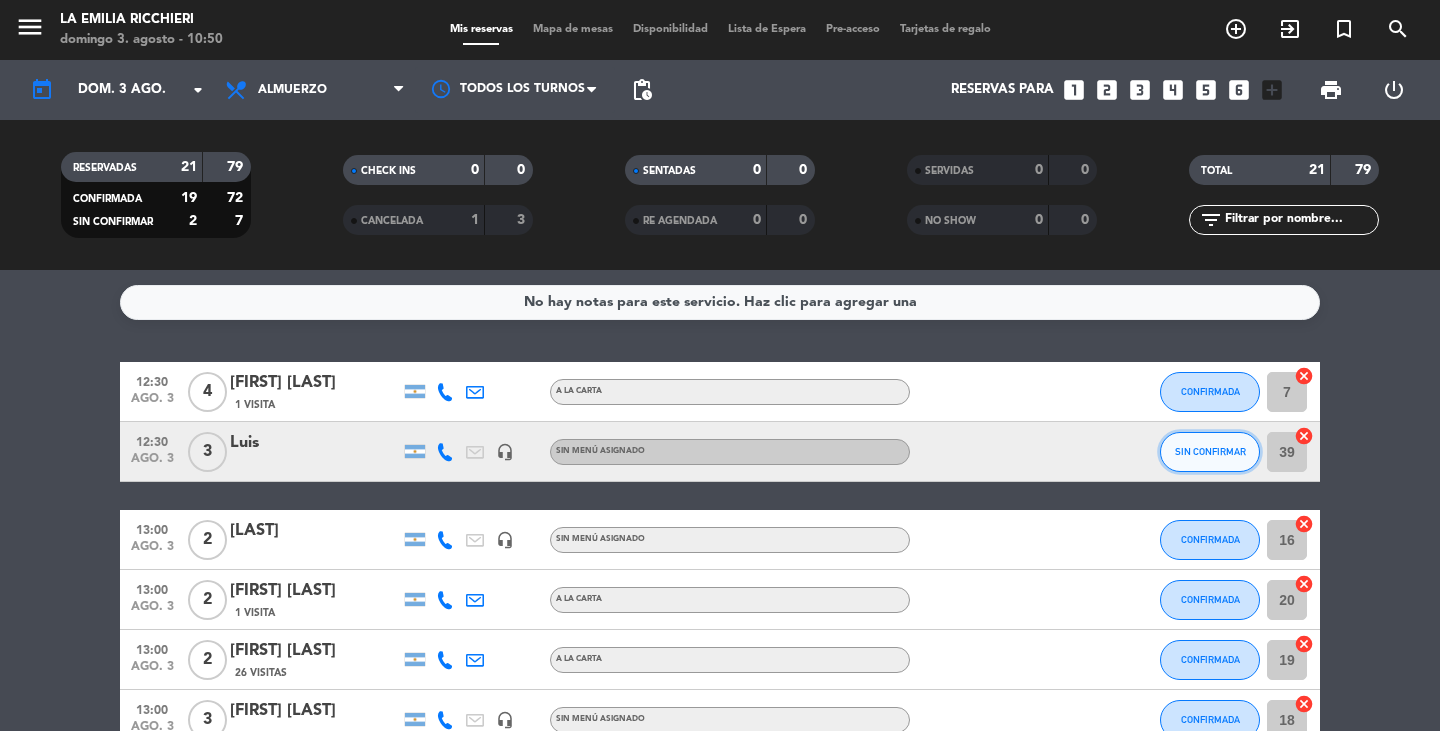 click on "SIN CONFIRMAR" 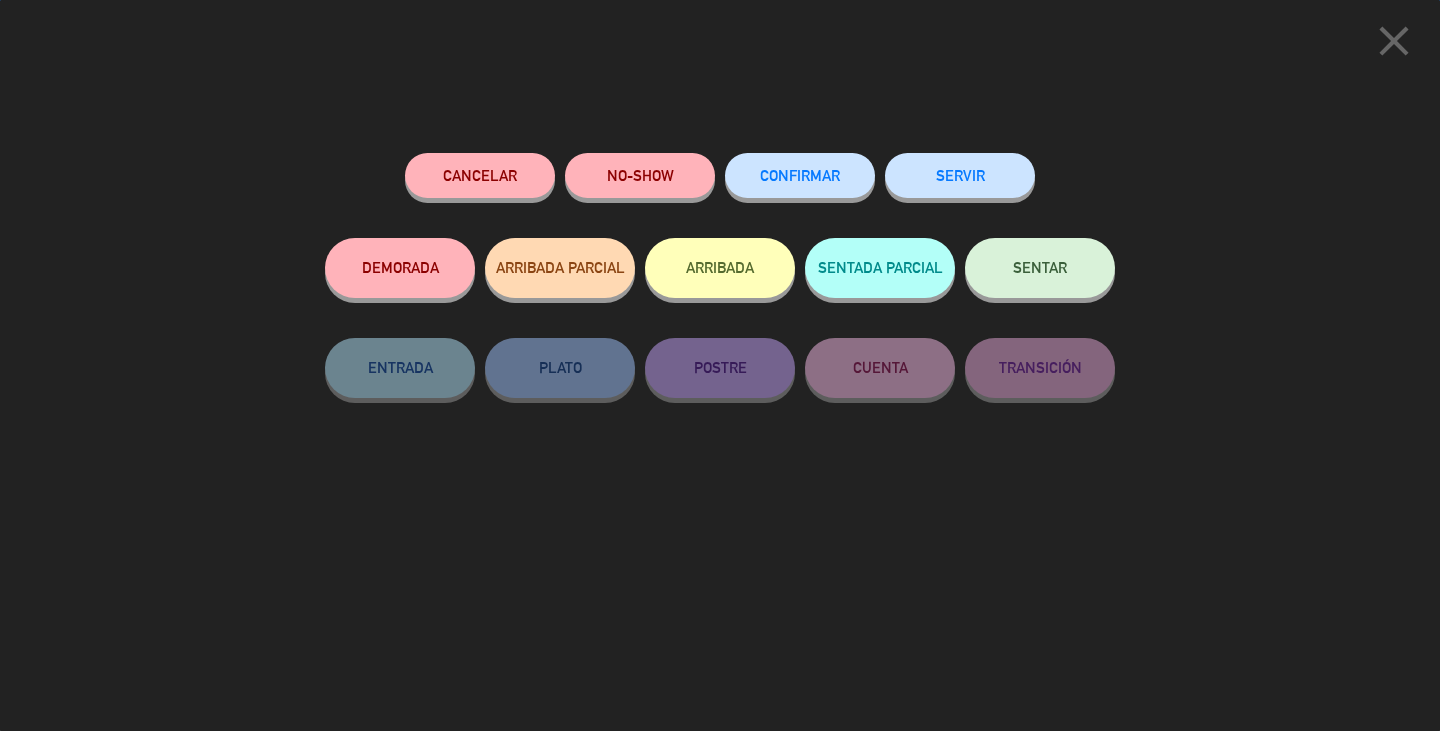 click on "CONFIRMAR" 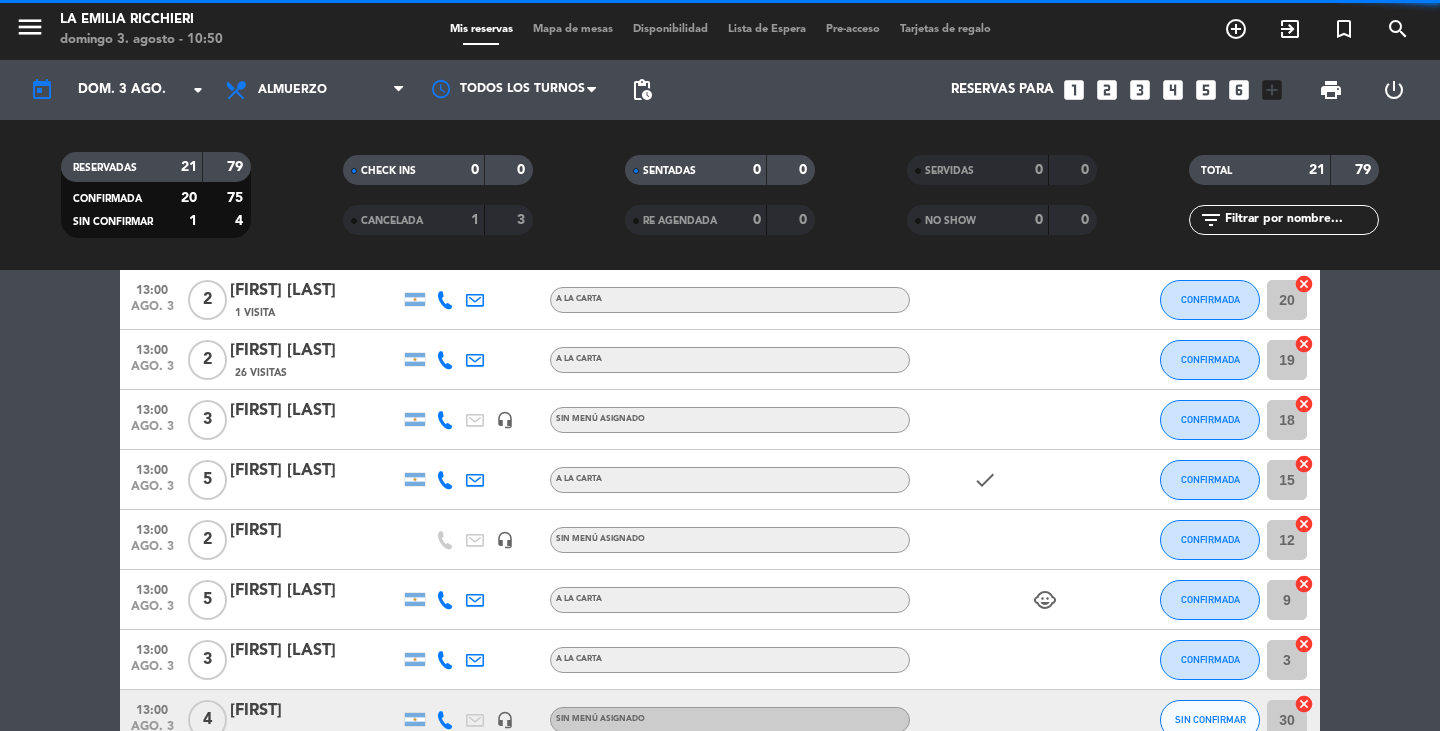 scroll, scrollTop: 600, scrollLeft: 0, axis: vertical 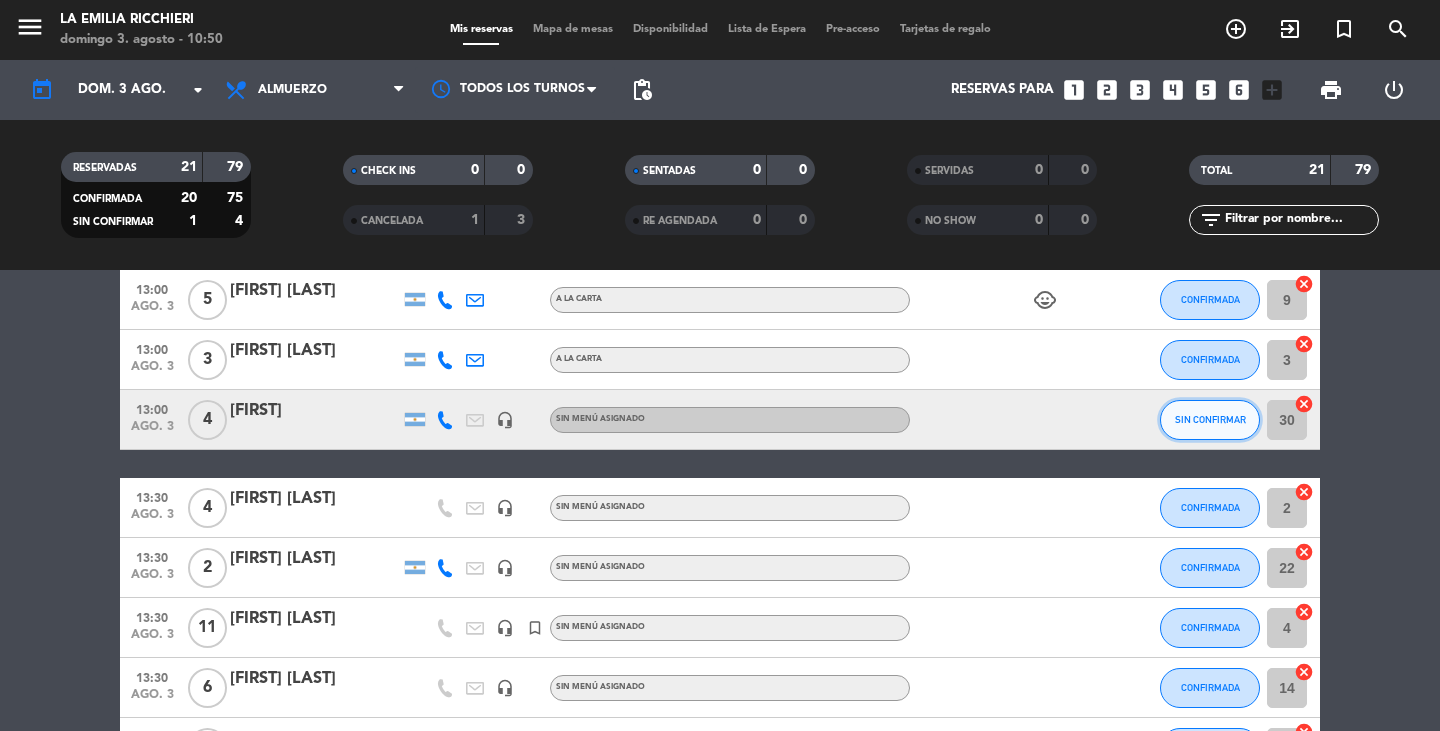 click on "SIN CONFIRMAR" 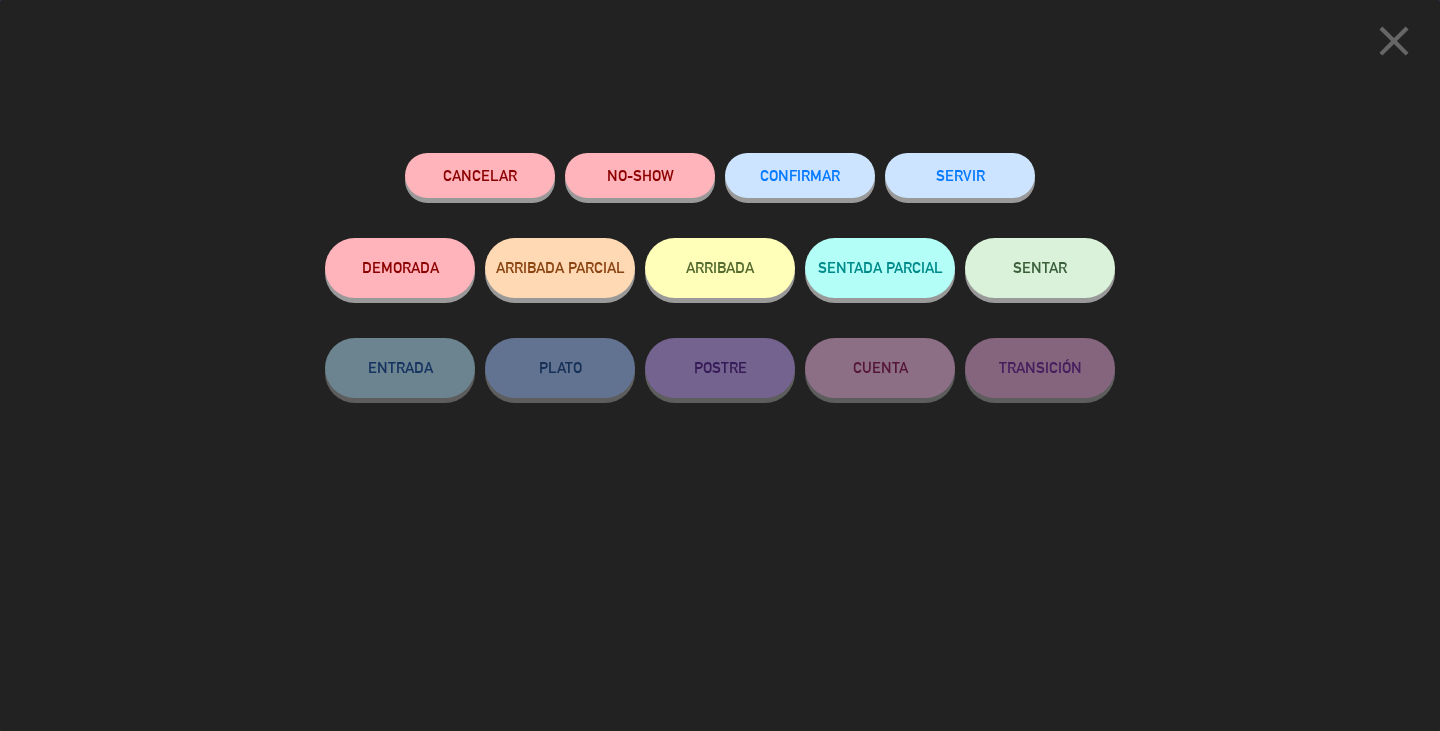 click on "CONFIRMAR" 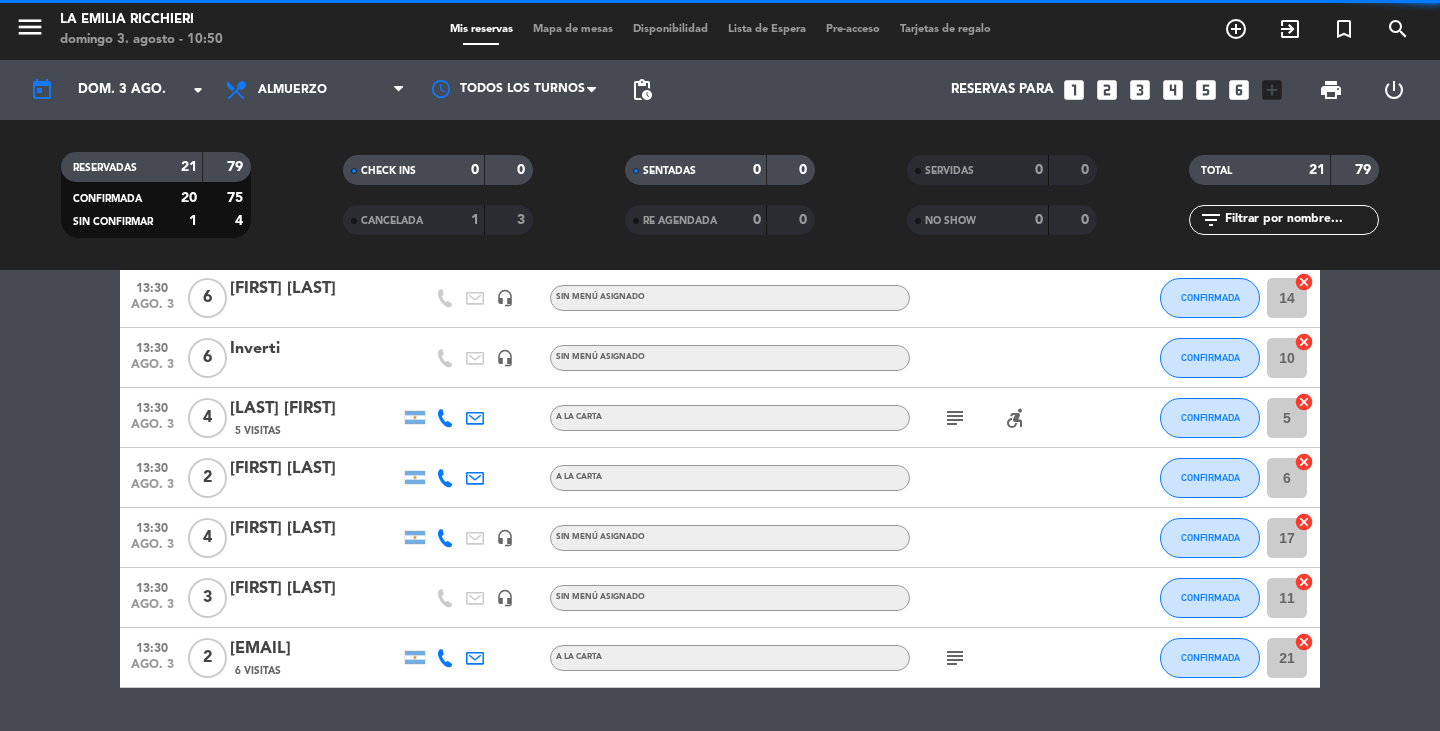 scroll, scrollTop: 1000, scrollLeft: 0, axis: vertical 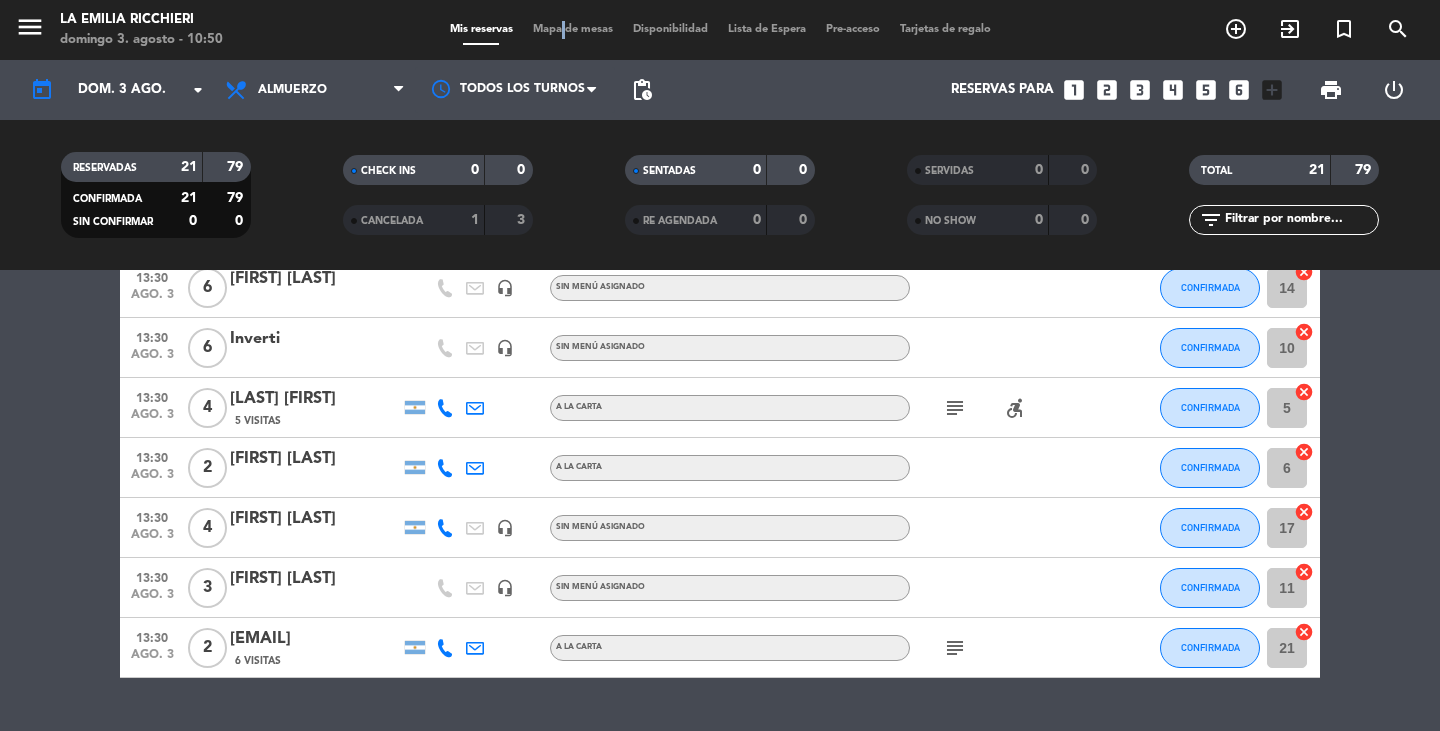click on "Mapa de mesas" at bounding box center [573, 29] 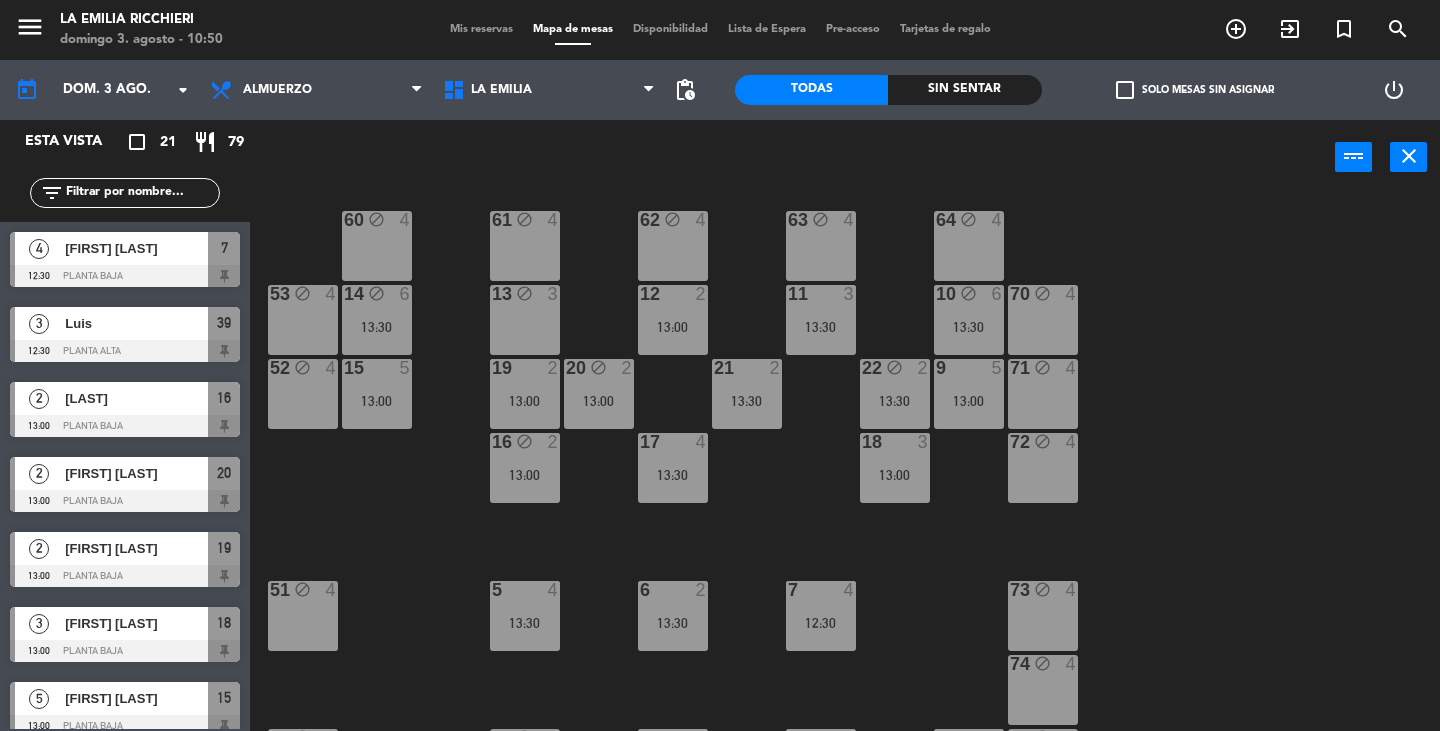 scroll, scrollTop: 0, scrollLeft: 0, axis: both 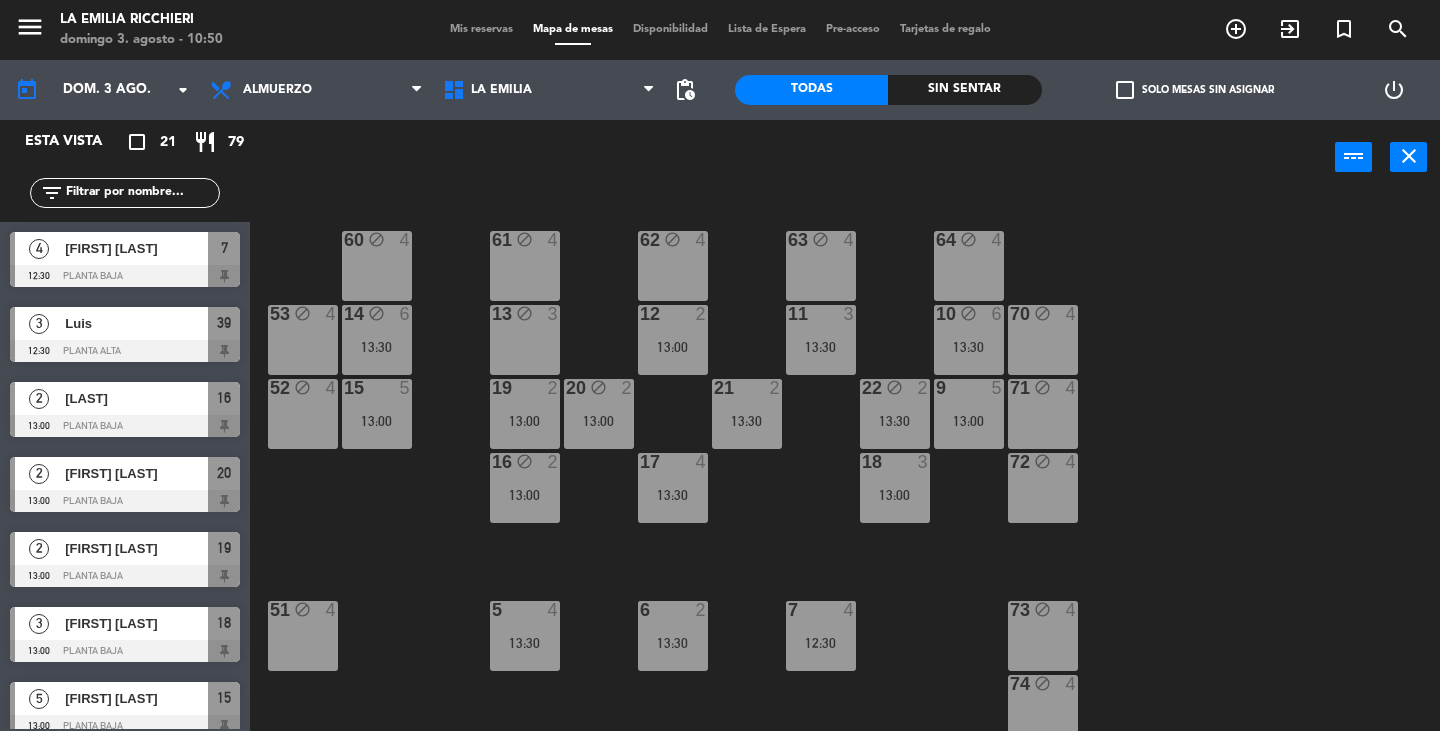 click on "Mis reservas" at bounding box center [481, 29] 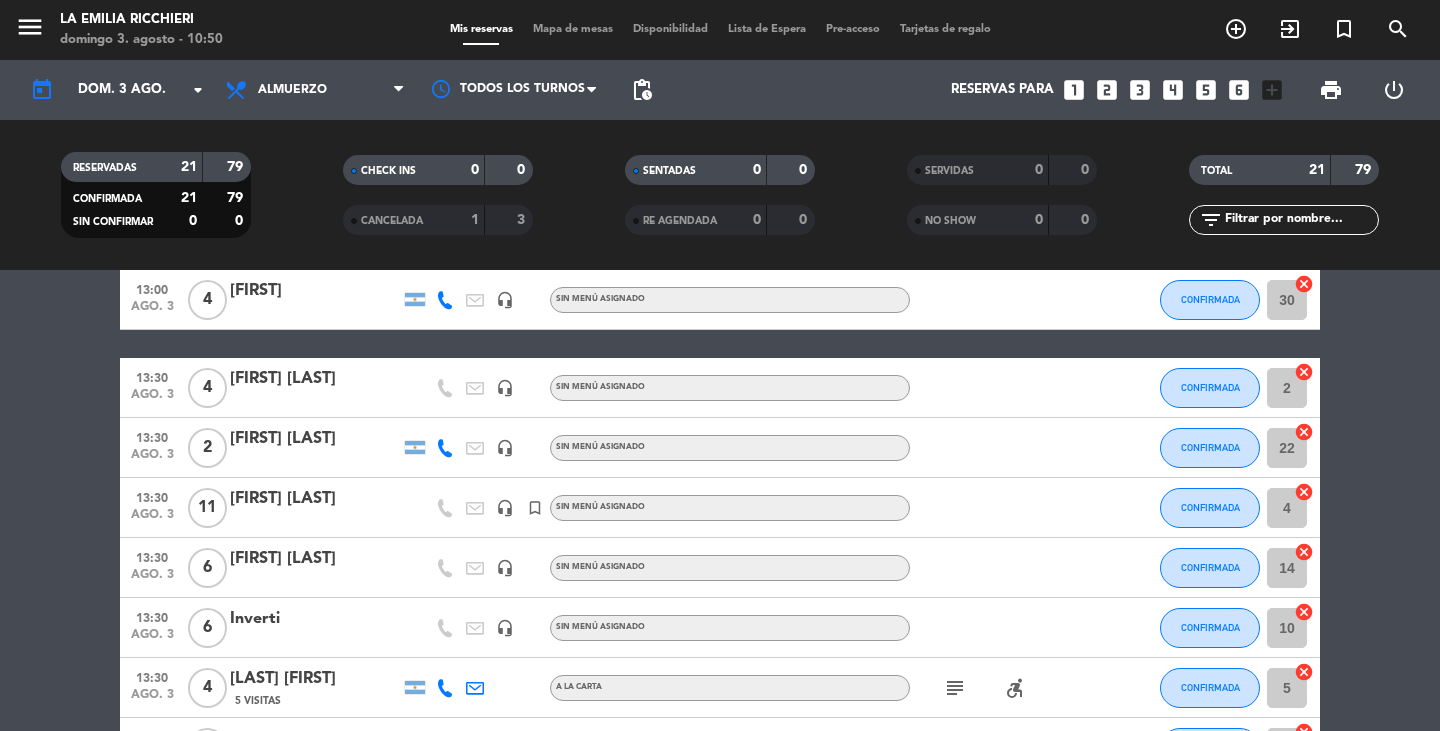scroll, scrollTop: 800, scrollLeft: 0, axis: vertical 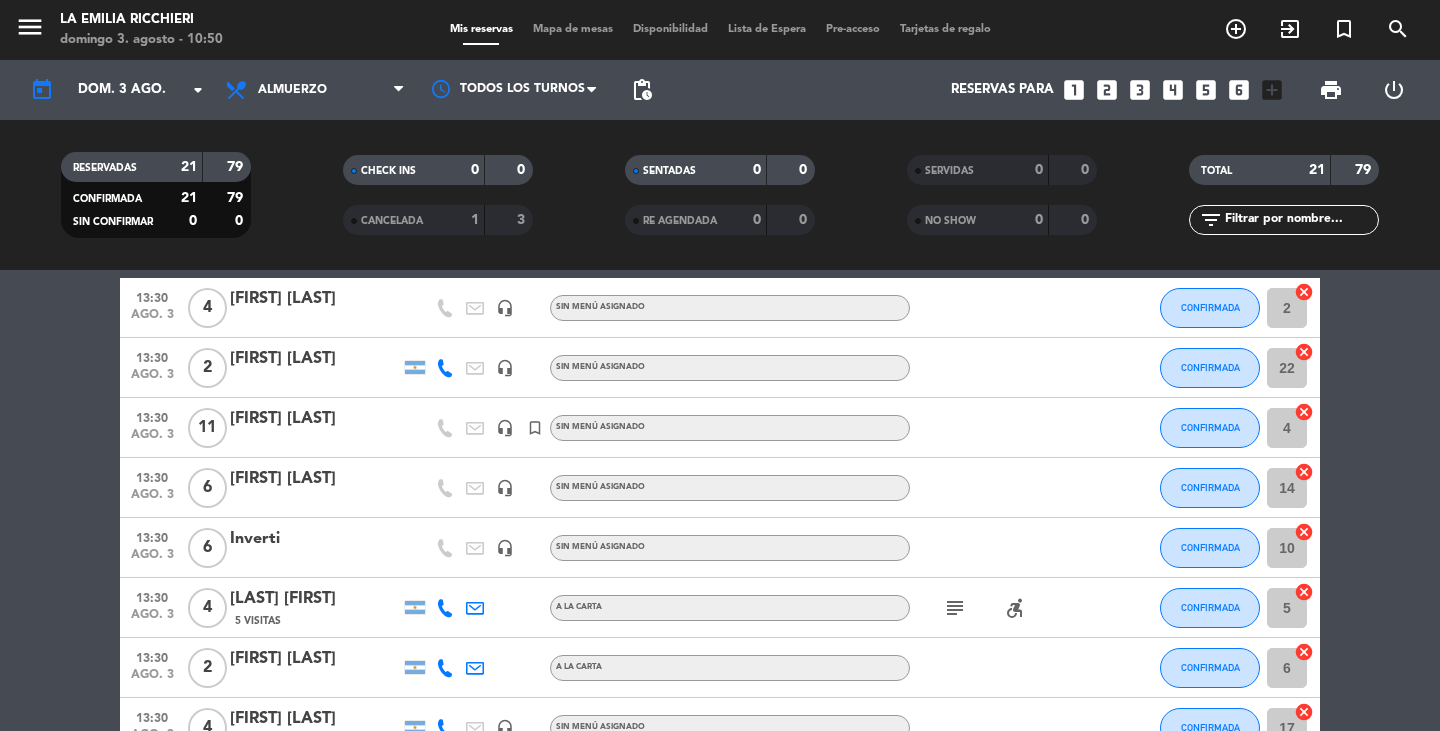 click on "looks_4" at bounding box center (1173, 90) 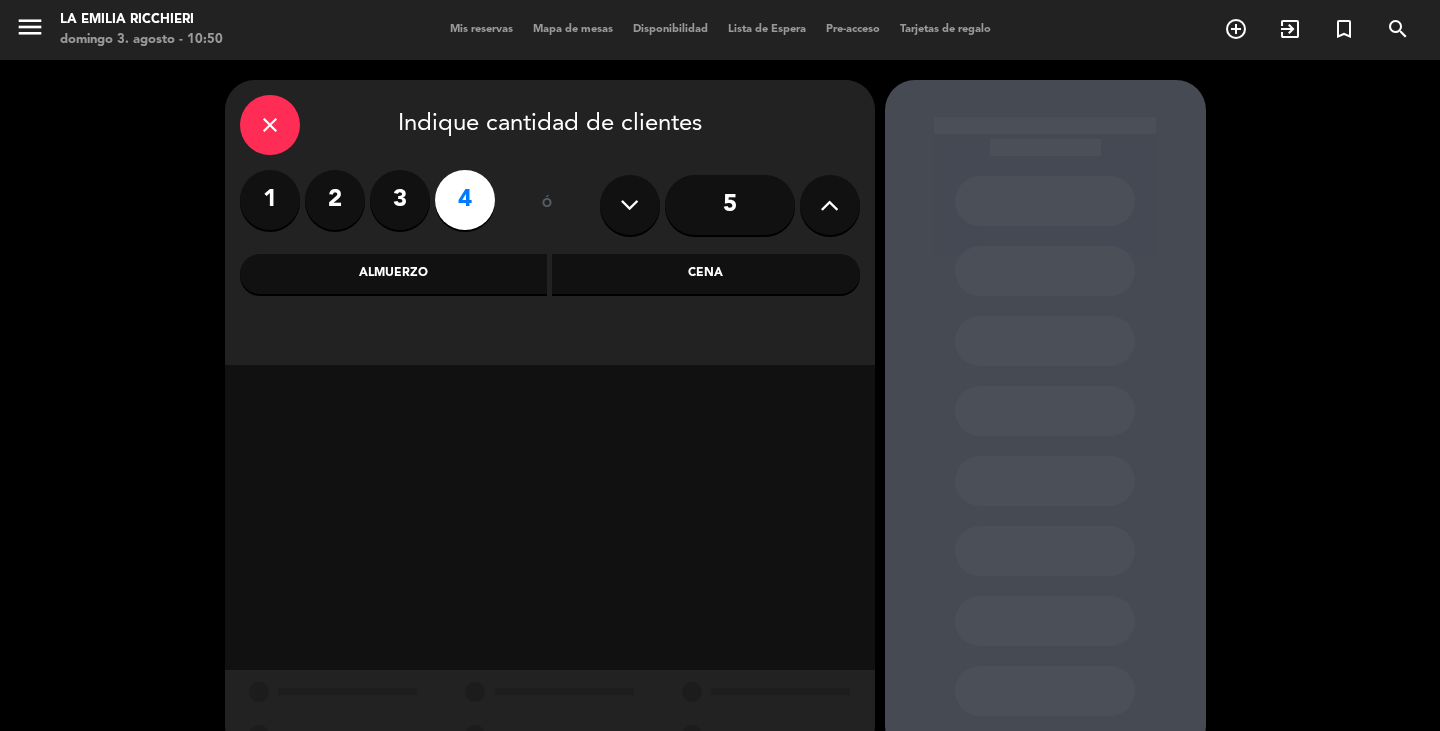 click on "Almuerzo" at bounding box center (394, 274) 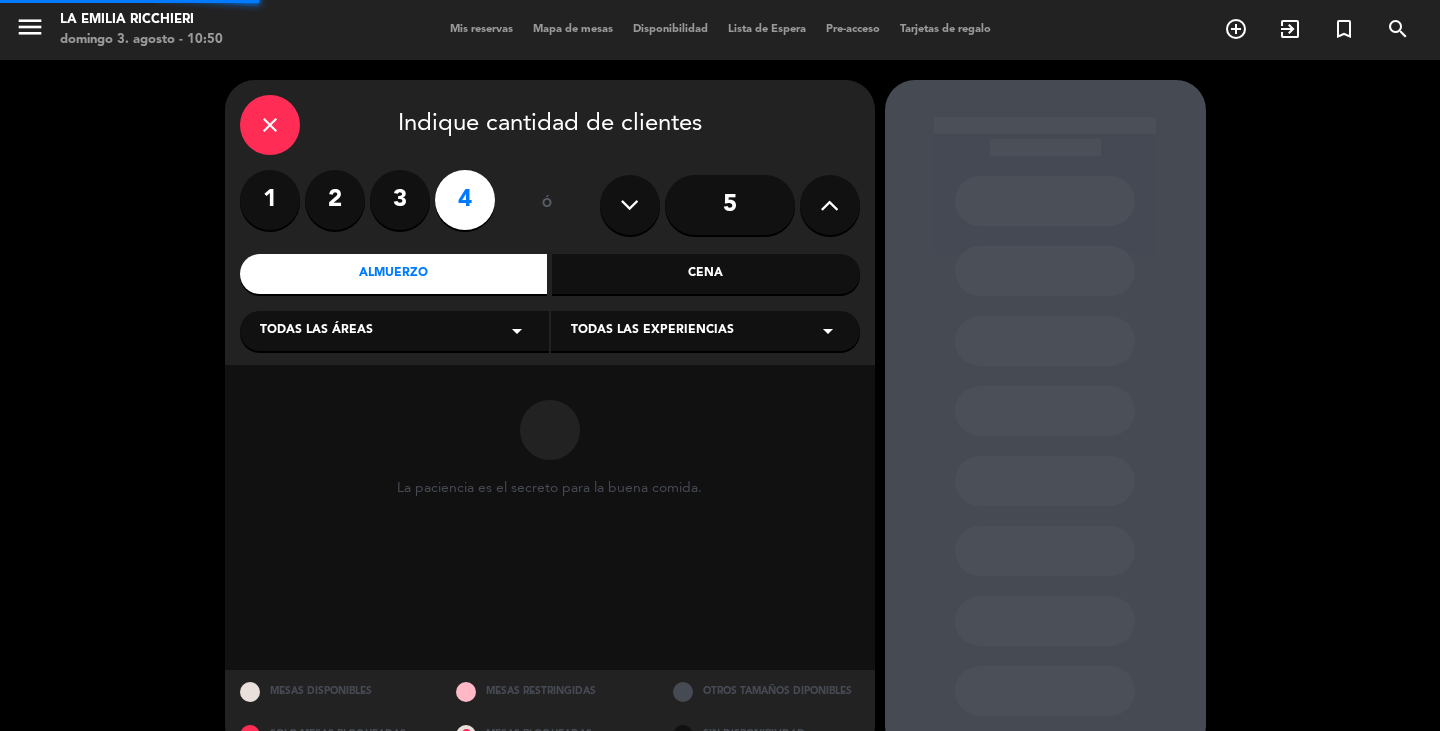 click on "Todas las áreas   arrow_drop_down" at bounding box center (394, 331) 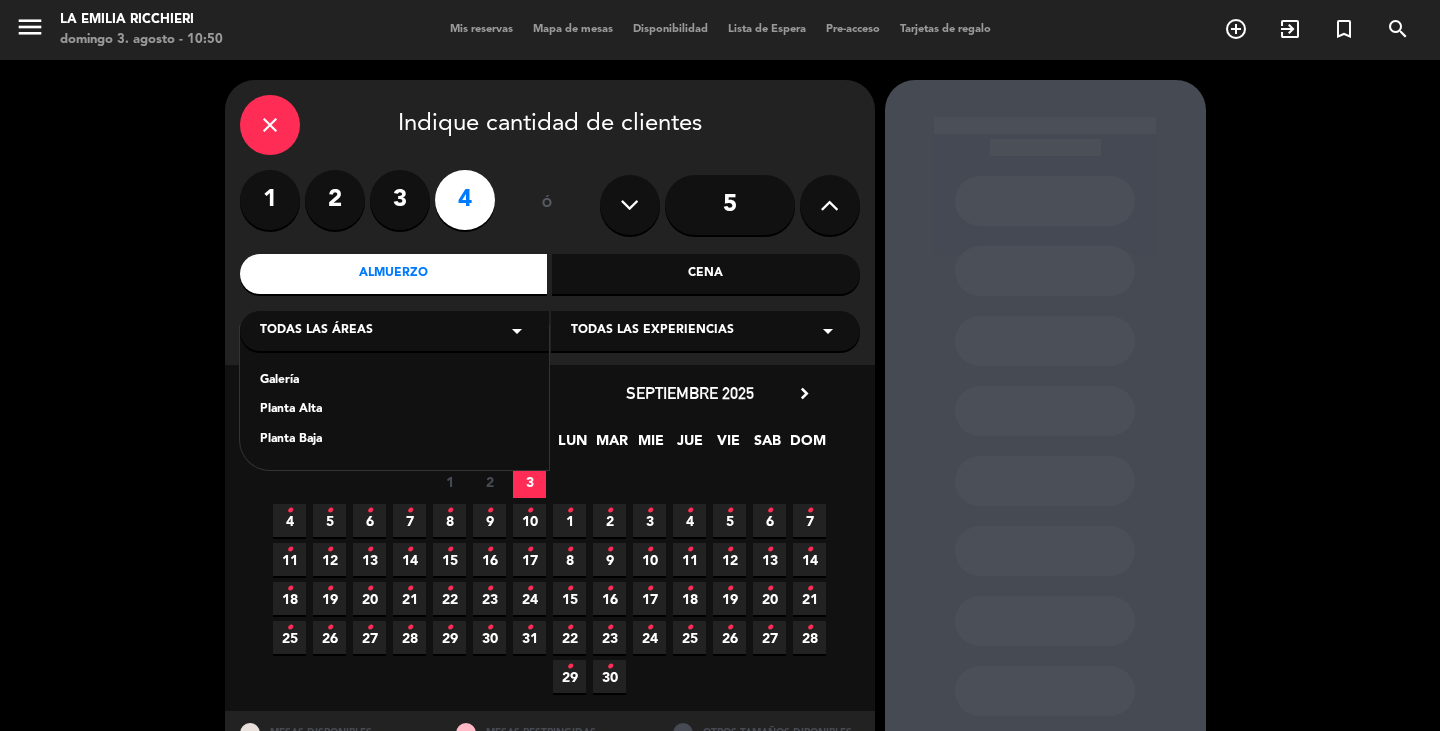 click on "Planta Baja" at bounding box center [394, 440] 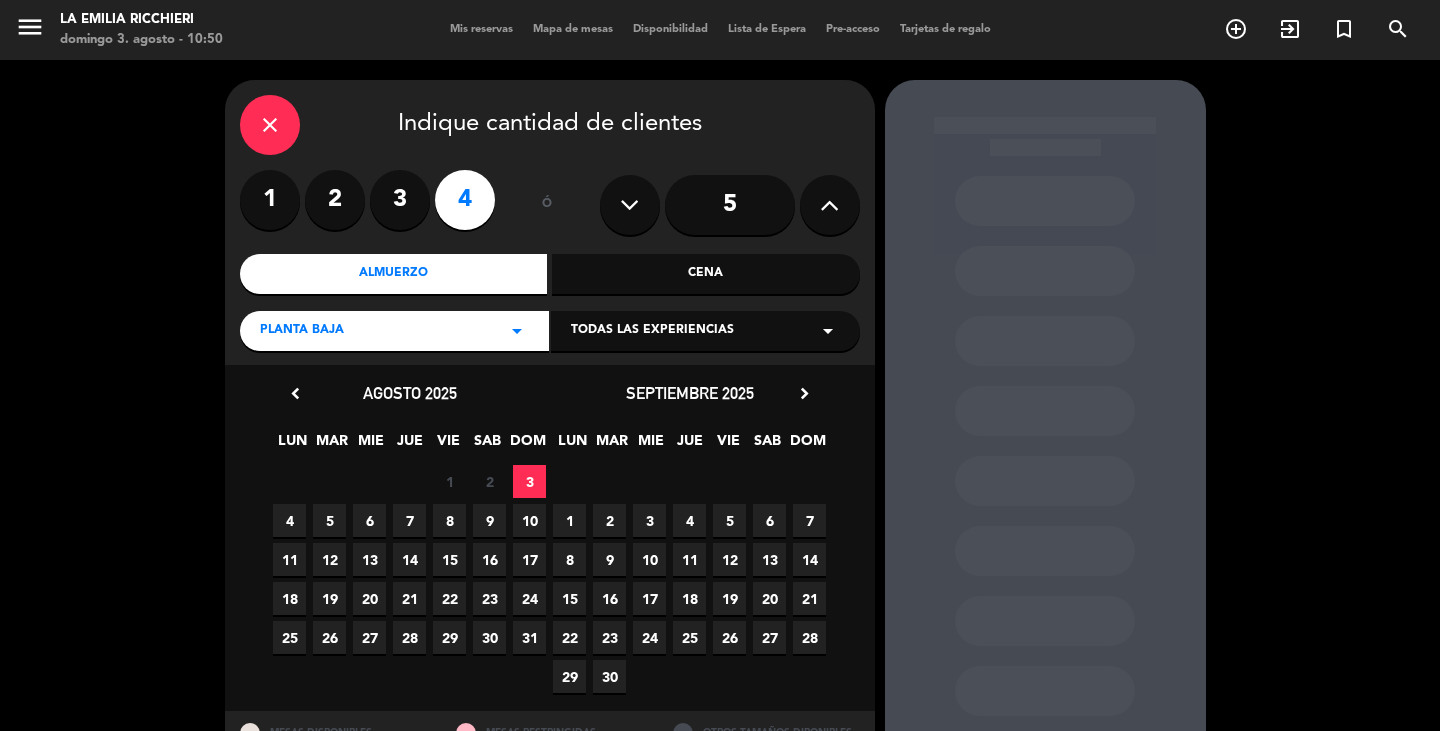 click on "3" at bounding box center [529, 481] 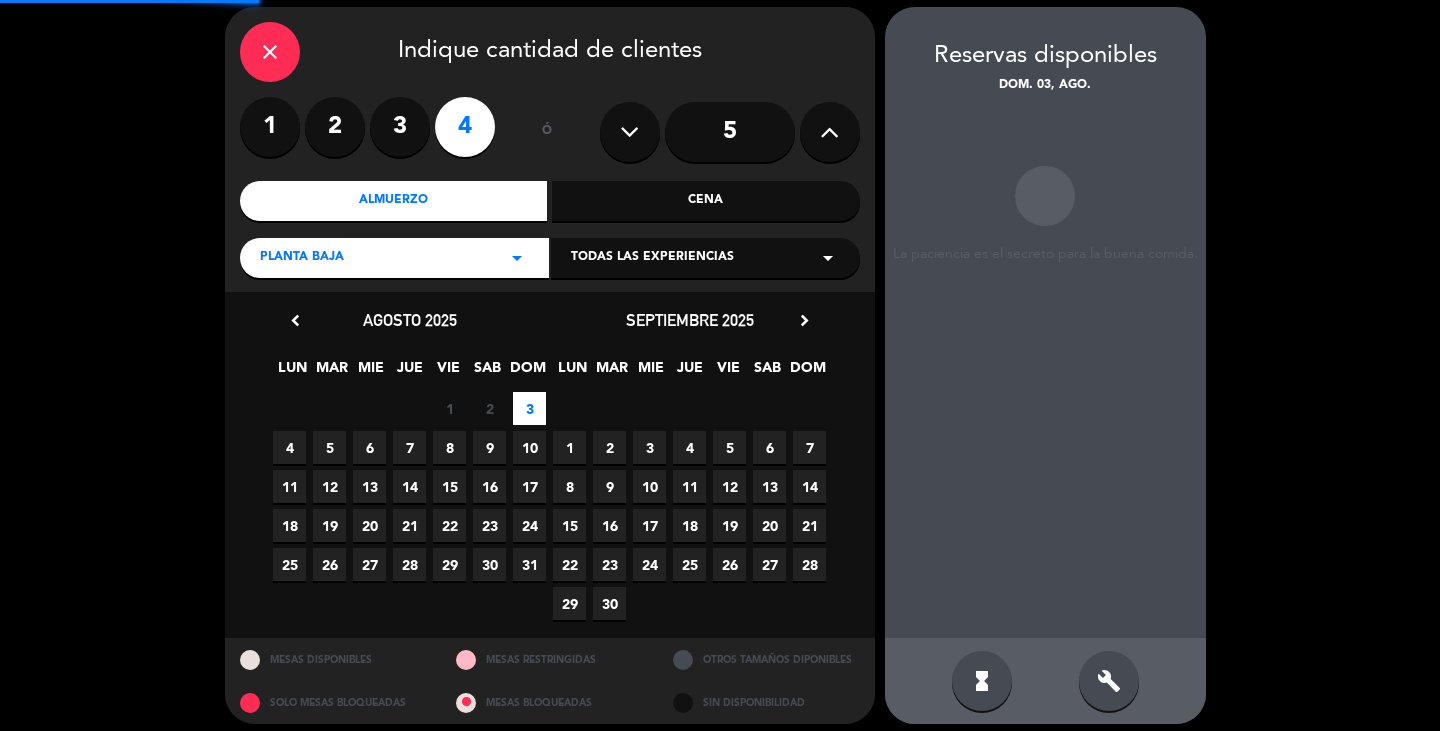 scroll, scrollTop: 80, scrollLeft: 0, axis: vertical 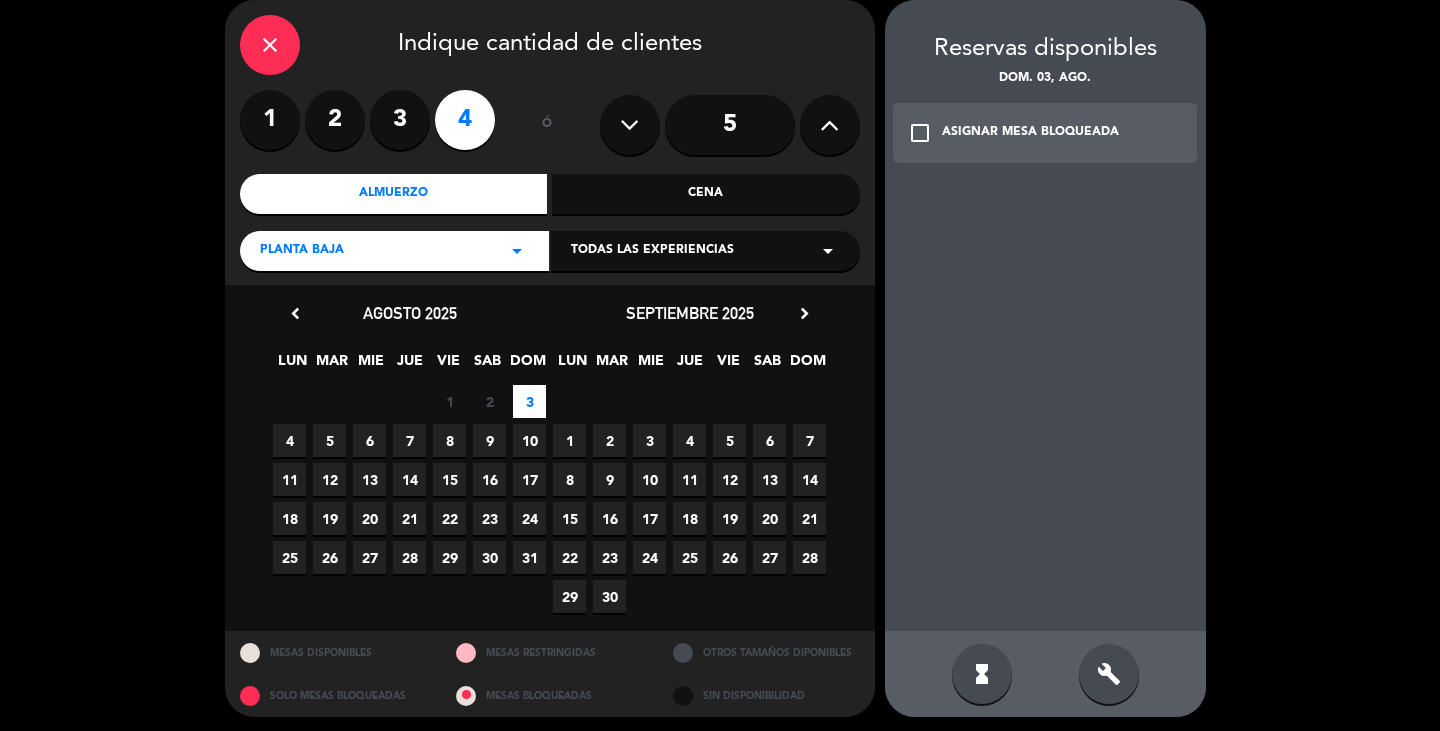 click on "check_box_outline_blank" at bounding box center [920, 133] 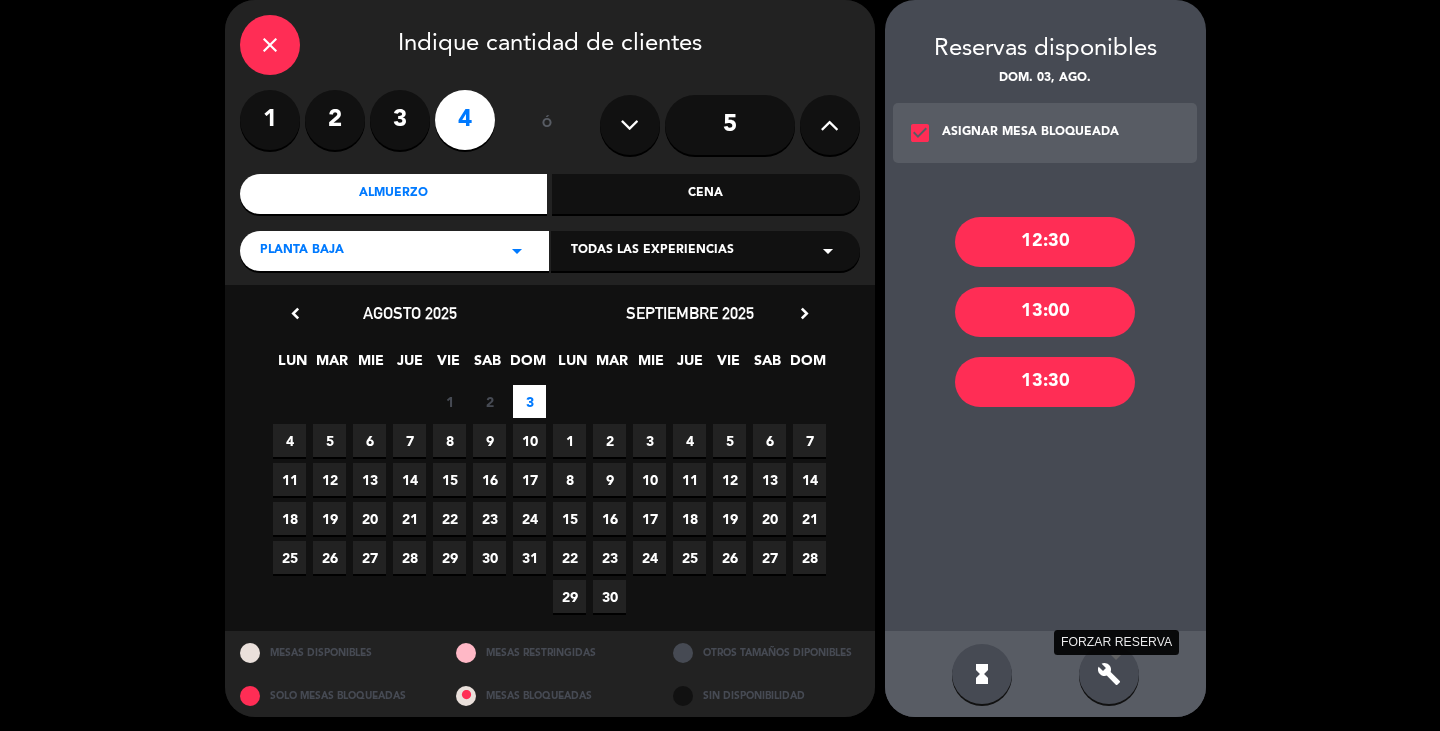 drag, startPoint x: 1116, startPoint y: 674, endPoint x: 1064, endPoint y: 455, distance: 225.08887 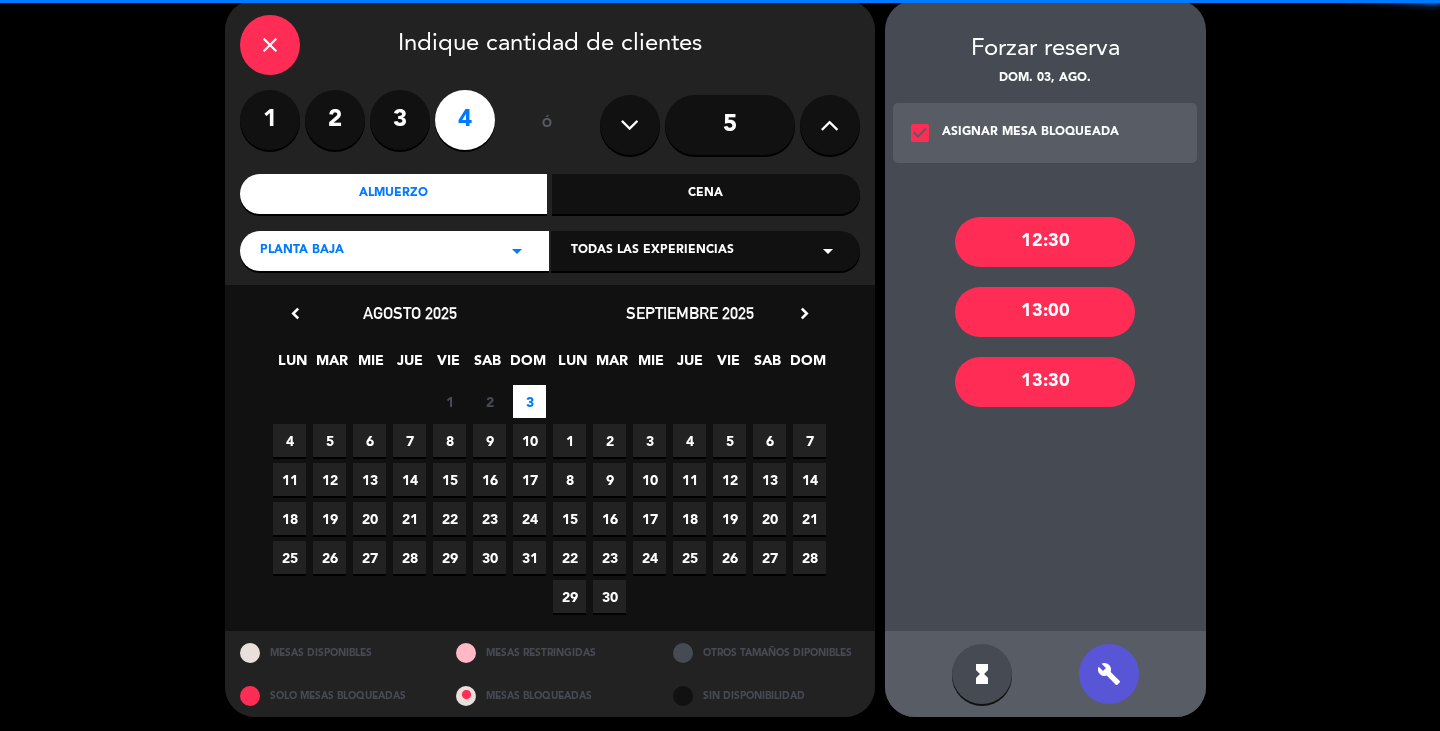 click on "12:30" at bounding box center (1045, 242) 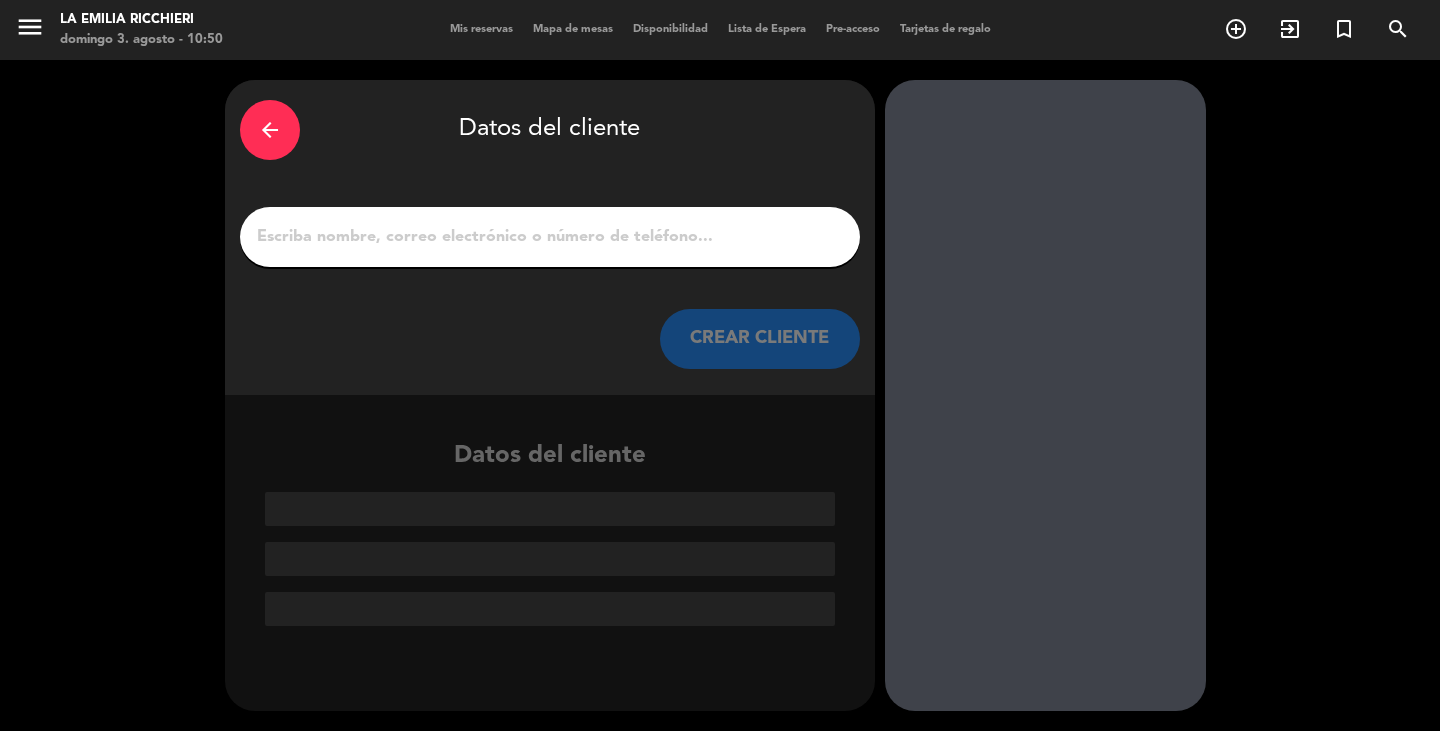 scroll, scrollTop: 0, scrollLeft: 0, axis: both 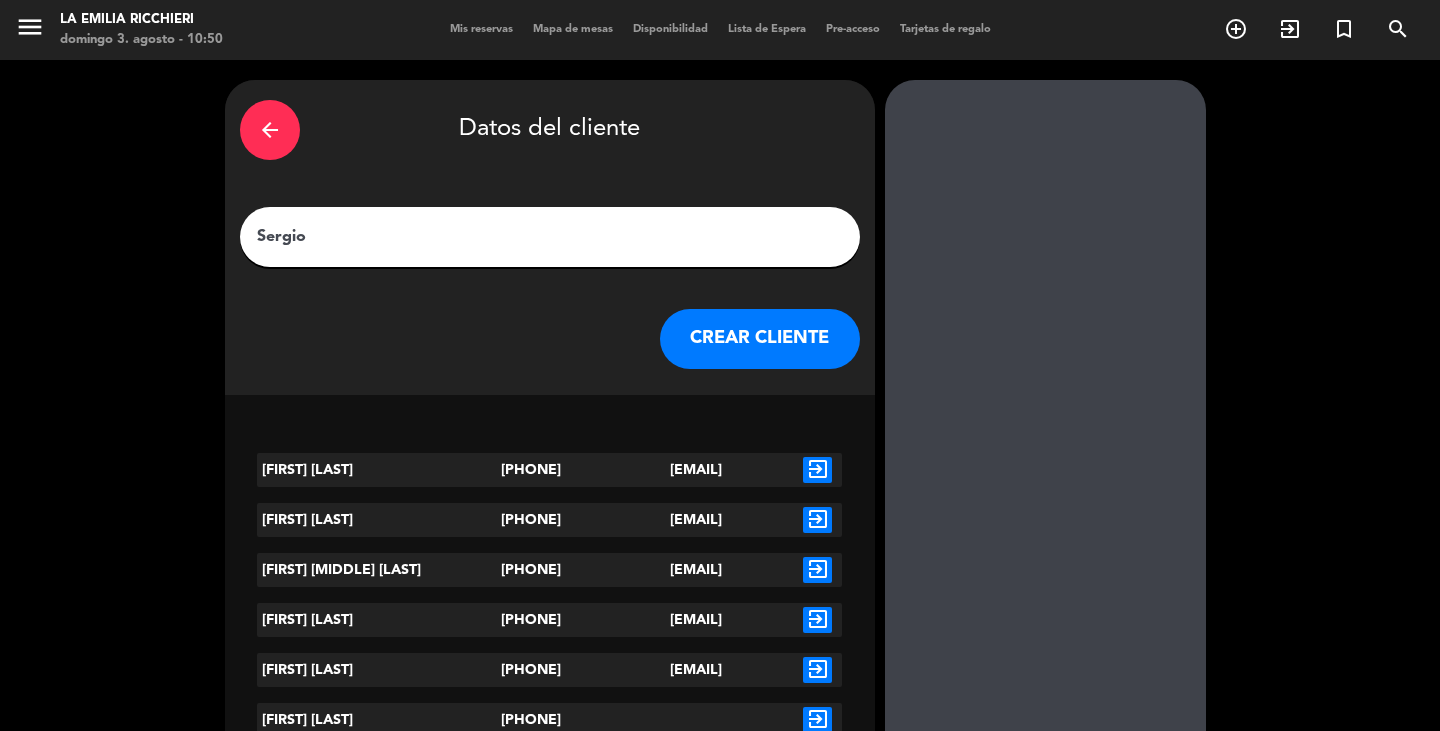type on "Sergio" 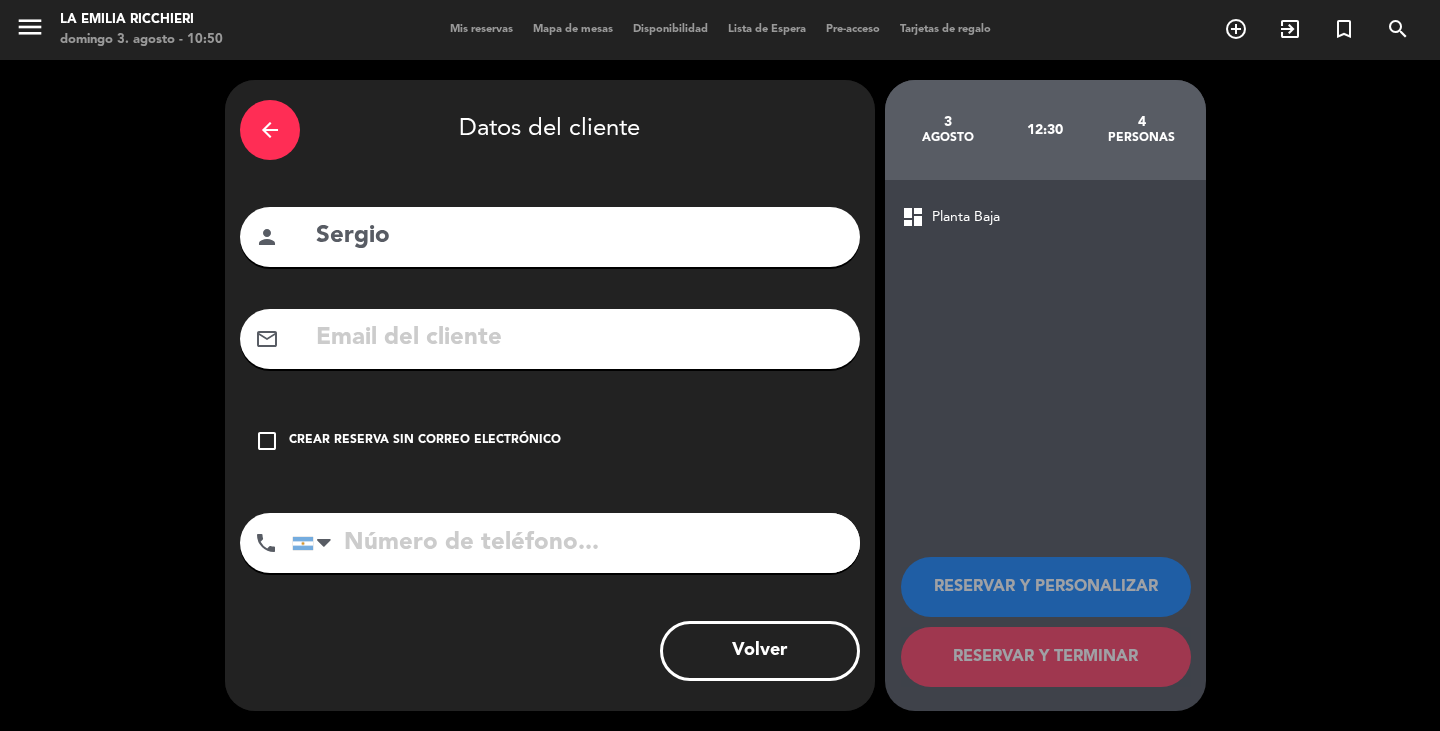click on "Crear reserva sin correo electrónico" at bounding box center (425, 441) 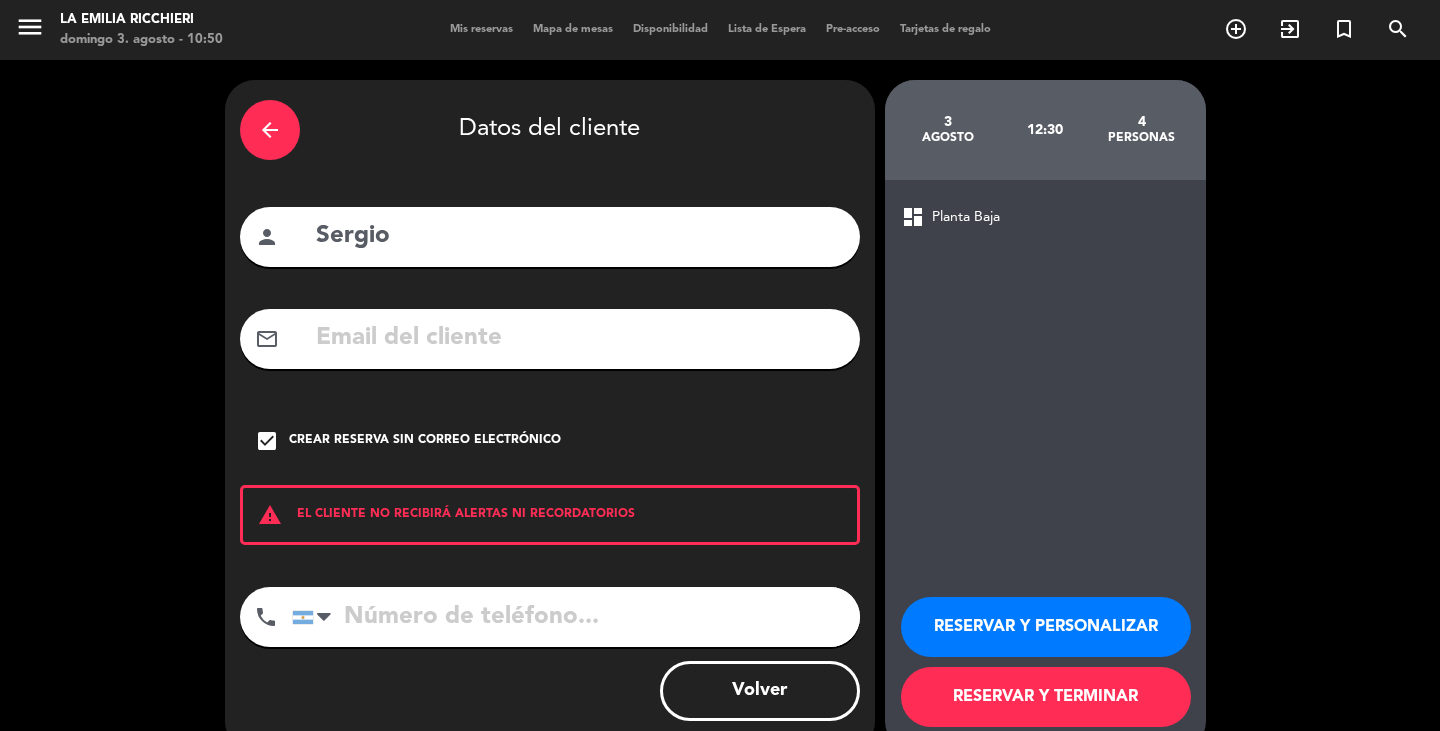 click at bounding box center [576, 617] 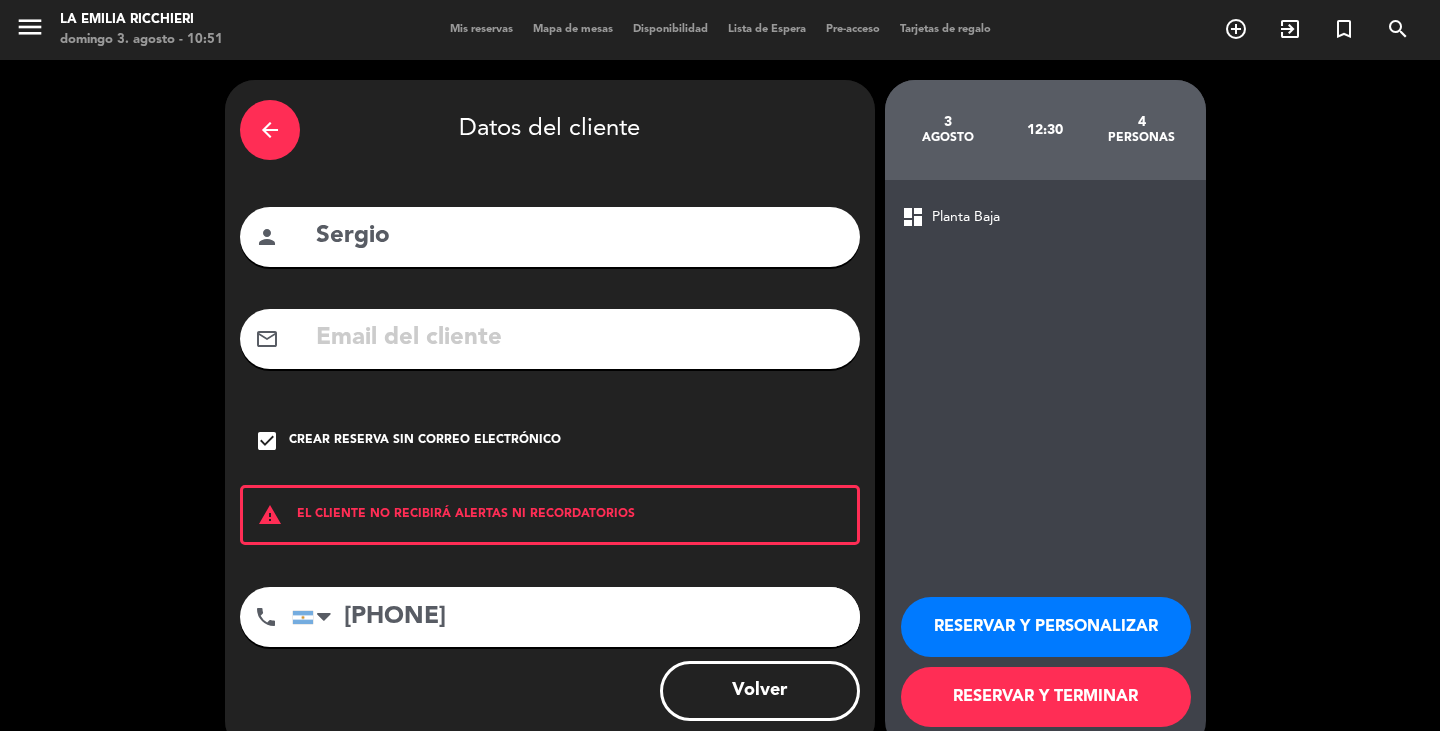 type on "[PHONE]" 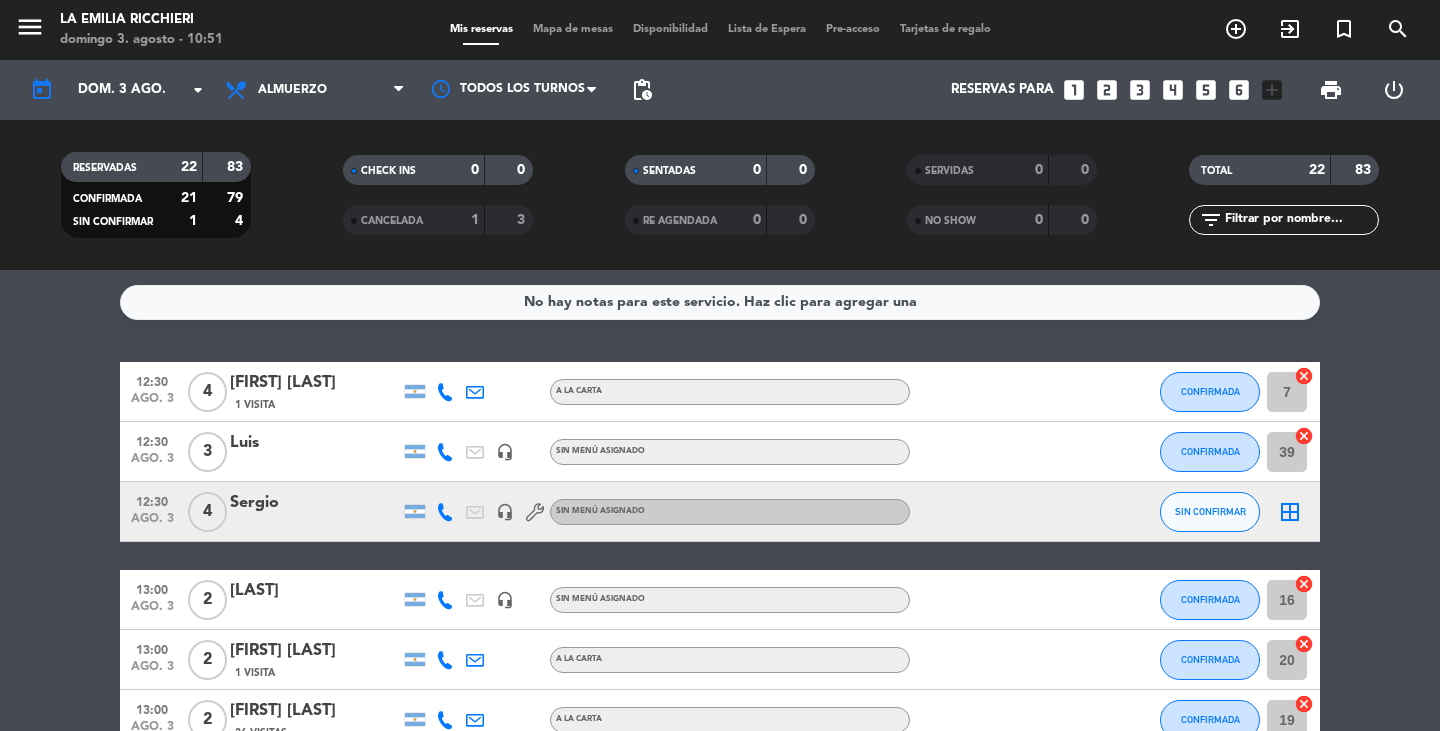 click on "border_all" 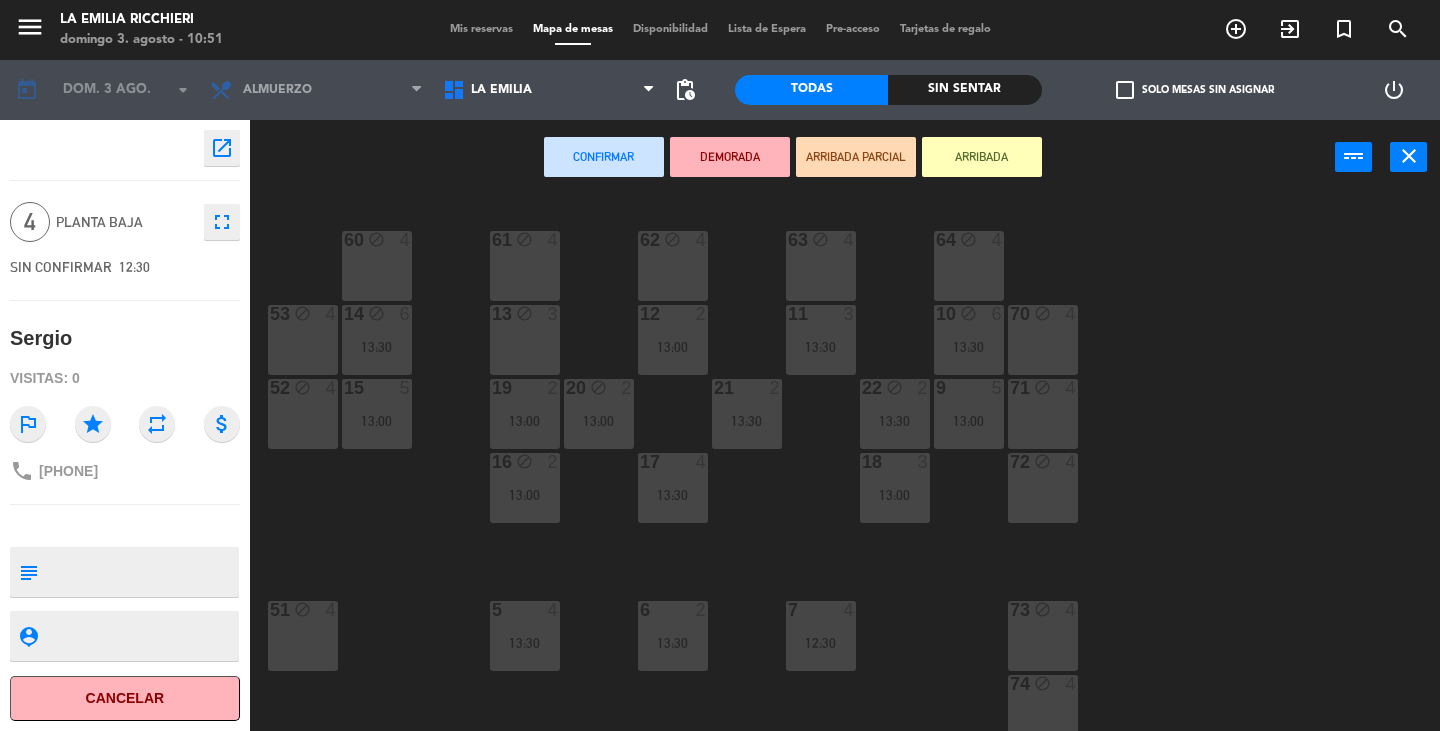 scroll, scrollTop: 400, scrollLeft: 0, axis: vertical 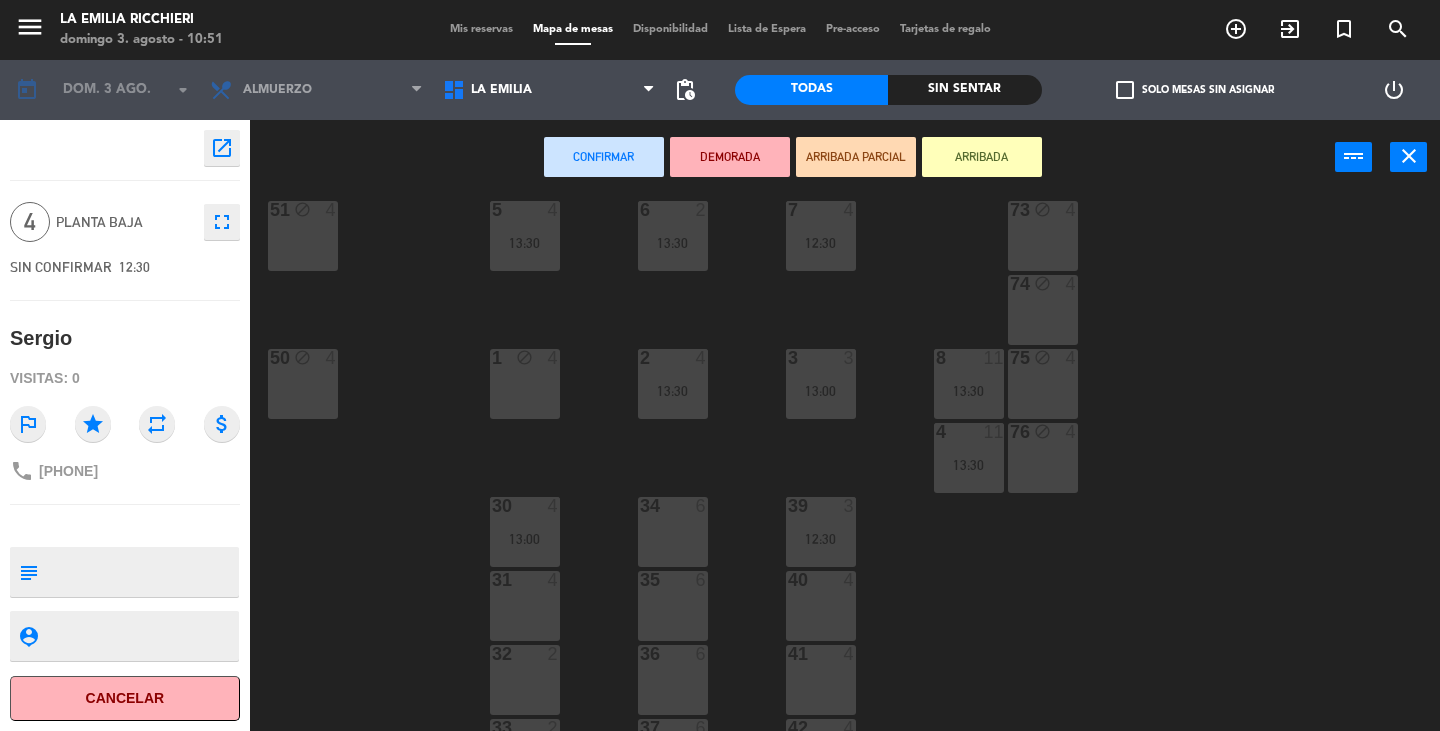 click at bounding box center (820, 580) 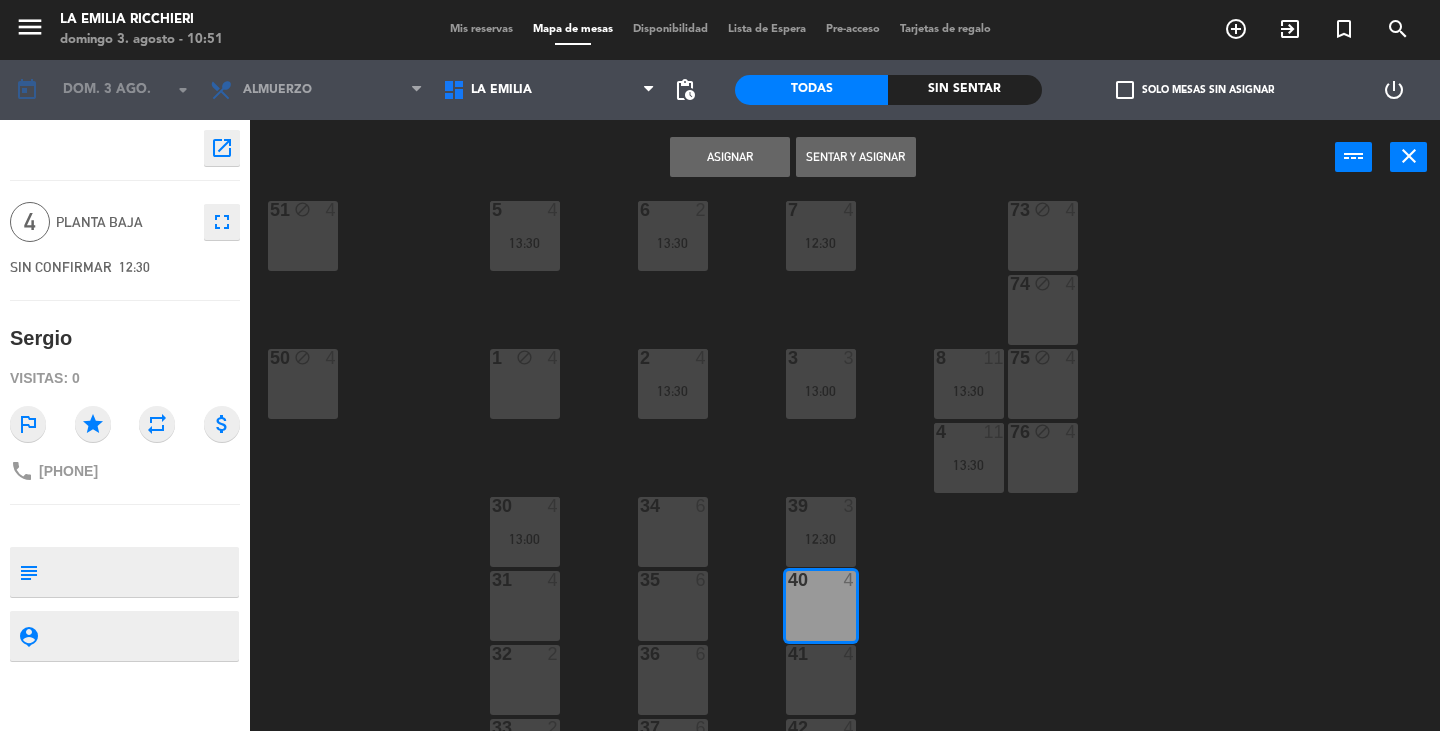 click on "Asignar" at bounding box center (730, 157) 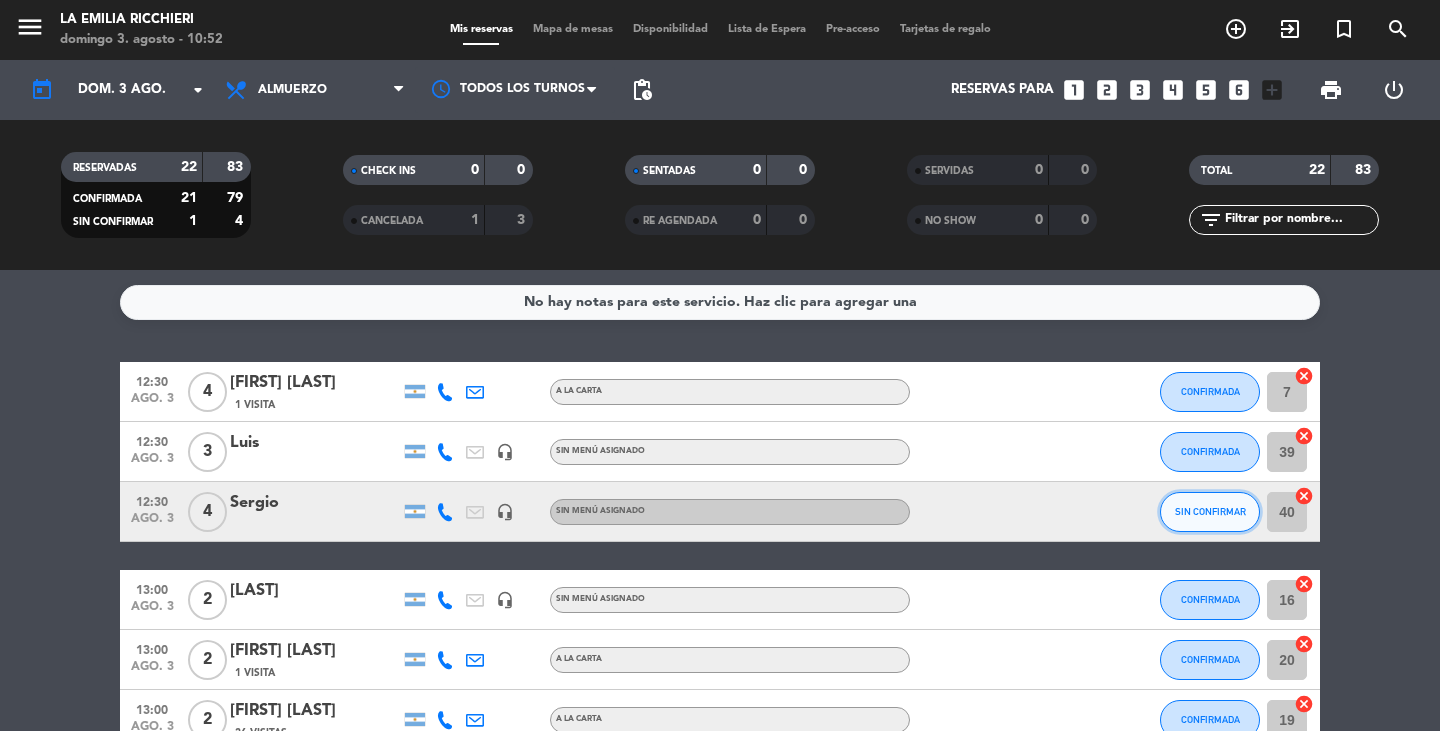 click on "SIN CONFIRMAR" 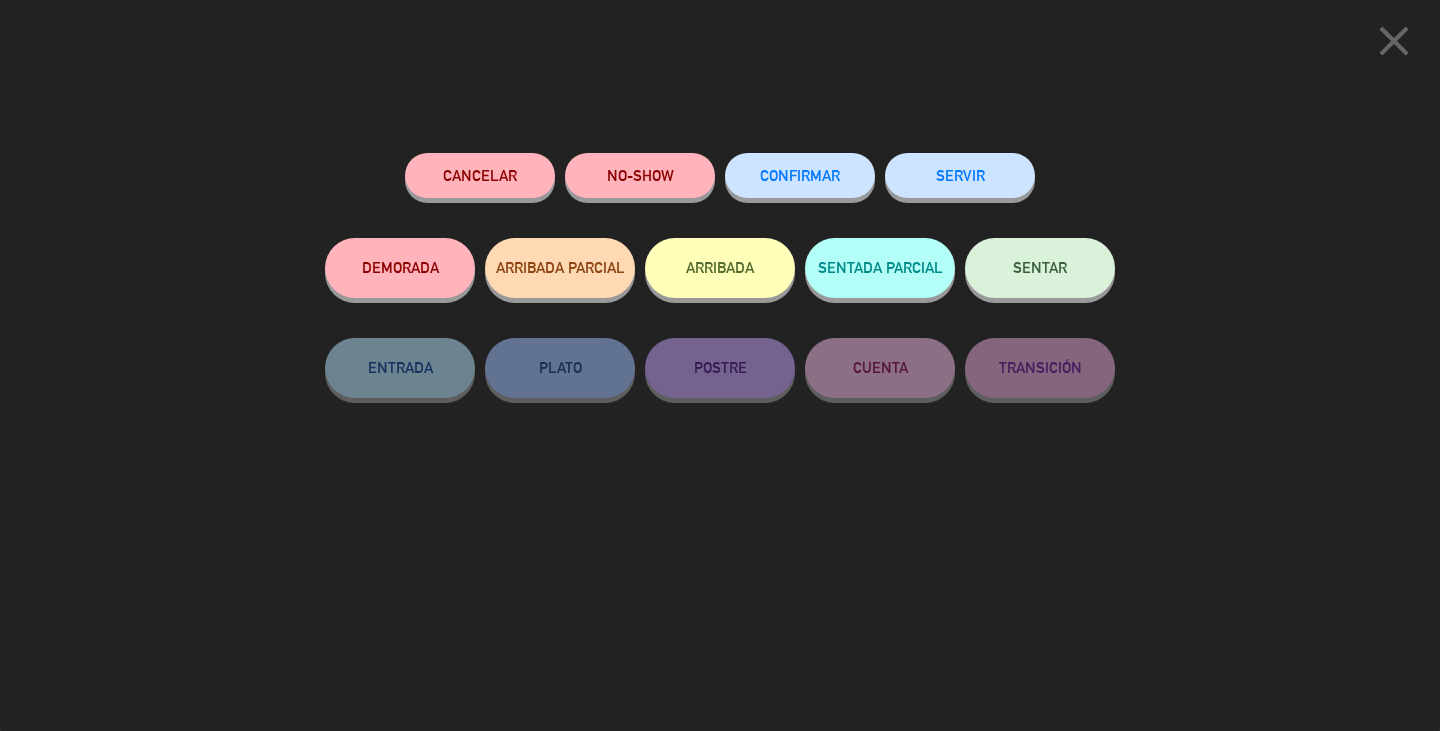 drag, startPoint x: 826, startPoint y: 179, endPoint x: 861, endPoint y: 183, distance: 35.22783 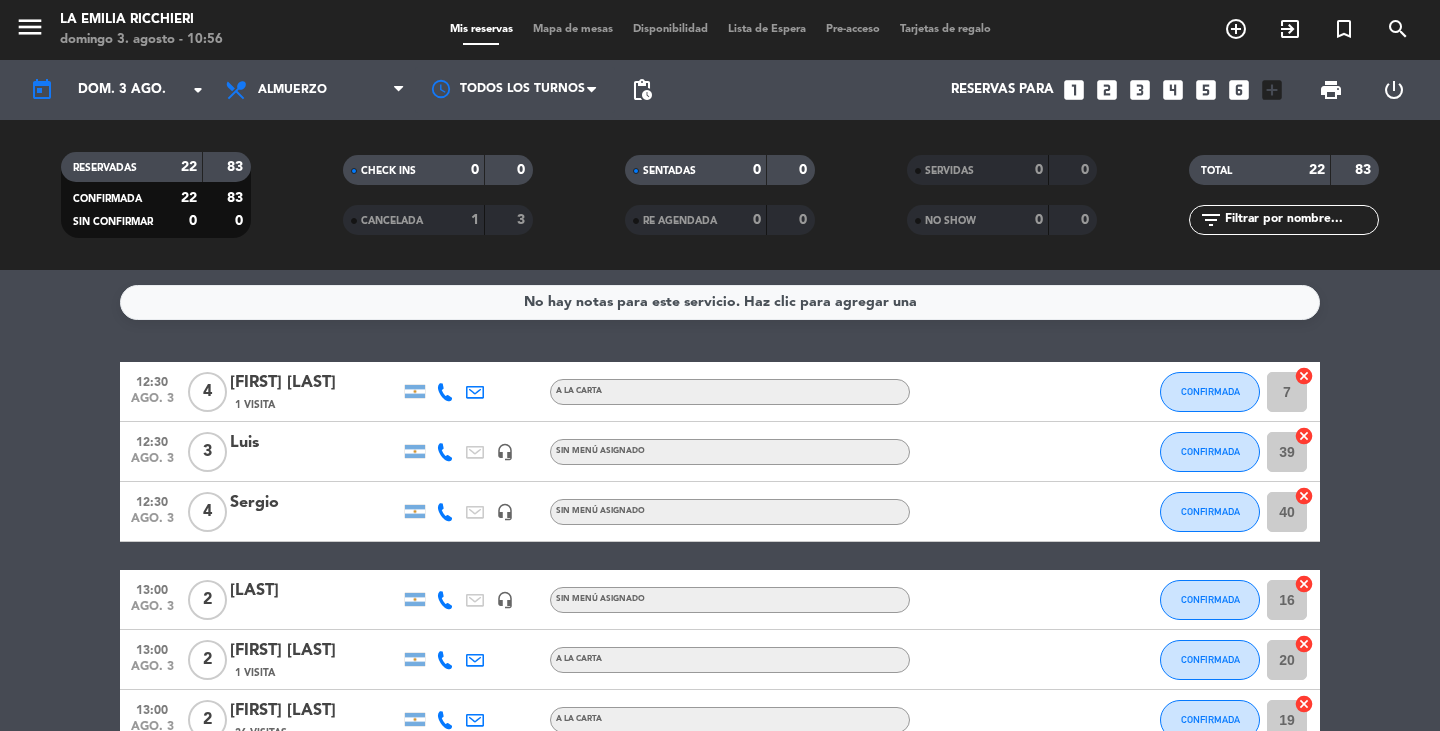 click on "[TIME] [MONTH] [NUMBER] [NUMBER] [FIRST] [LAST] [NUMBER] [TEXT] [TEXT] [TIME] [MONTH] [NUMBER] [NUMBER] [FIRST] [TEXT] [TEXT] [NUMBER] [TEXT] [TIME] [MONTH] [NUMBER] [NUMBER] [FIRST] [TEXT] [TEXT] [NUMBER] [TEXT] [TIME] [MONTH] [NUMBER] [NUMBER] [FIRST] [TEXT] [TEXT] [NUMBER] [TEXT] [TIME] [MONTH] [NUMBER] [NUMBER] [FIRST] [LAST] [NUMBER] [TEXT] [TEXT] [NUMBER] [TEXT] [TIME] [MONTH] [NUMBER] [NUMBER] [FIRST] [TEXT] [TEXT] [NUMBER] [TEXT] [TIME] [MONTH] [NUMBER] [NUMBER] [FIRST] [LAST] [TEXT] [TEXT] [NUMBER] [TEXT] [TIME] [MONTH] [NUMBER] [NUMBER] [FIRST] [LAST] [TEXT] [TEXT] [NUMBER] [TEXT]" 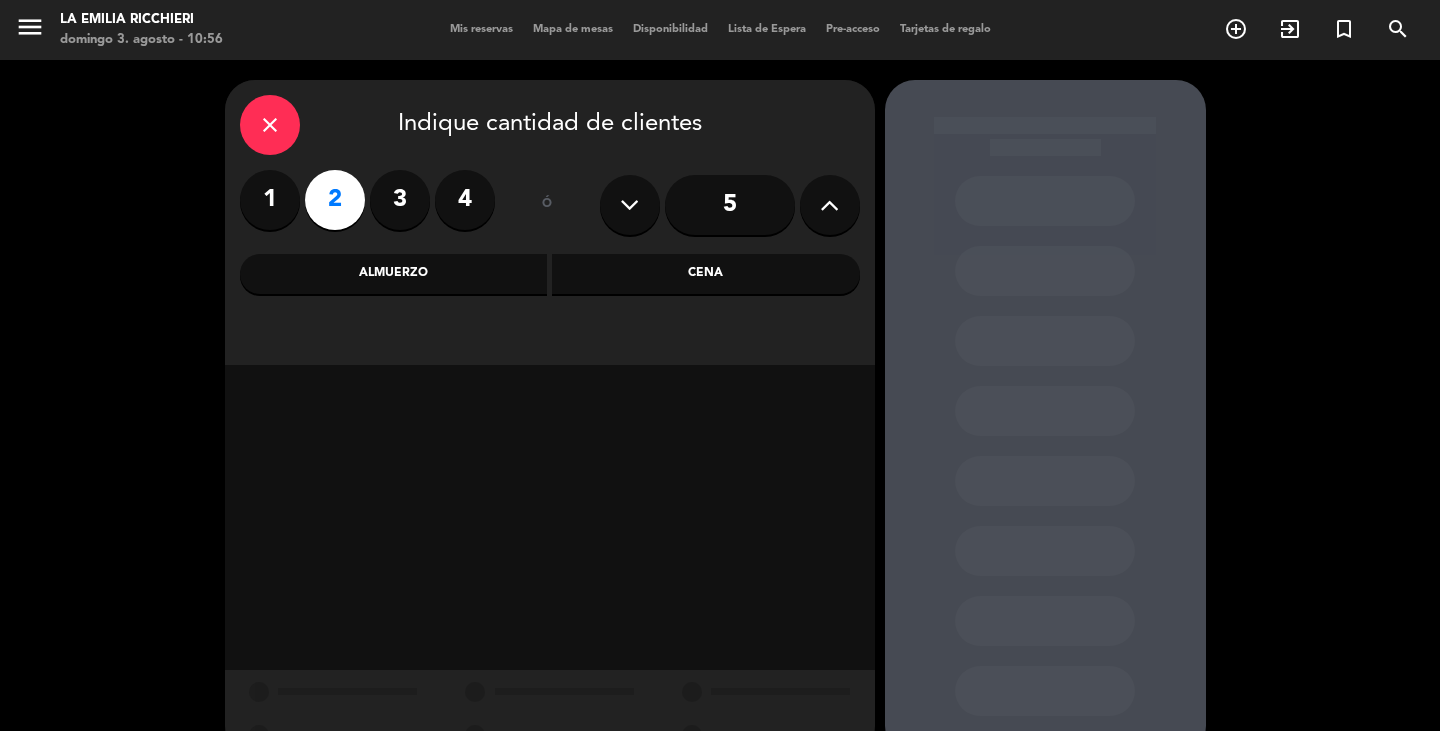 click on "Almuerzo" at bounding box center (394, 274) 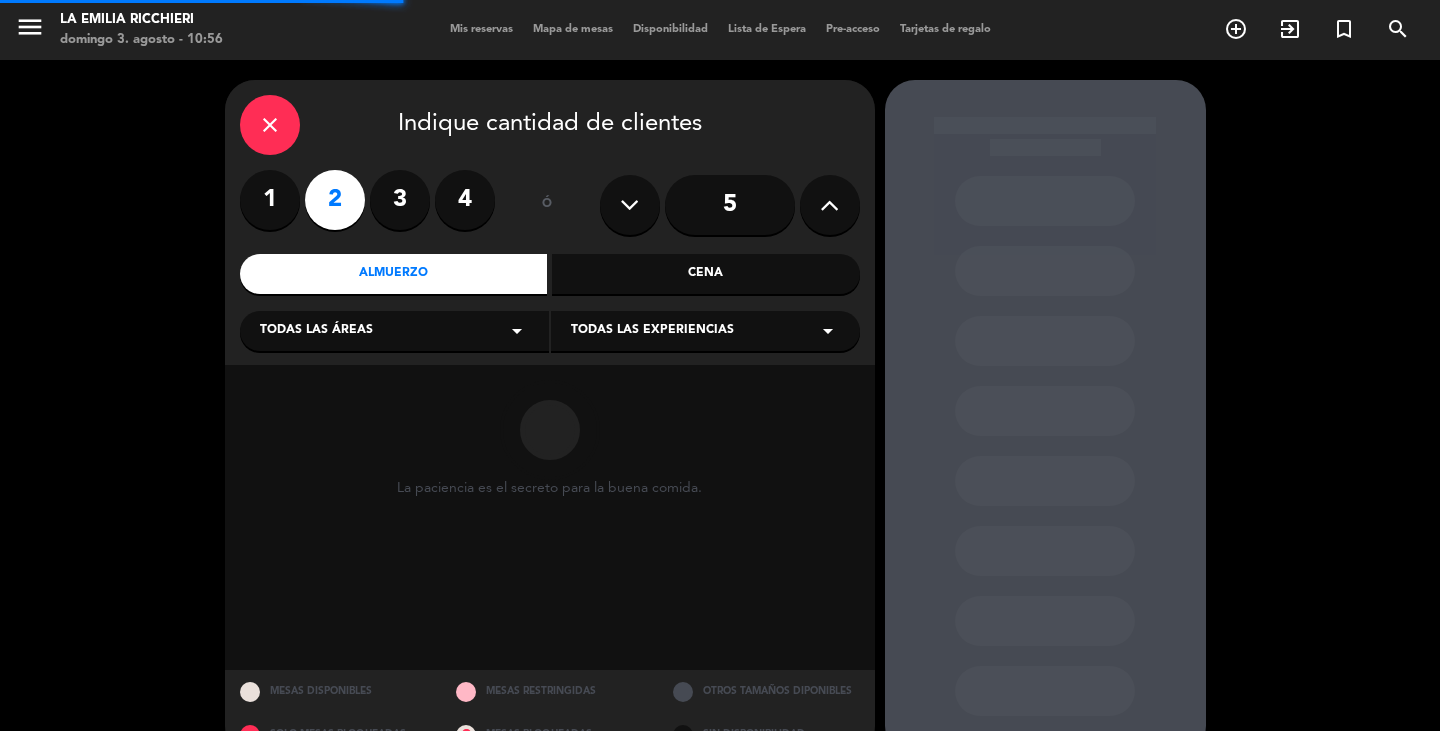click on "Todas las áreas   arrow_drop_down" at bounding box center (394, 331) 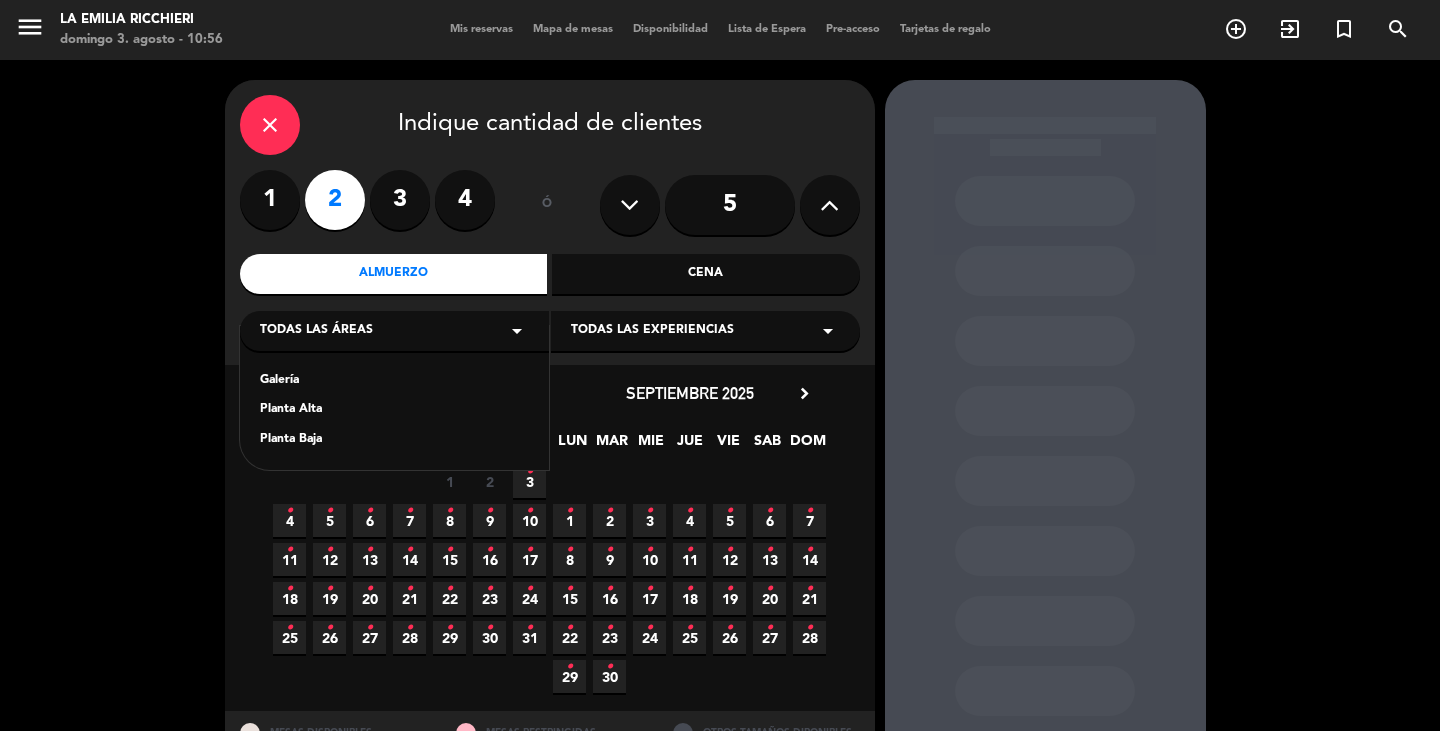 click on "Planta Baja" at bounding box center (394, 440) 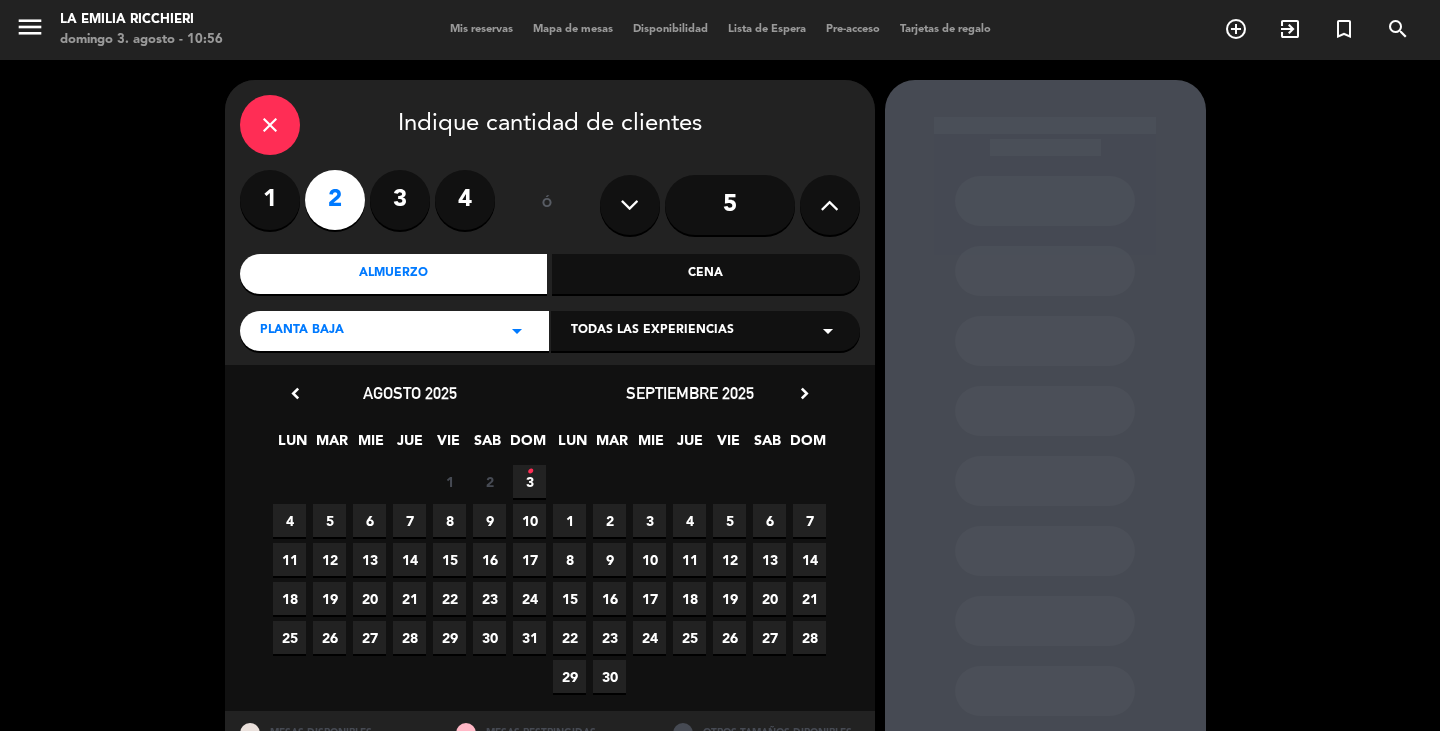 click on "•" at bounding box center [529, 472] 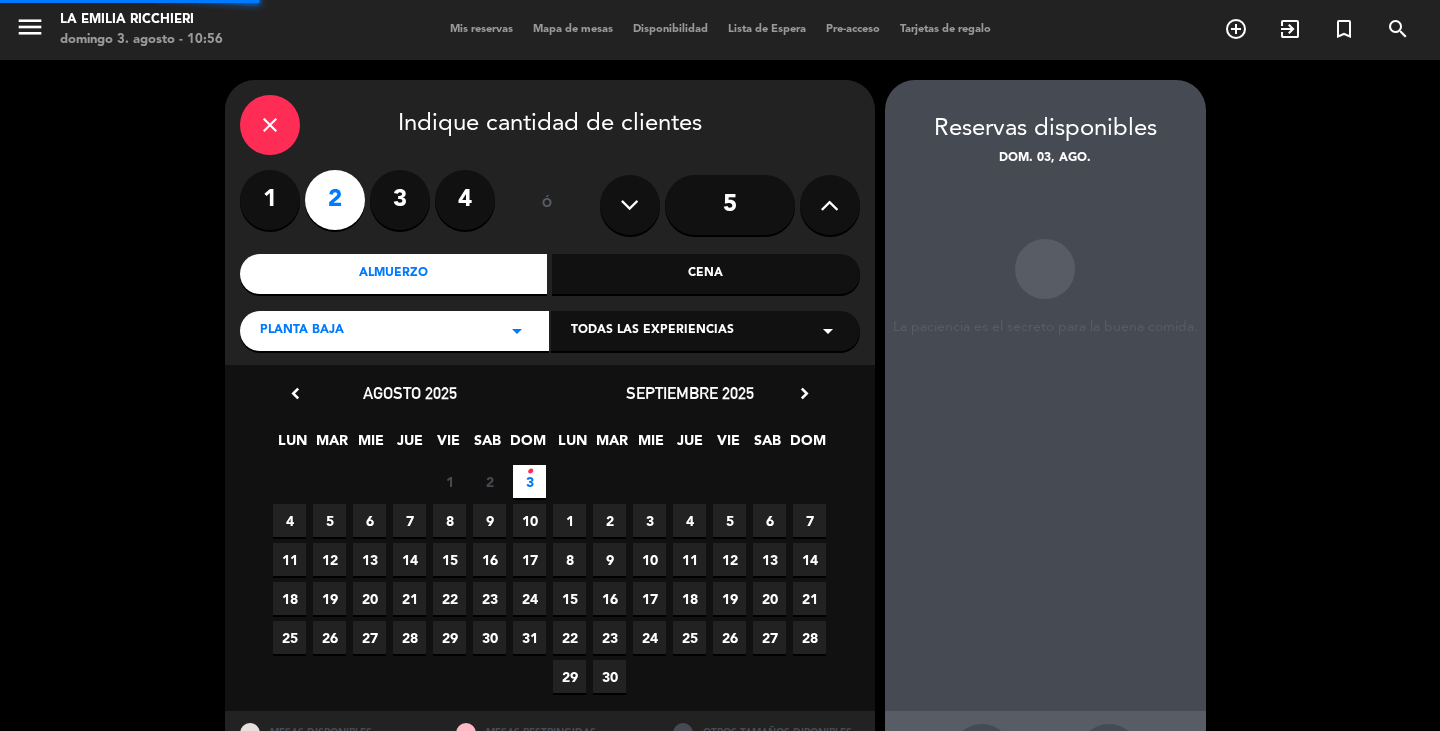 scroll, scrollTop: 80, scrollLeft: 0, axis: vertical 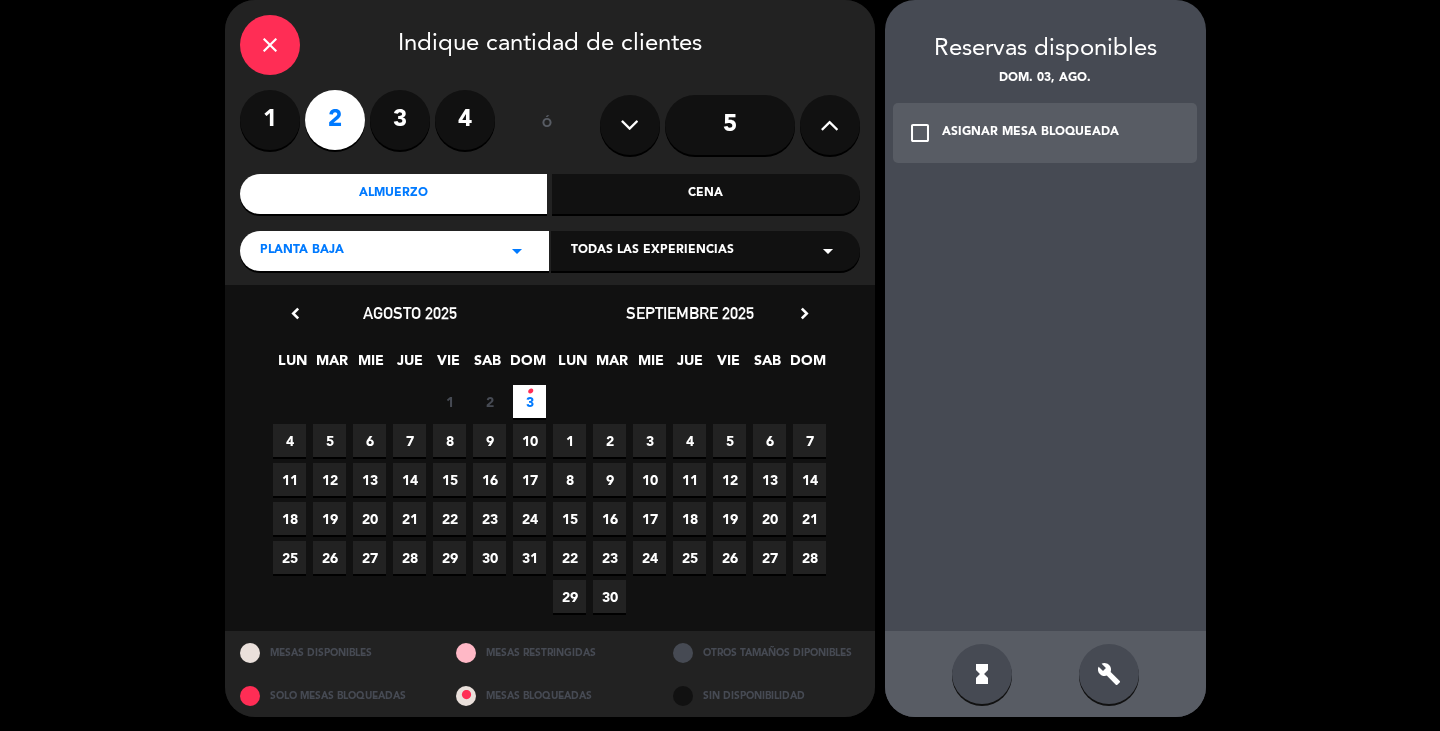click on "check_box_outline_blank" at bounding box center (920, 133) 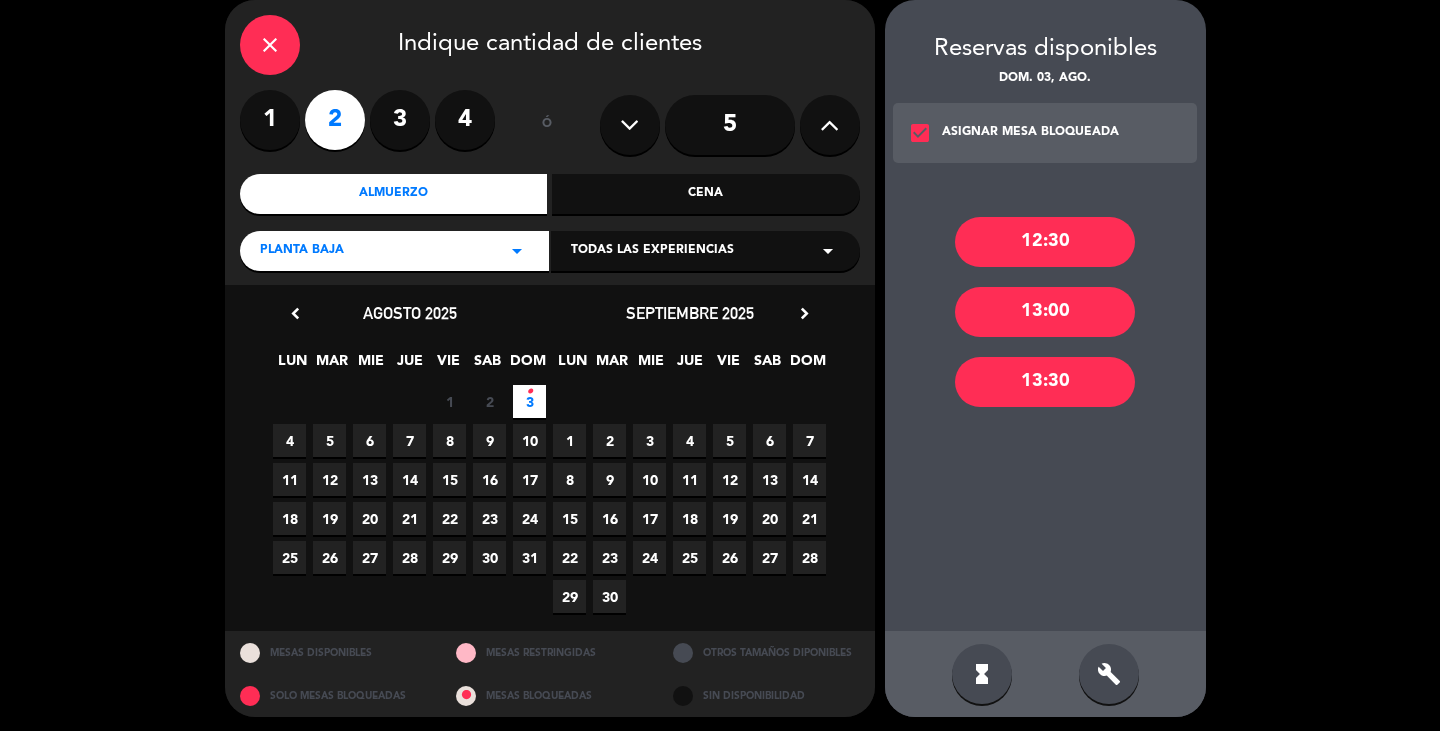 click on "12:30" at bounding box center (1045, 242) 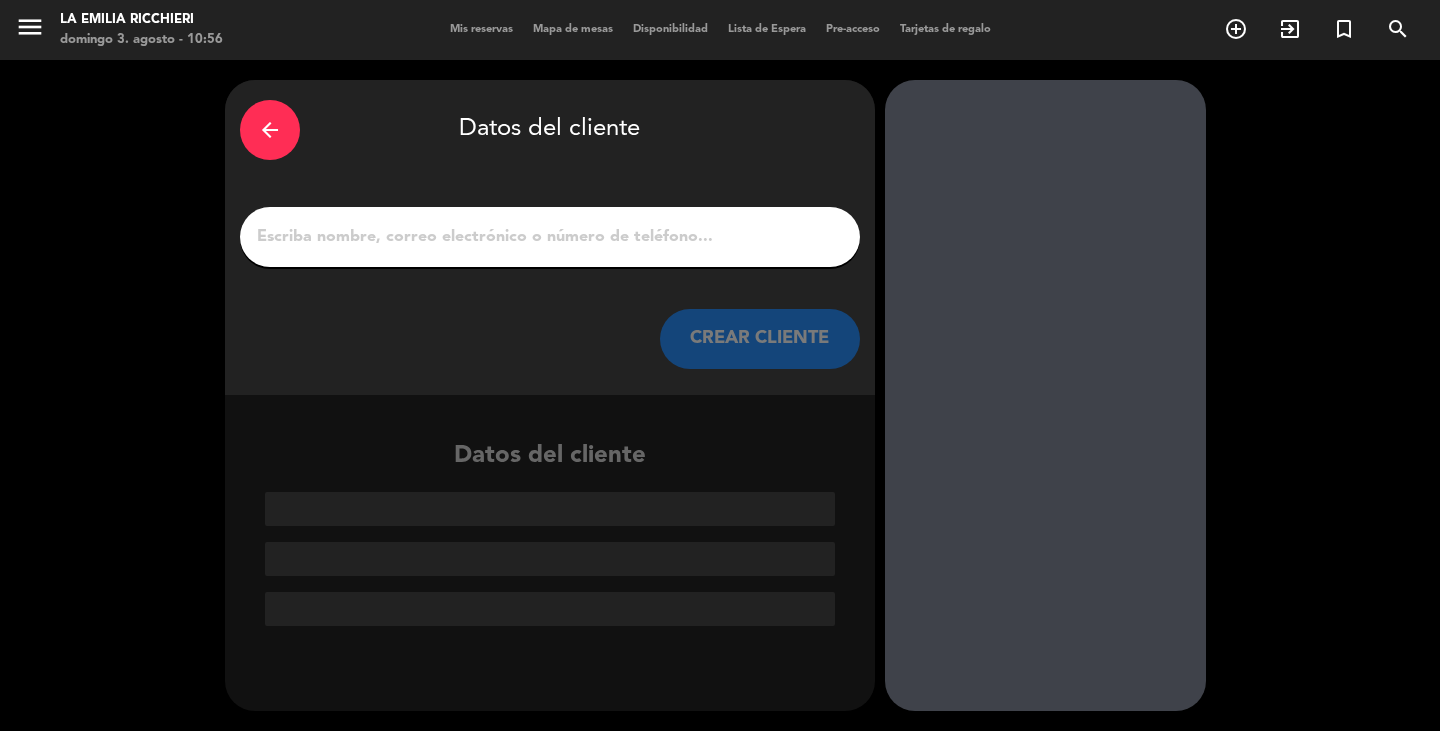 click on "1" at bounding box center [550, 237] 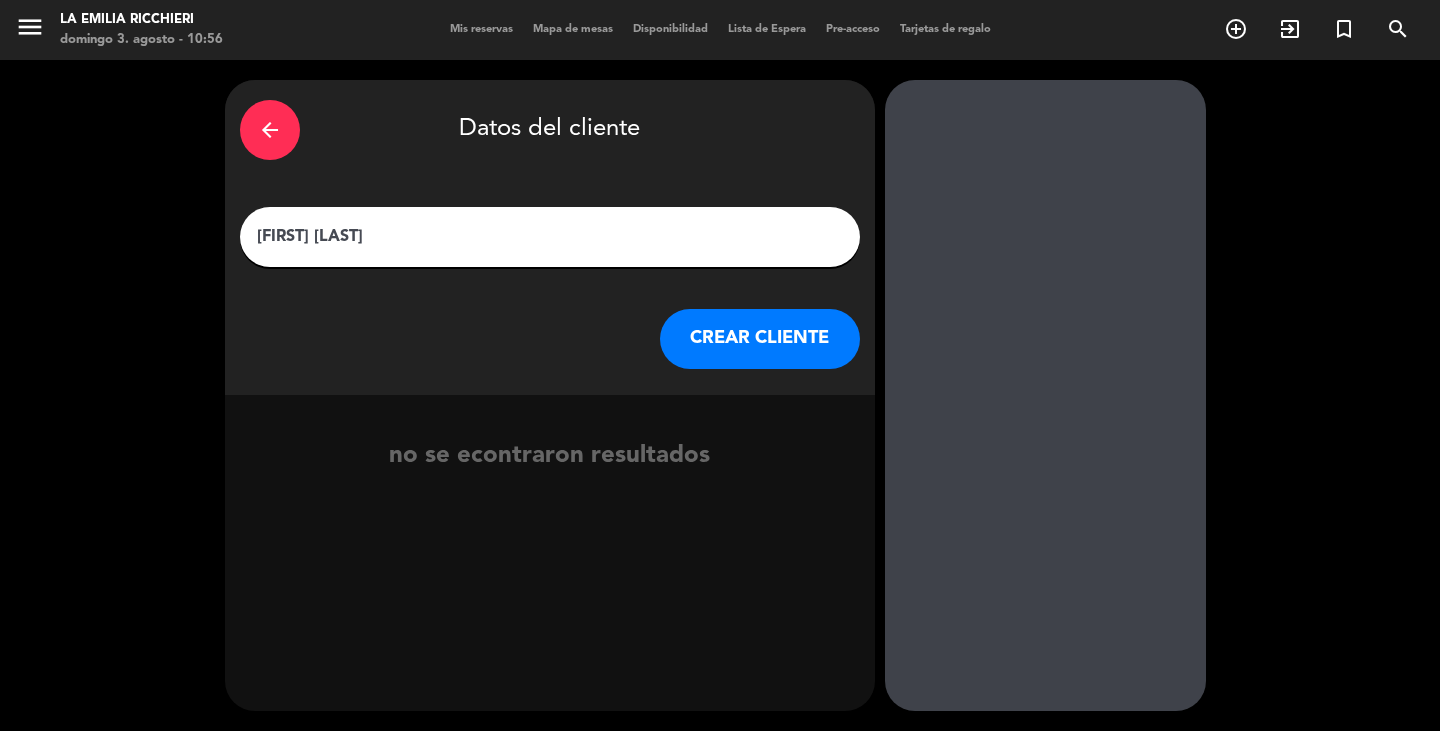 type on "[FIRST] [LAST]" 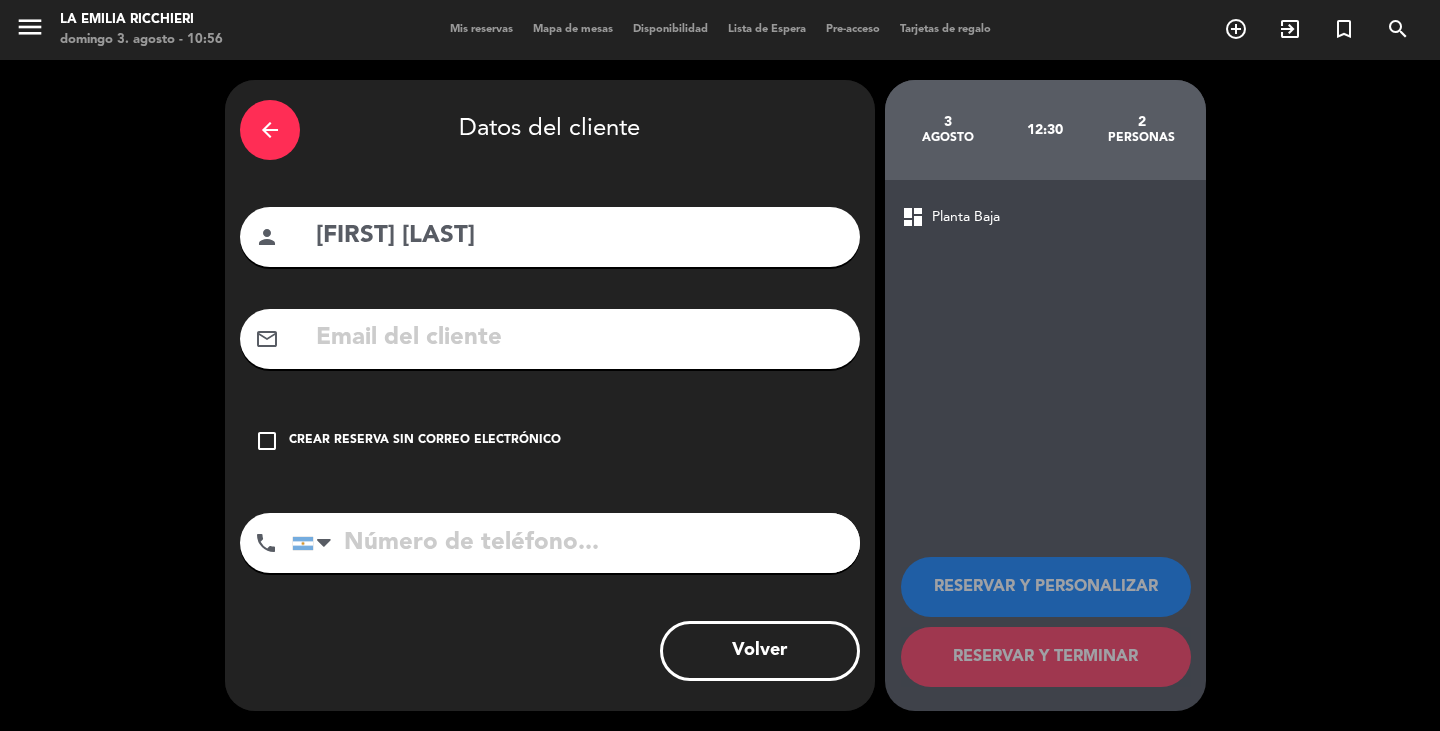 click on "Crear reserva sin correo electrónico" at bounding box center (425, 441) 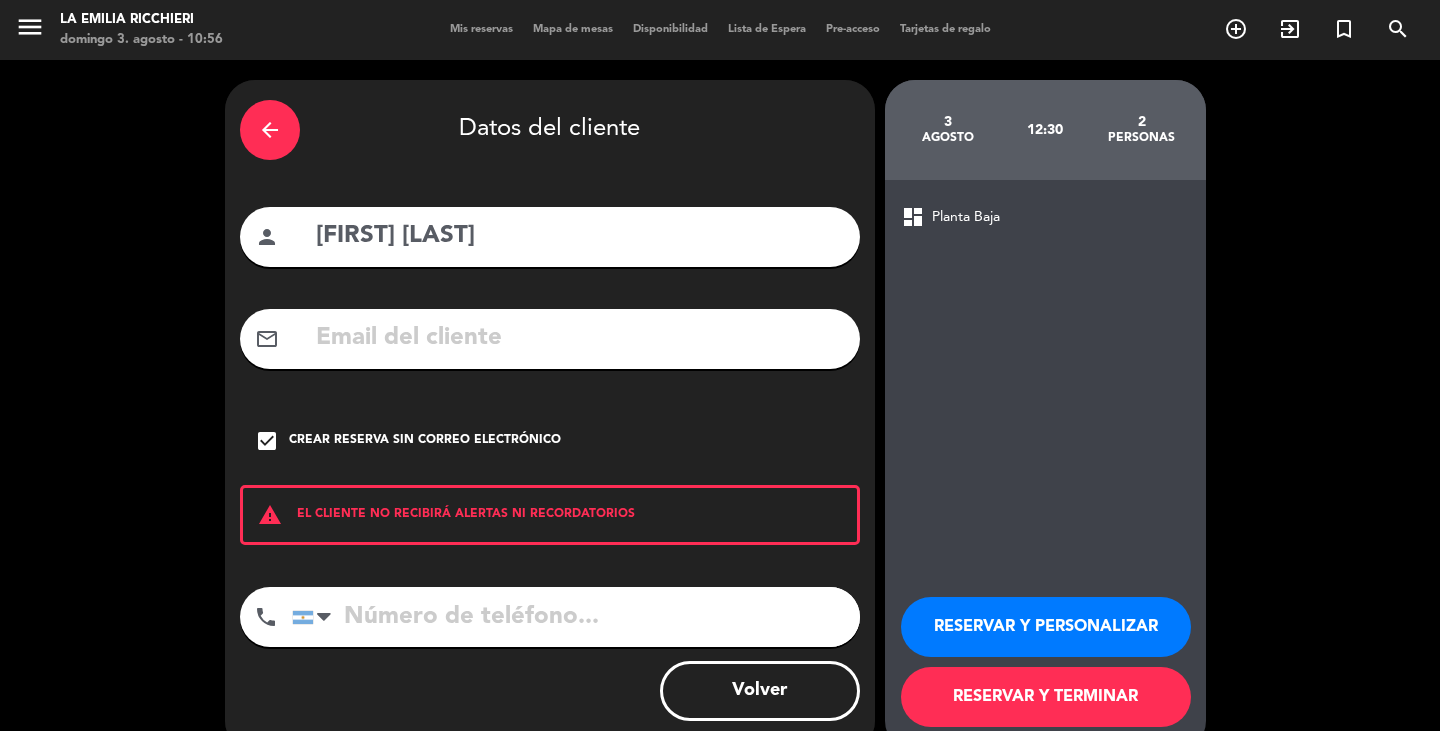 click at bounding box center [576, 617] 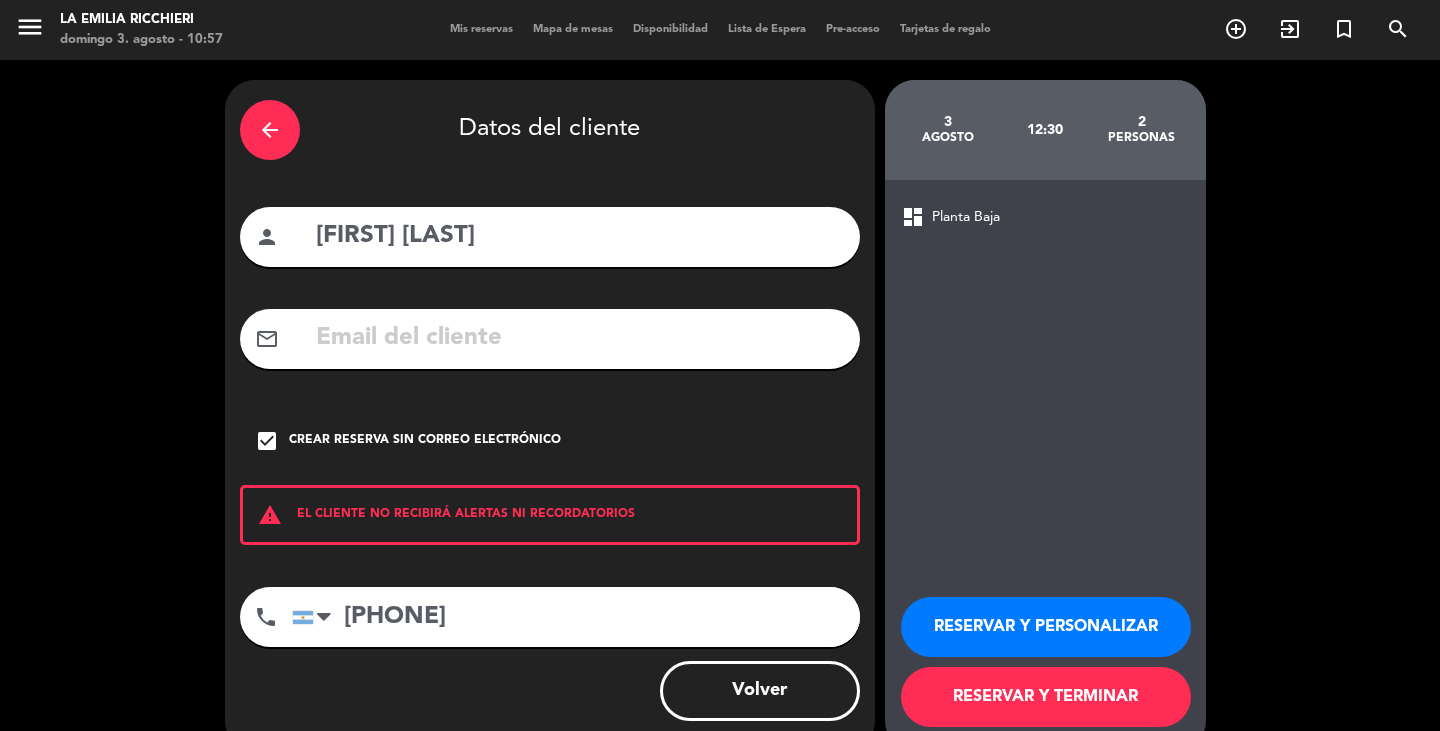type on "[PHONE]" 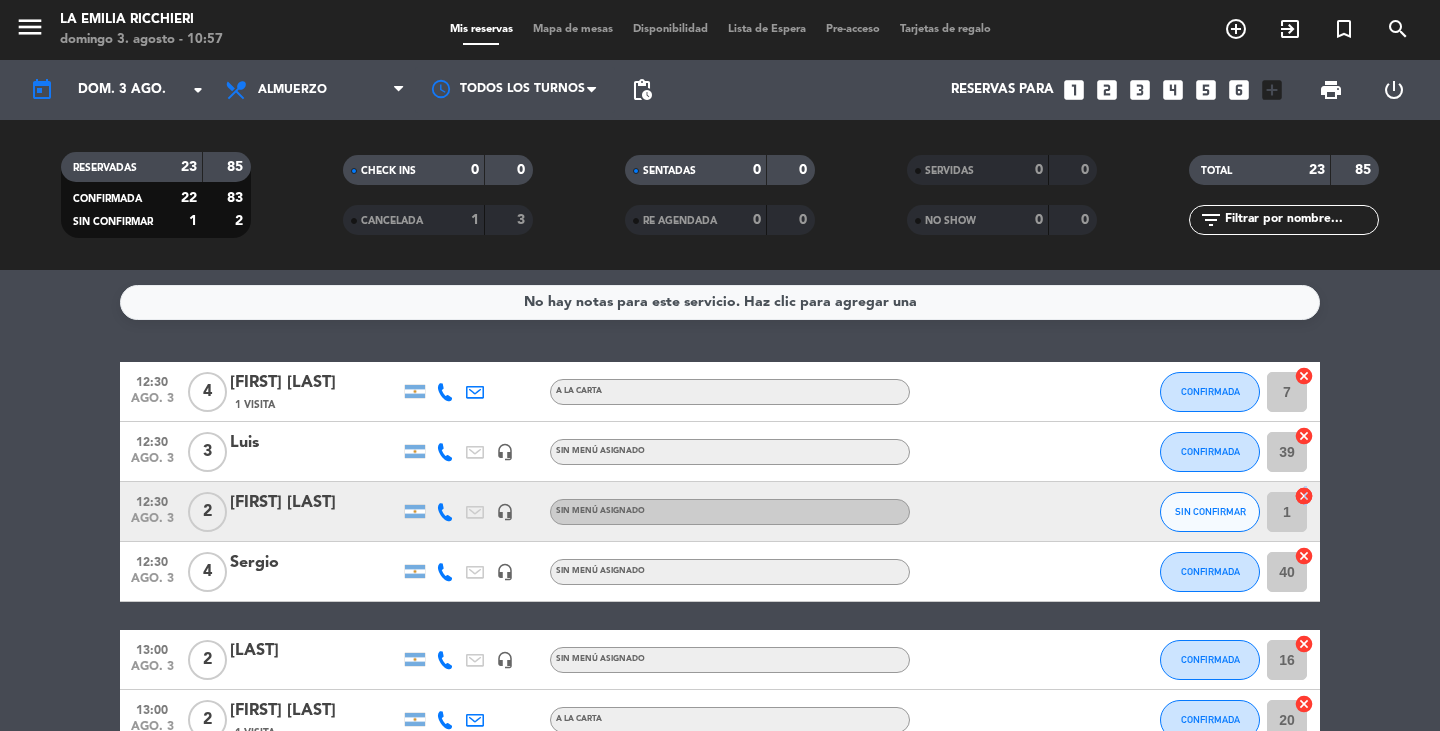 click on "cancel" 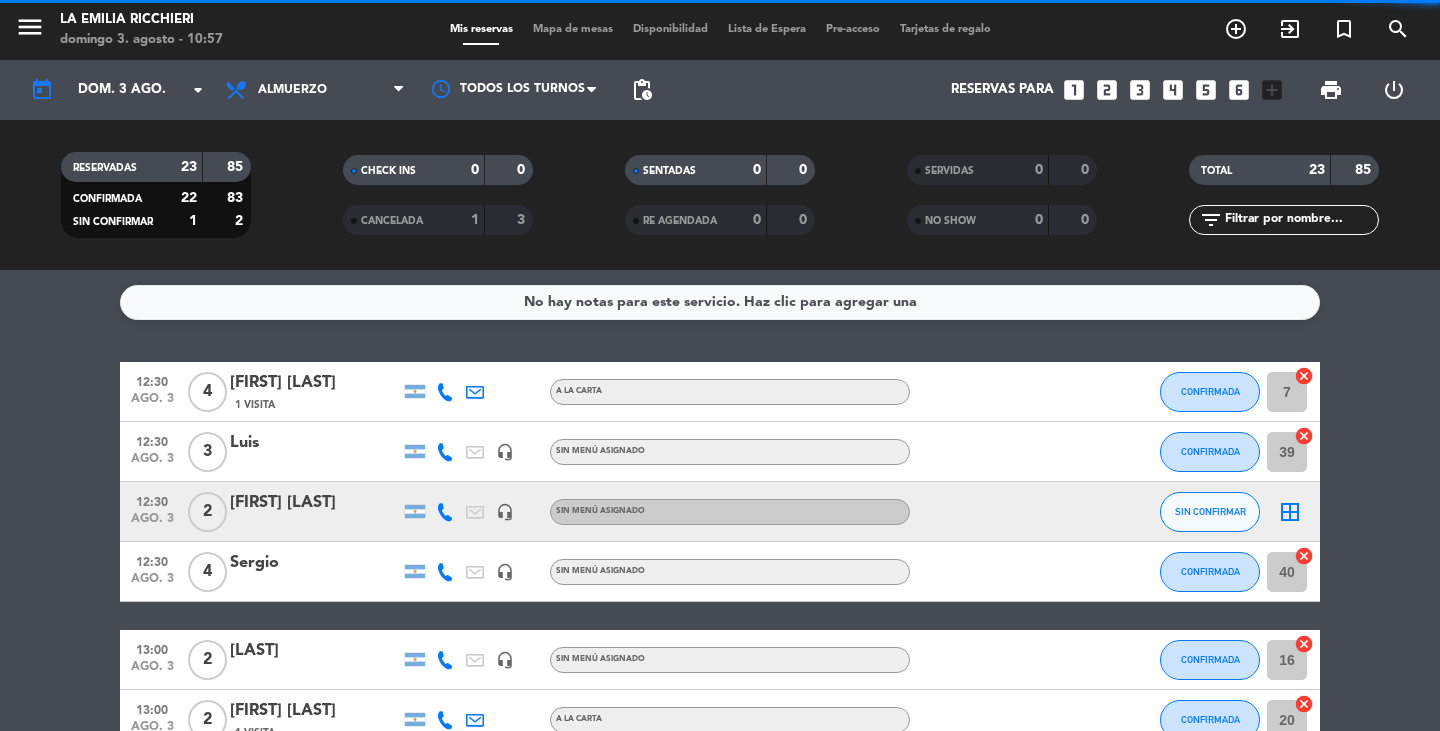 click on "border_all" 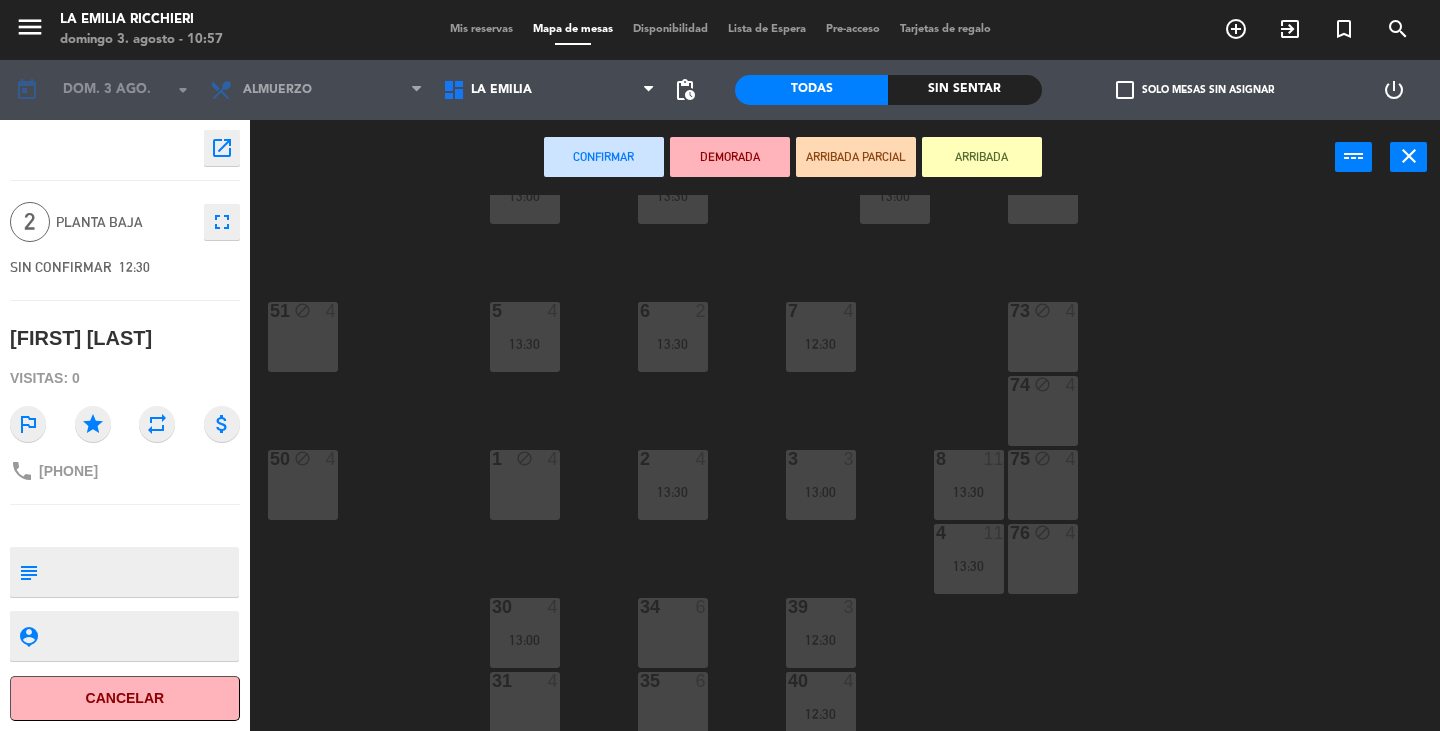 scroll, scrollTop: 300, scrollLeft: 0, axis: vertical 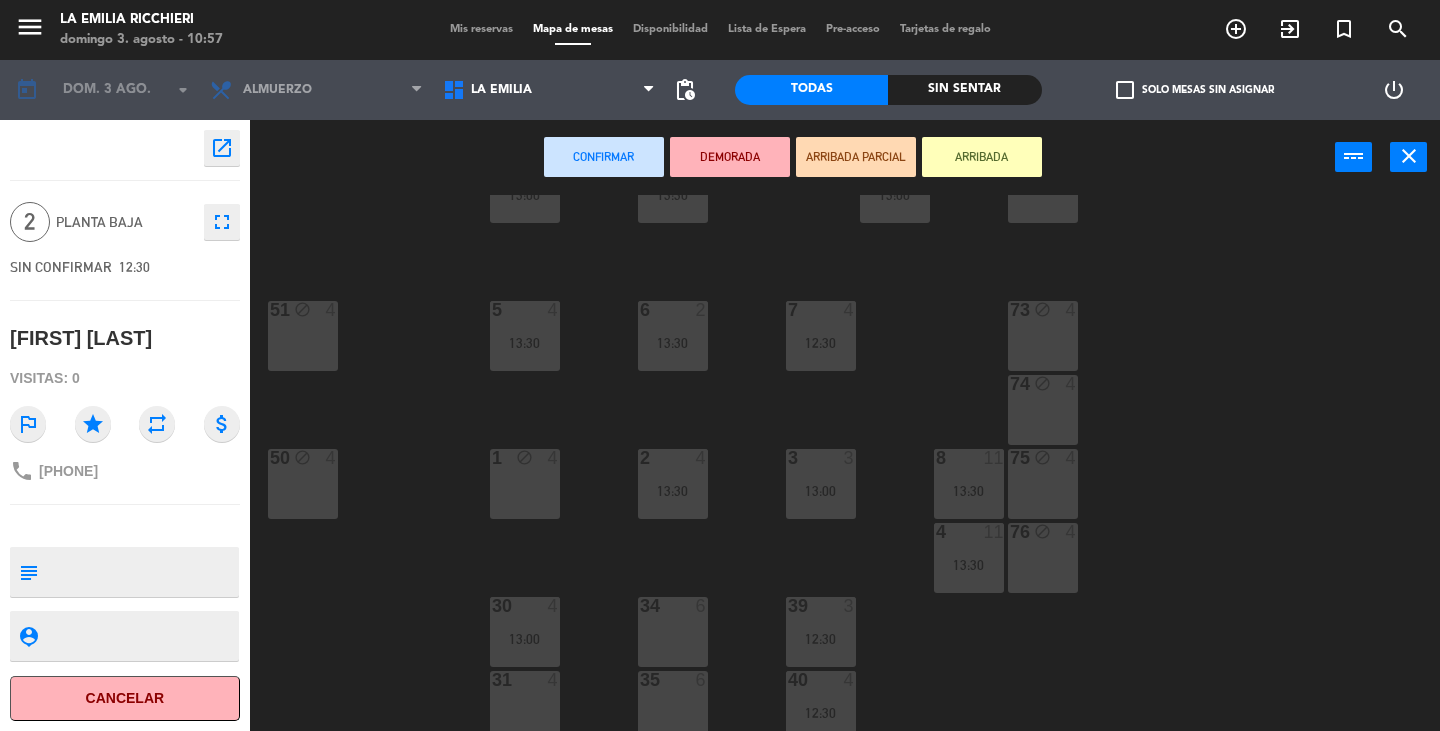 click on "1 block  4" at bounding box center [525, 484] 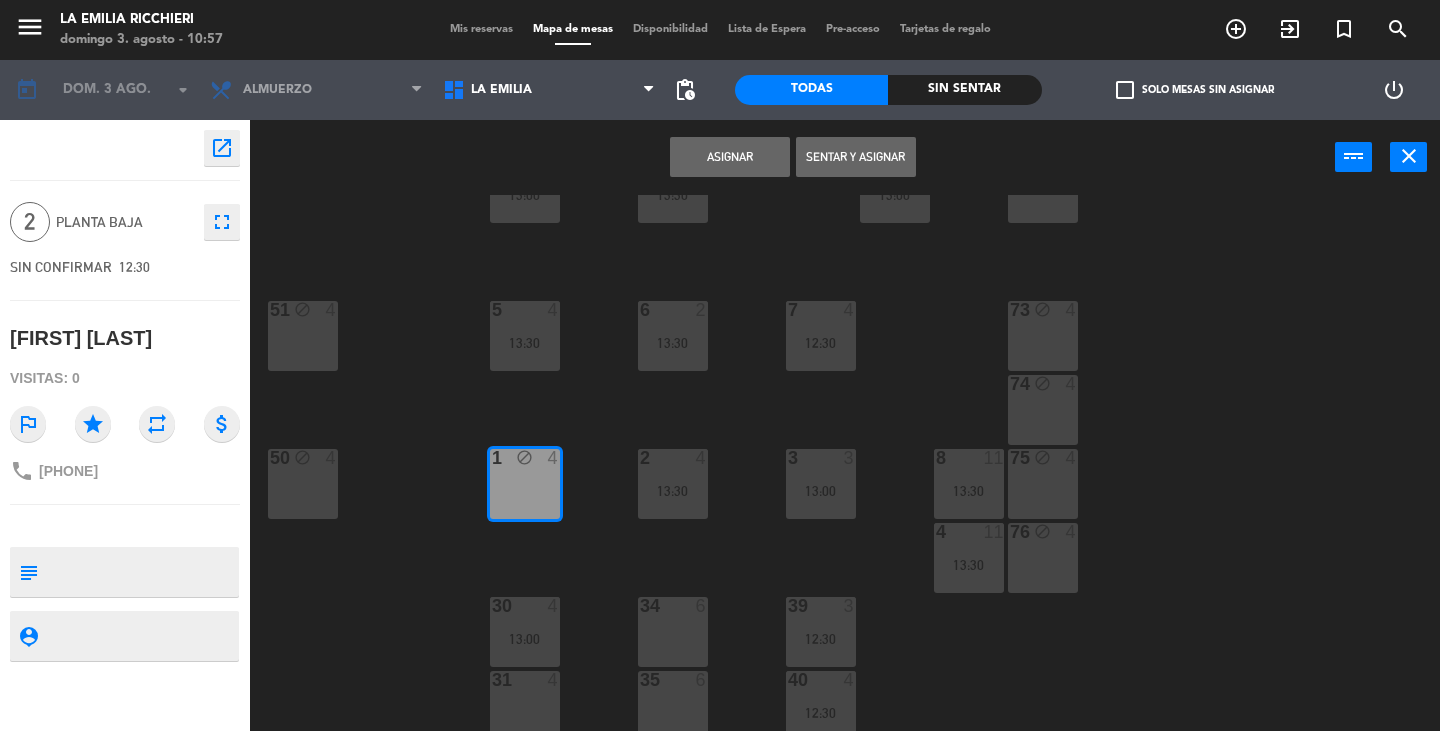 click on "Asignar" at bounding box center (730, 157) 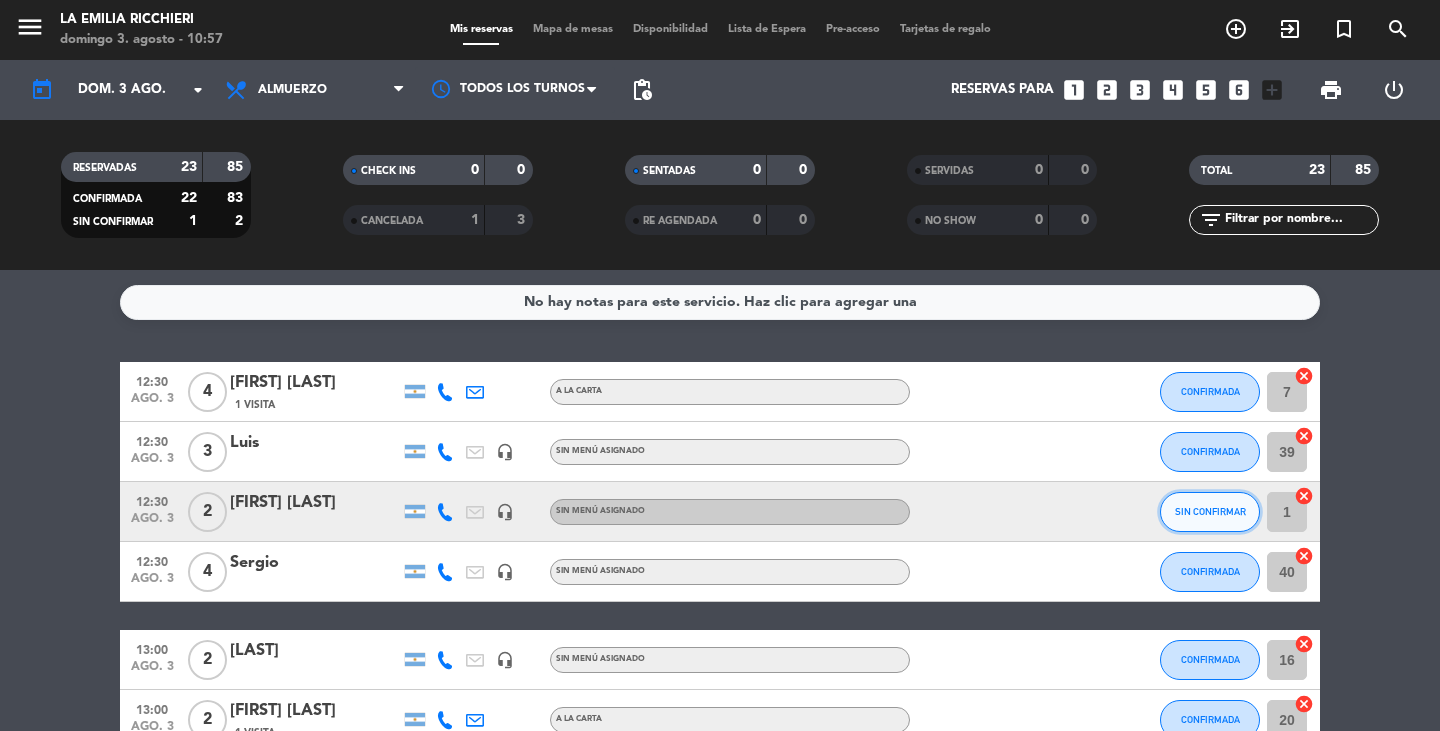 click on "SIN CONFIRMAR" 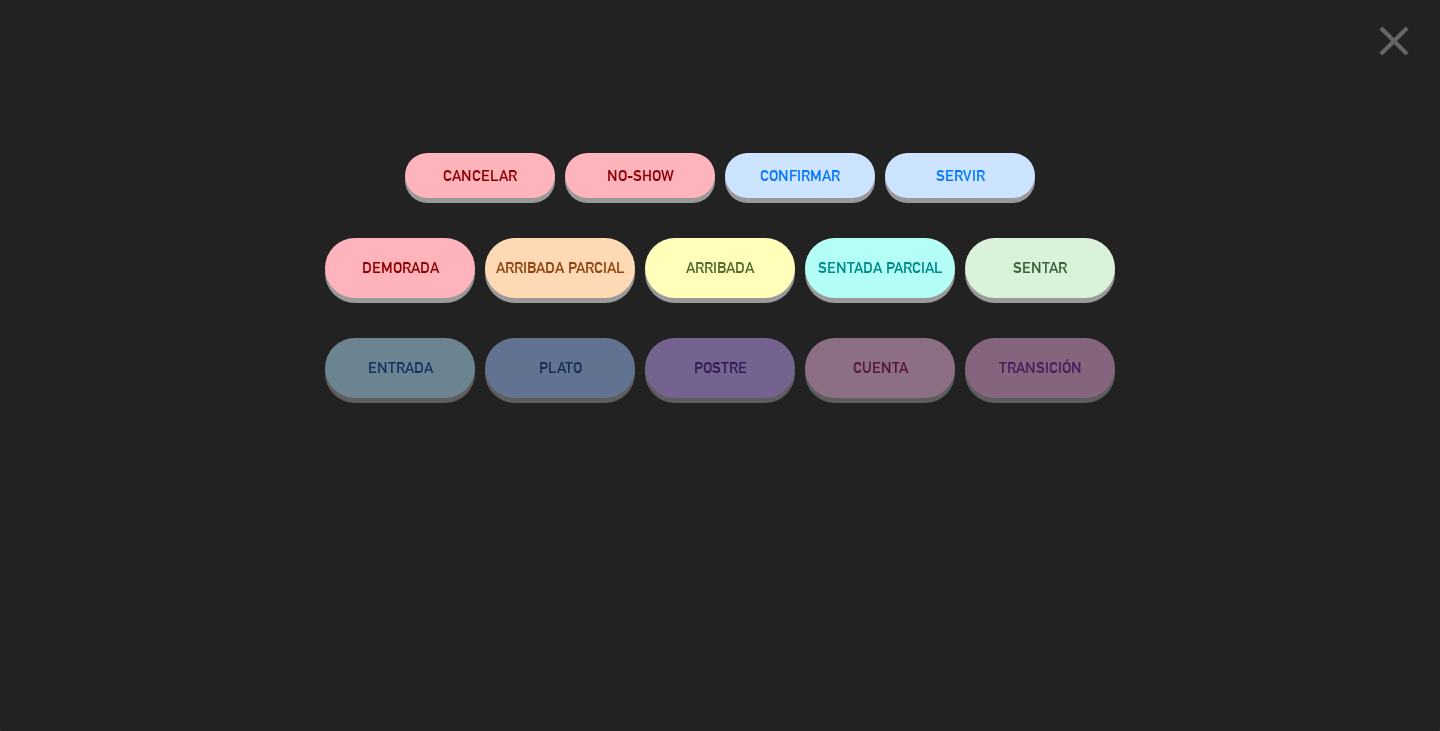 click on "CONFIRMAR" 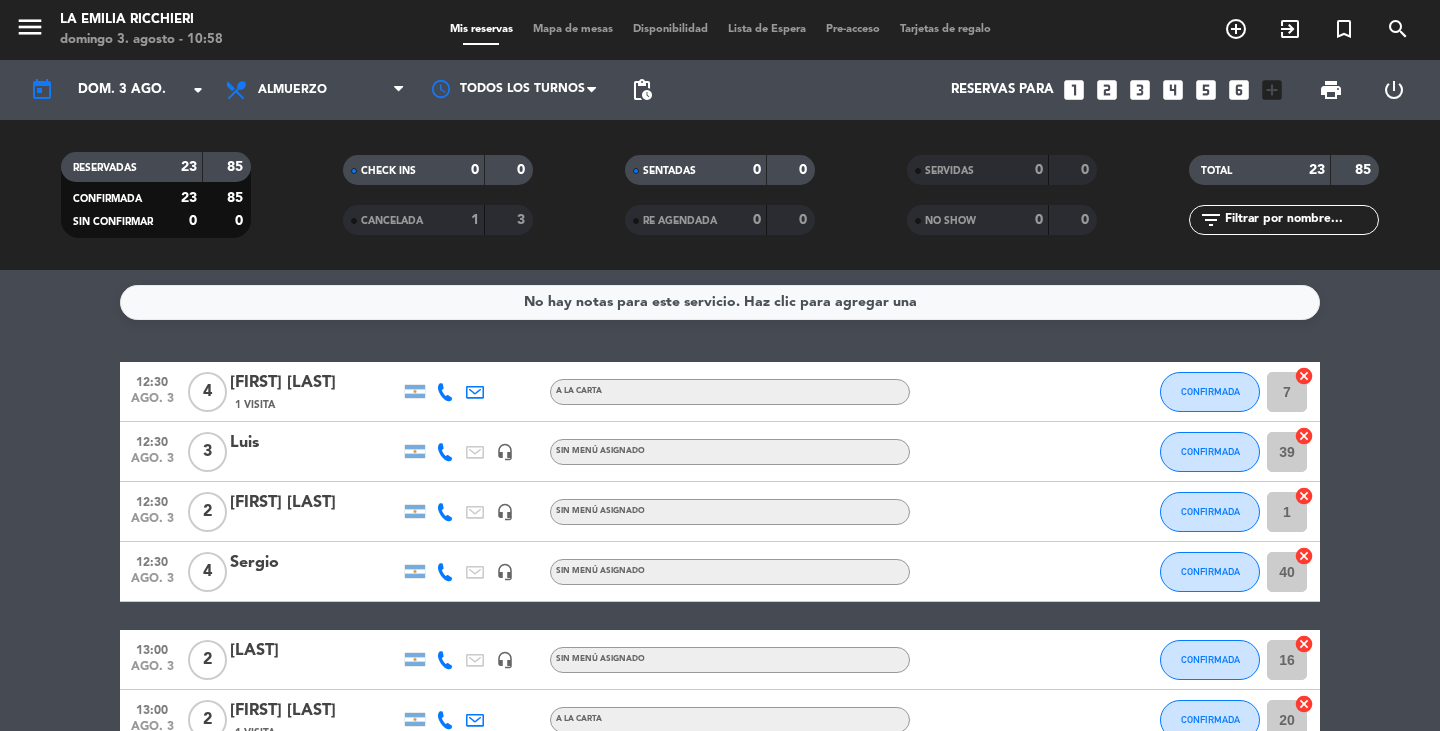 click on "looks_6" at bounding box center (1239, 90) 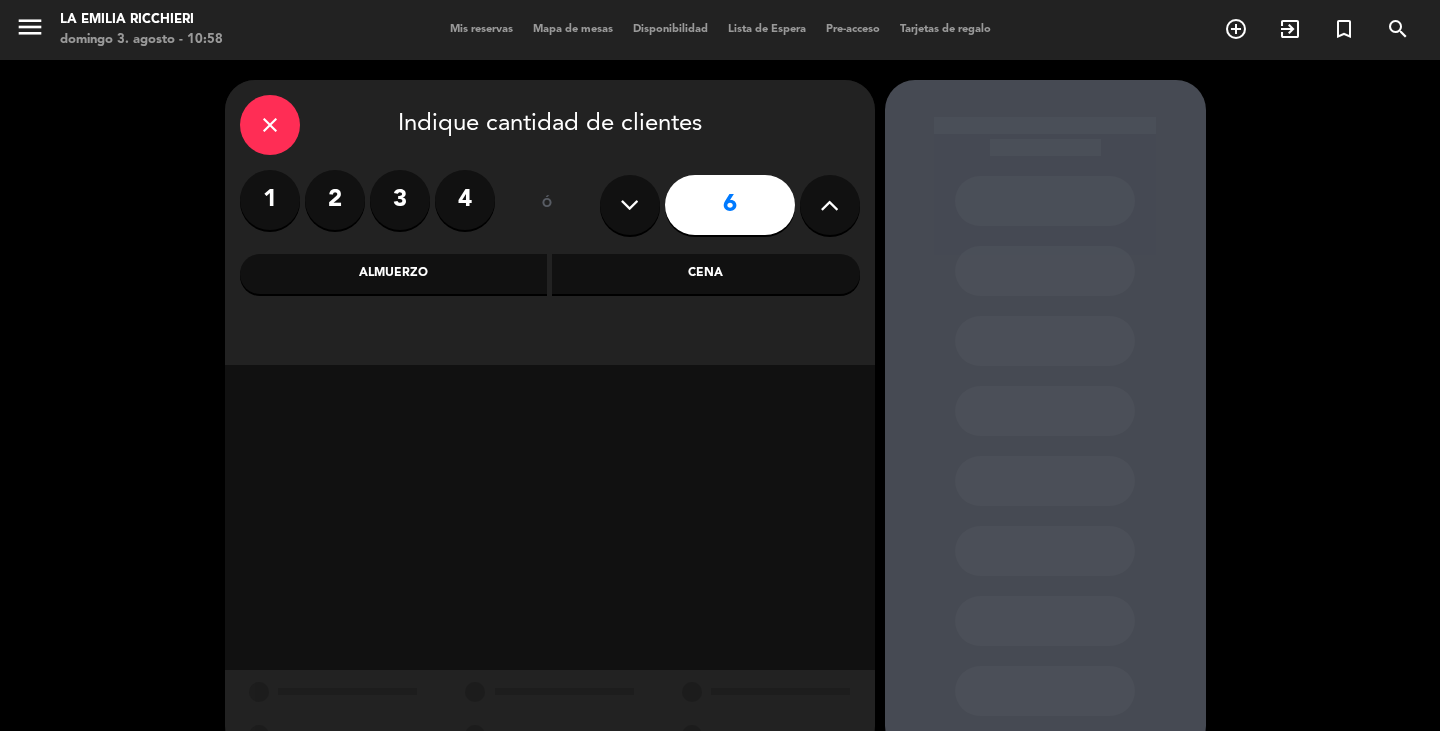click at bounding box center [829, 205] 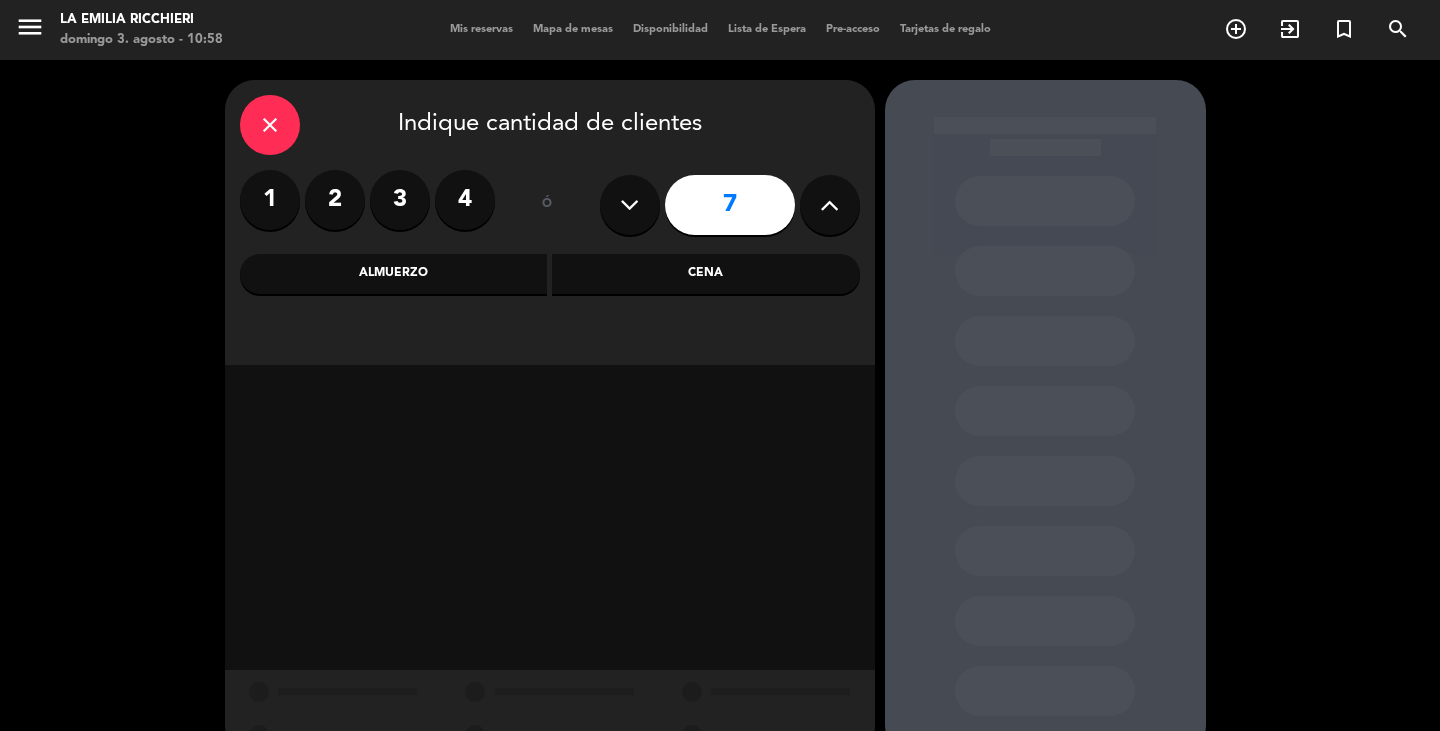 click at bounding box center [829, 205] 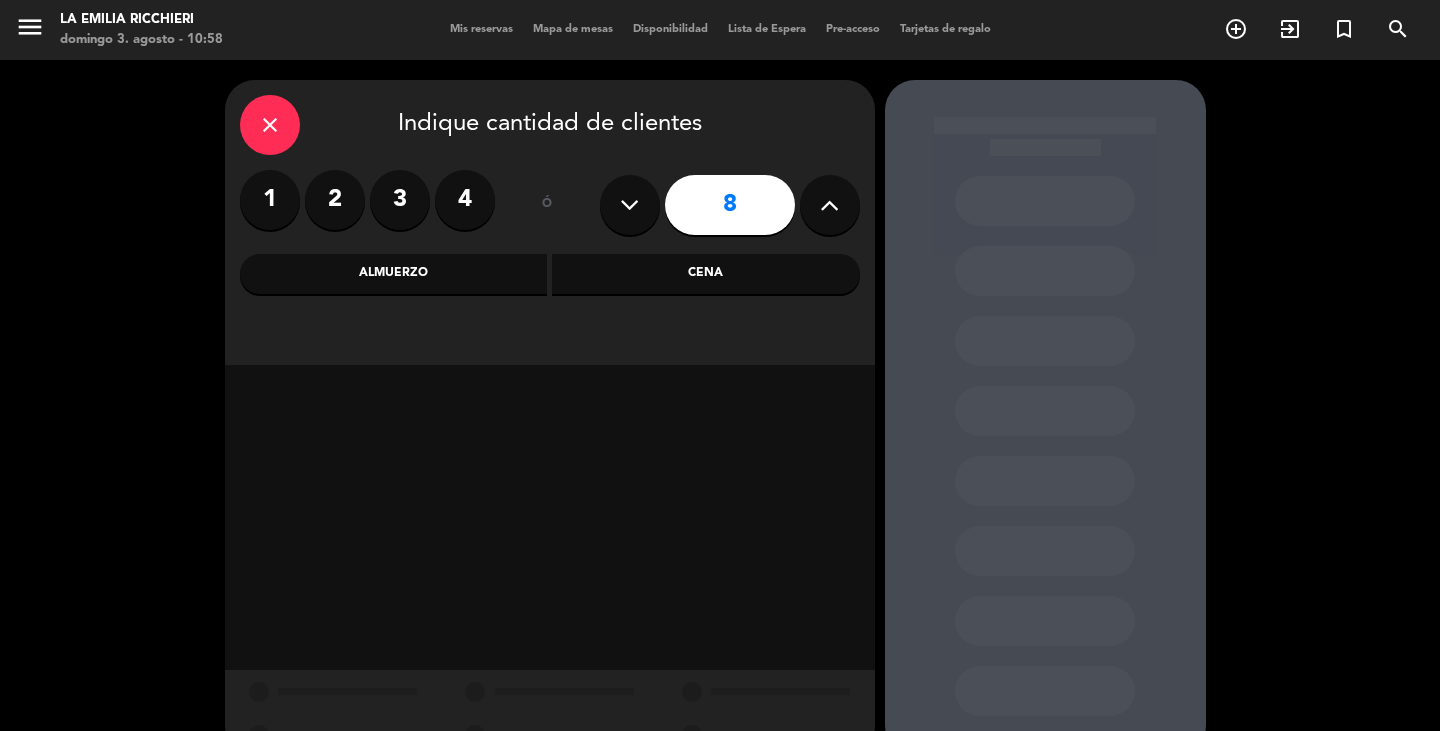 click on "Almuerzo" at bounding box center [394, 274] 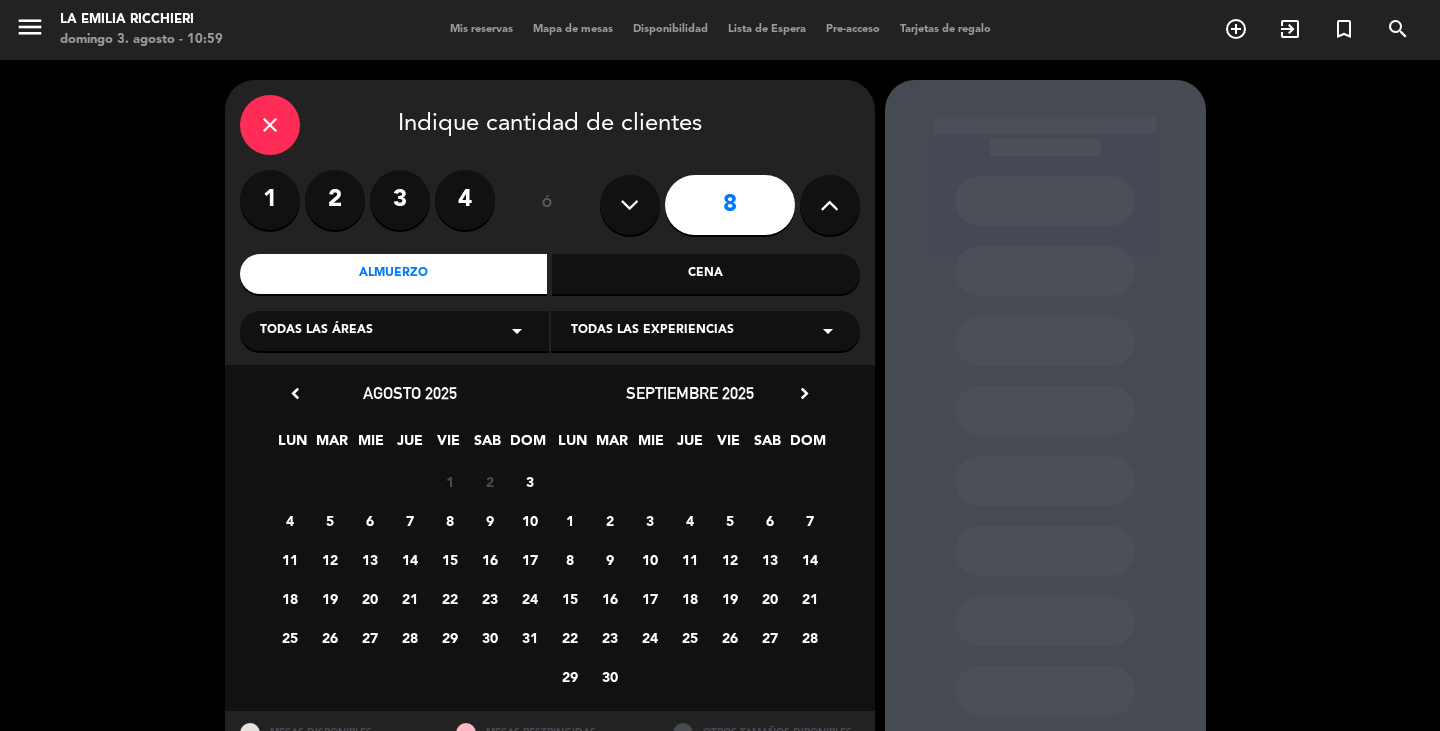 click on "3" at bounding box center (529, 481) 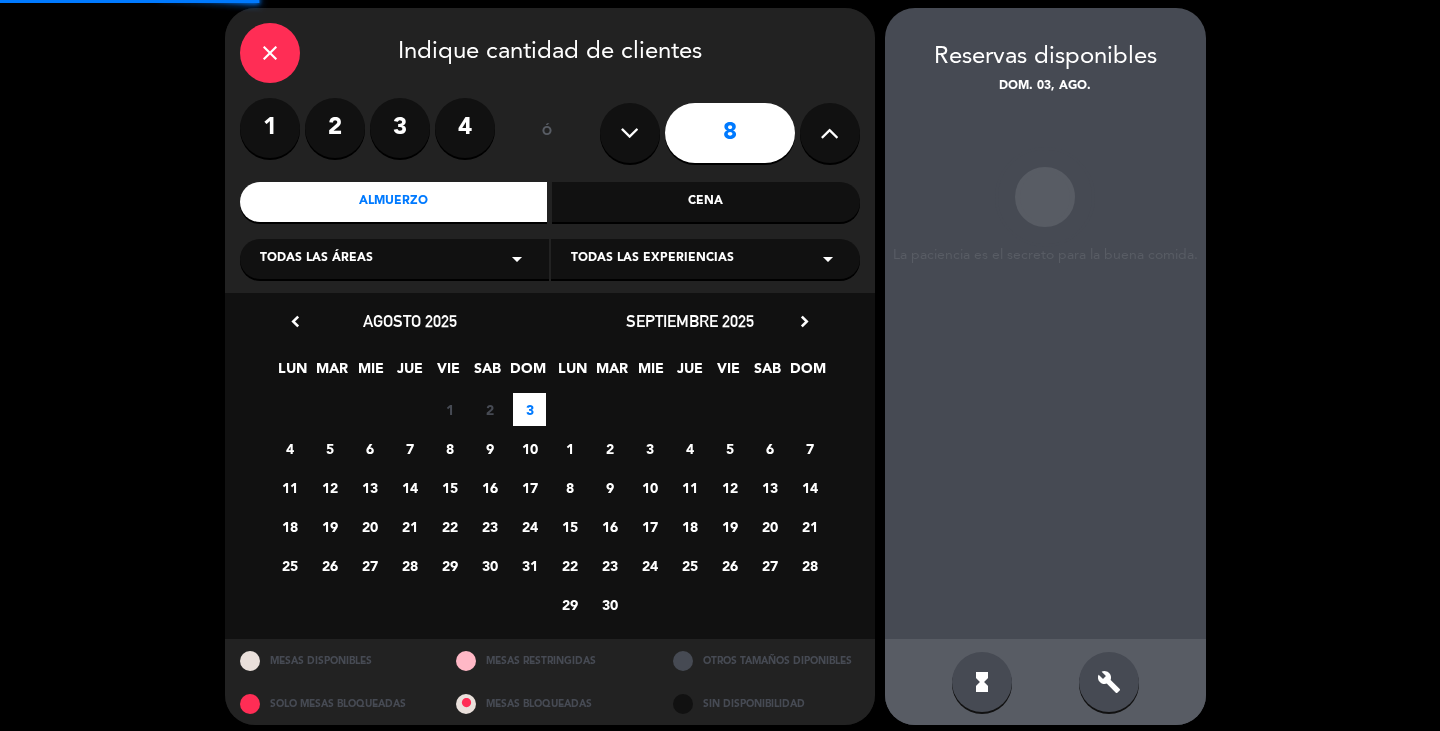 scroll, scrollTop: 80, scrollLeft: 0, axis: vertical 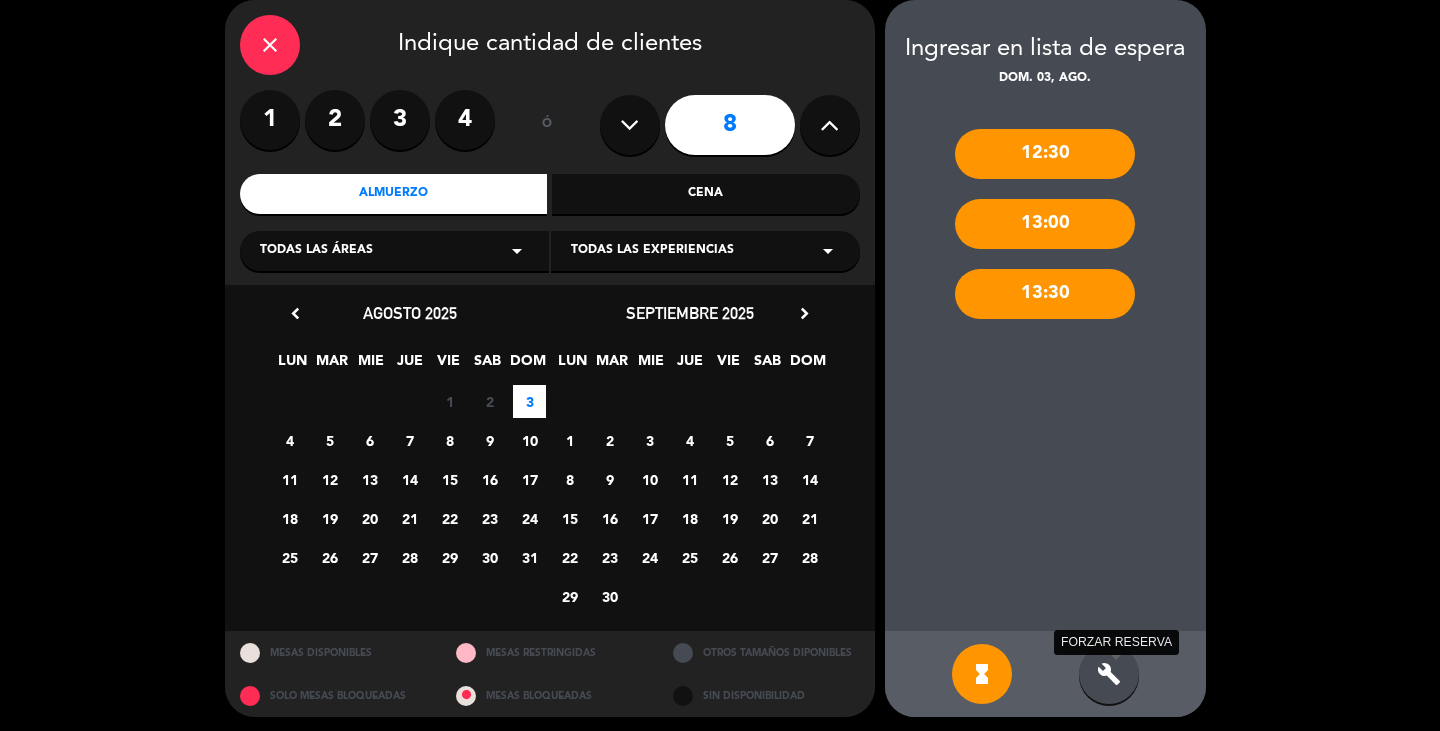 click on "build" at bounding box center [1109, 674] 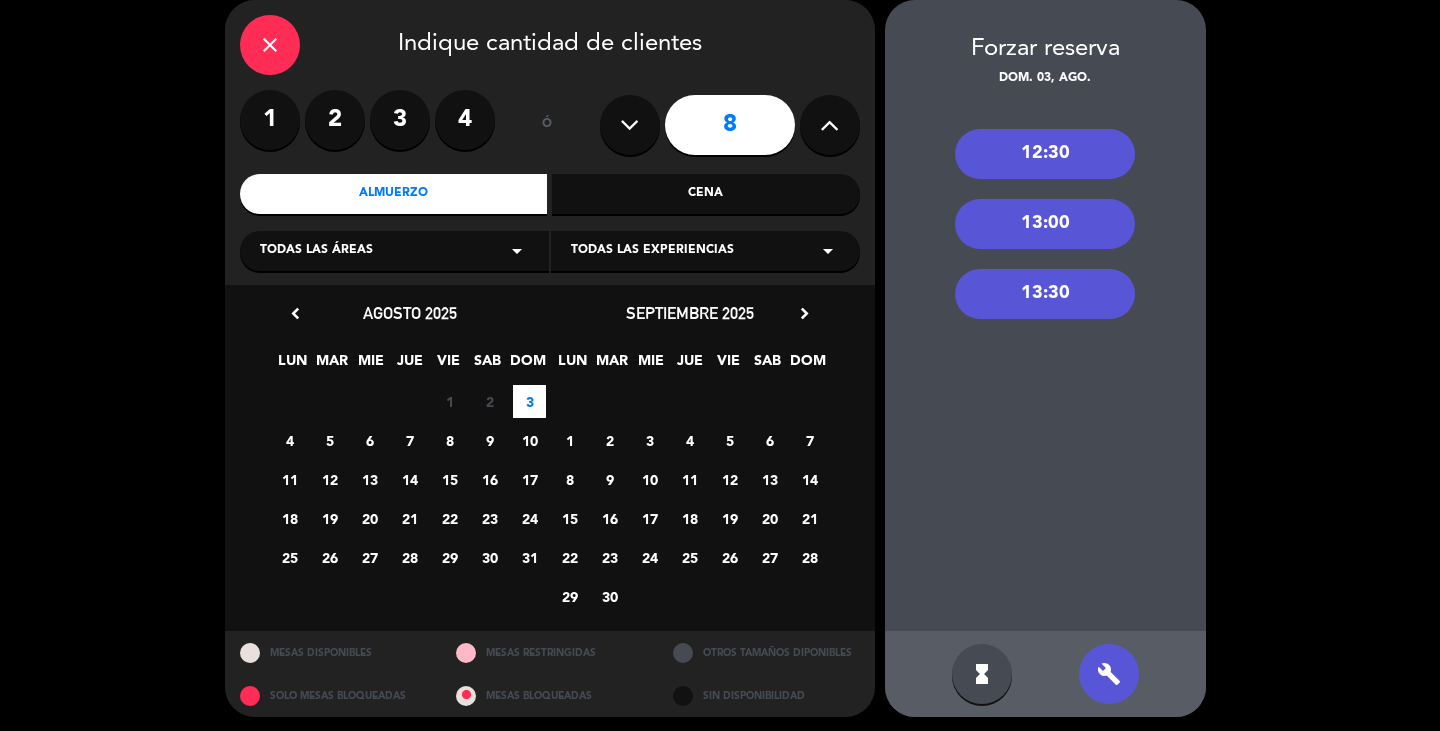 click on "13:00" at bounding box center (1045, 224) 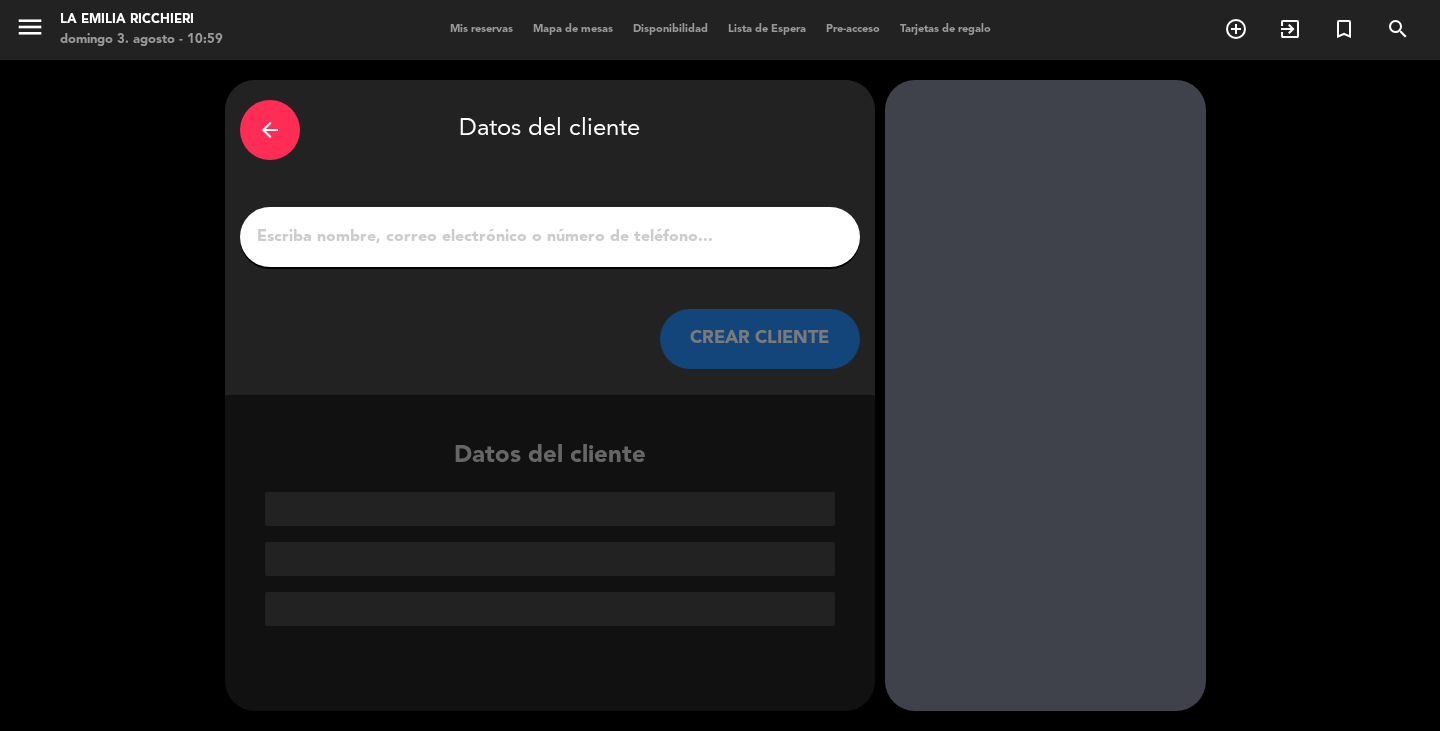 click on "1" at bounding box center [550, 237] 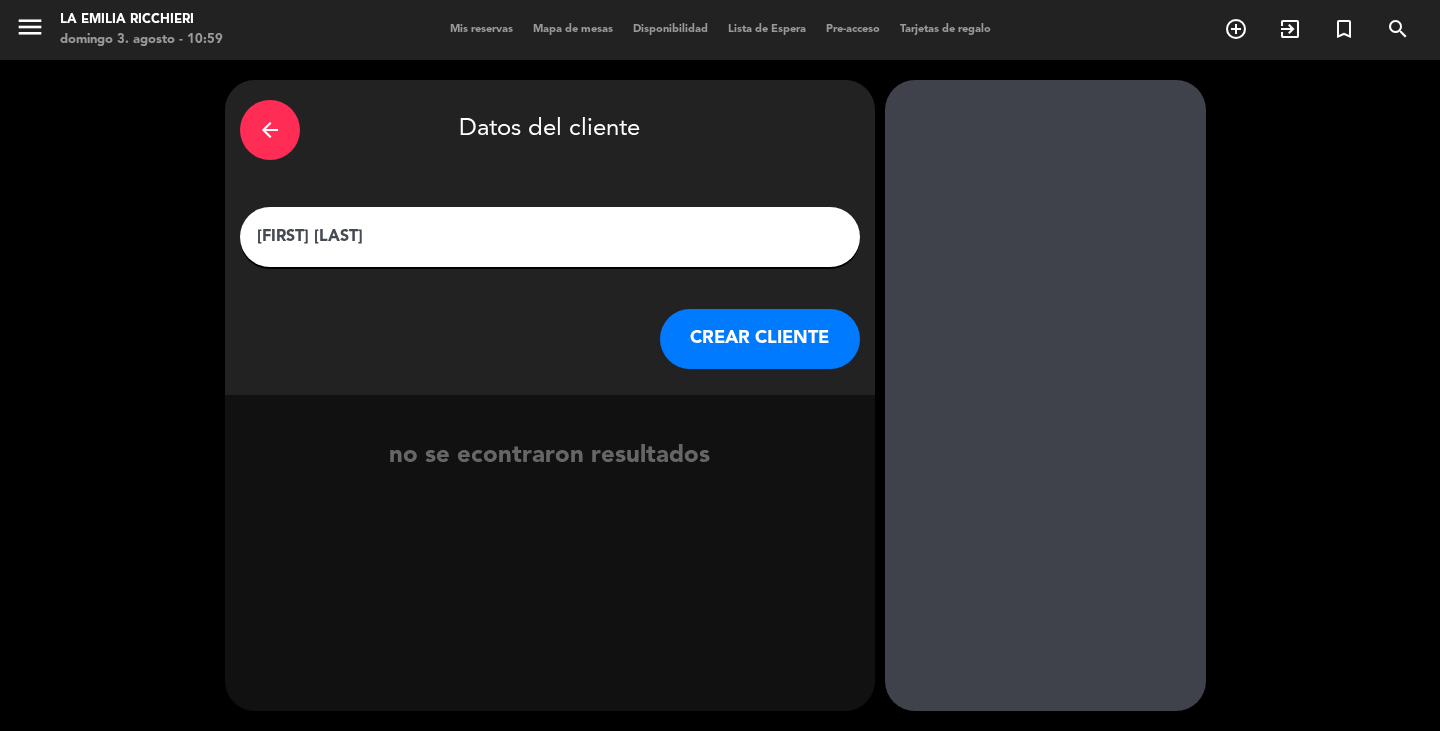type on "[FIRST] [LAST]" 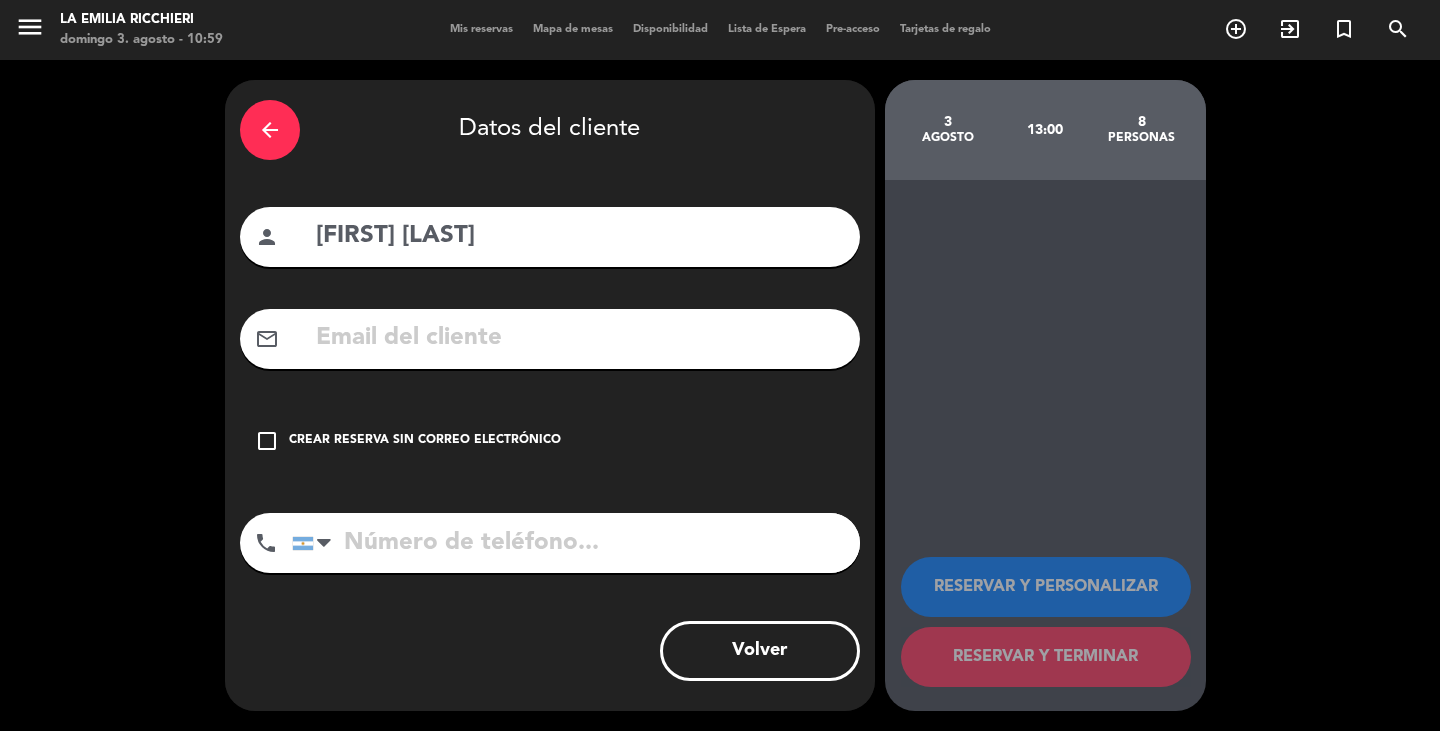 click on "Crear reserva sin correo electrónico" at bounding box center (425, 441) 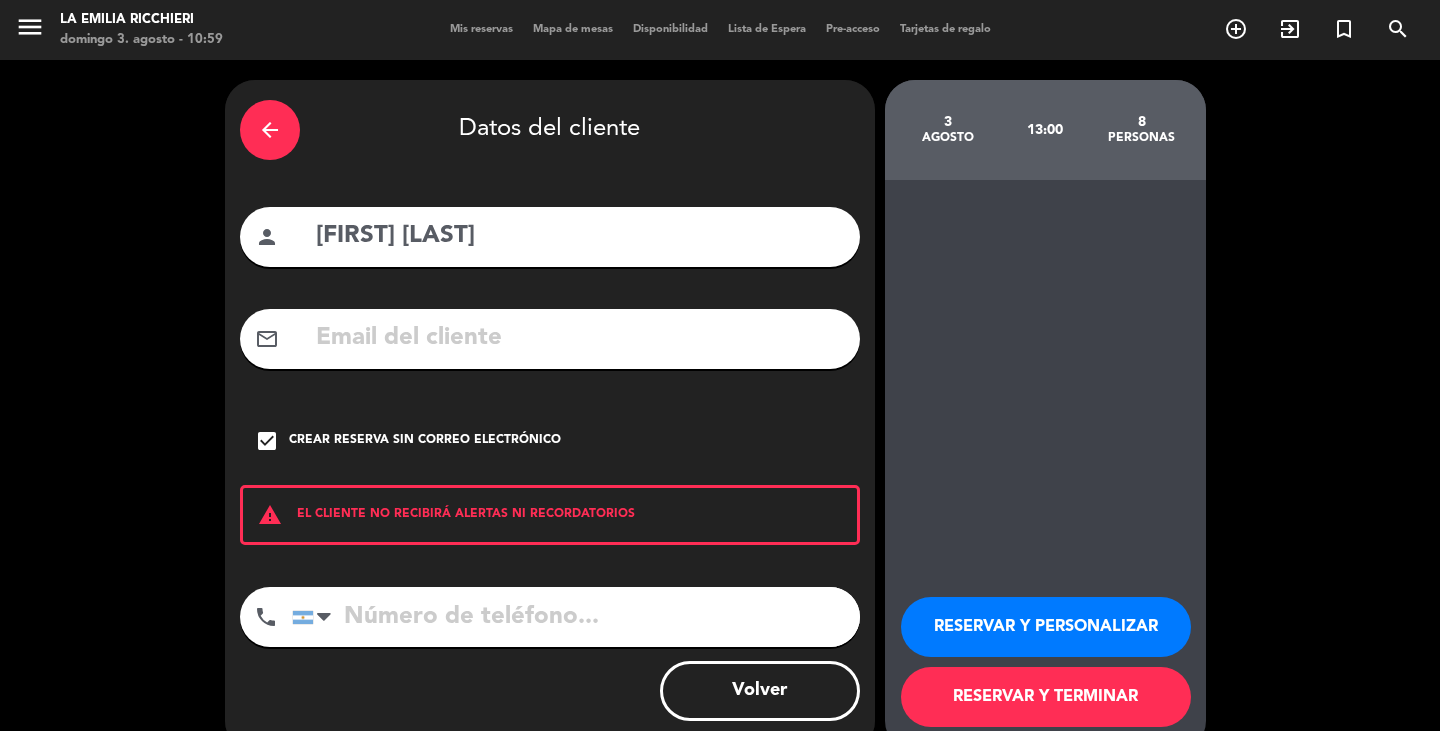 click on "RESERVAR Y TERMINAR" at bounding box center (1046, 697) 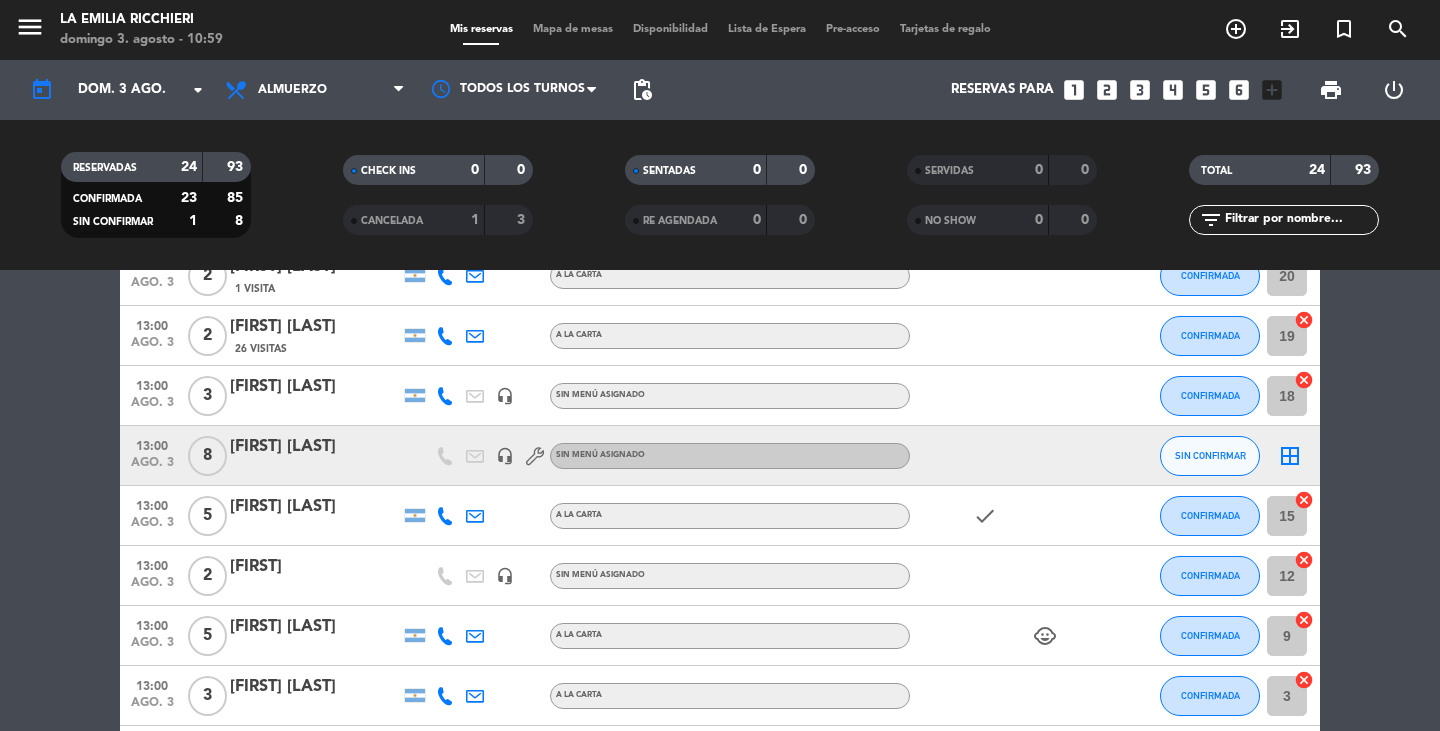 scroll, scrollTop: 500, scrollLeft: 0, axis: vertical 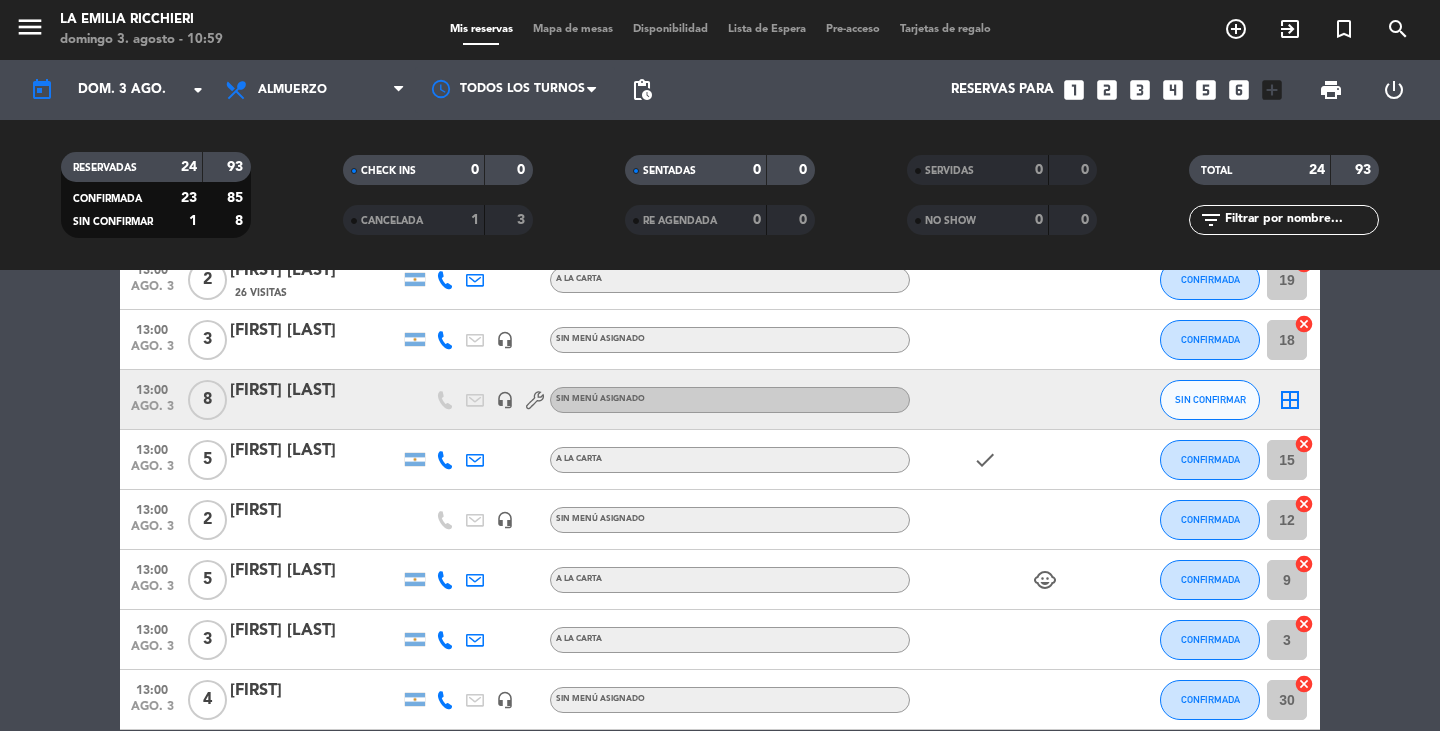 click on "border_all" 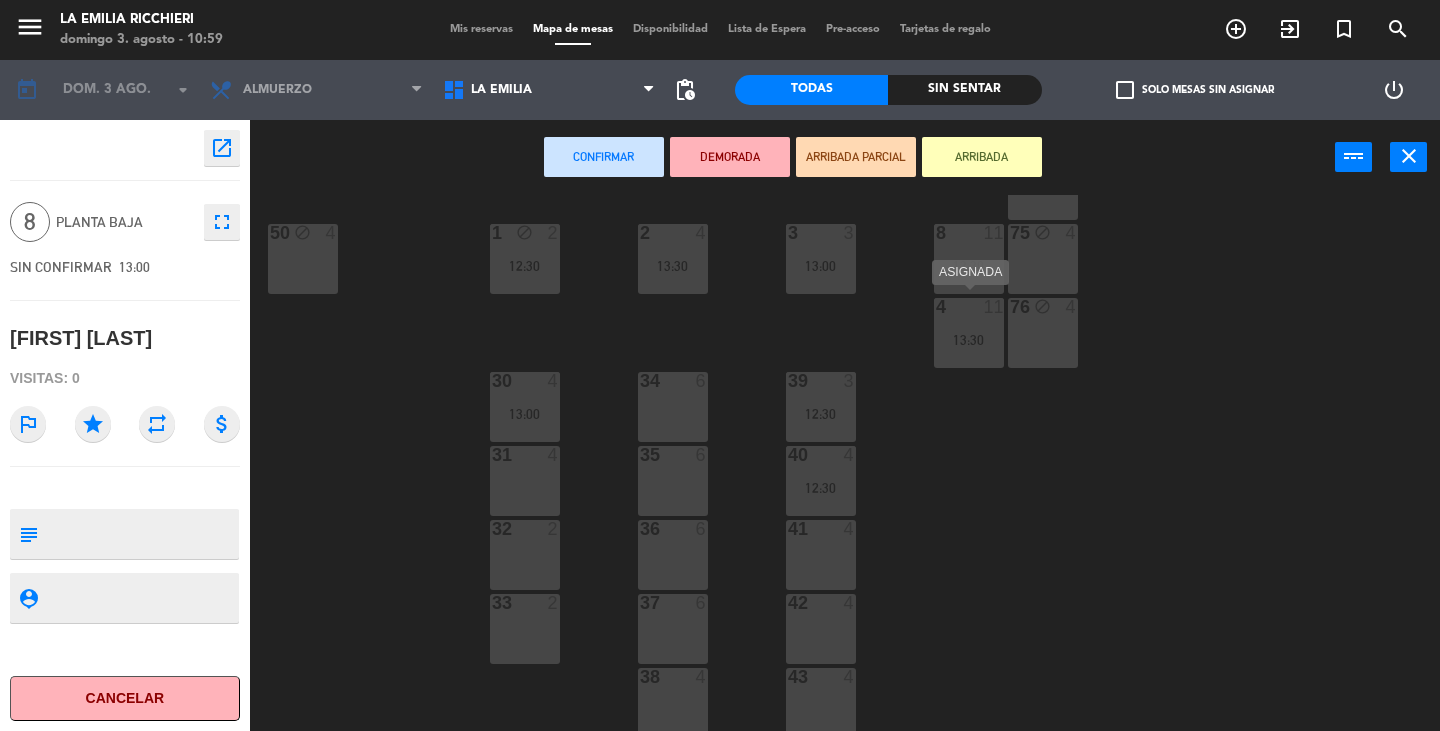 scroll, scrollTop: 532, scrollLeft: 0, axis: vertical 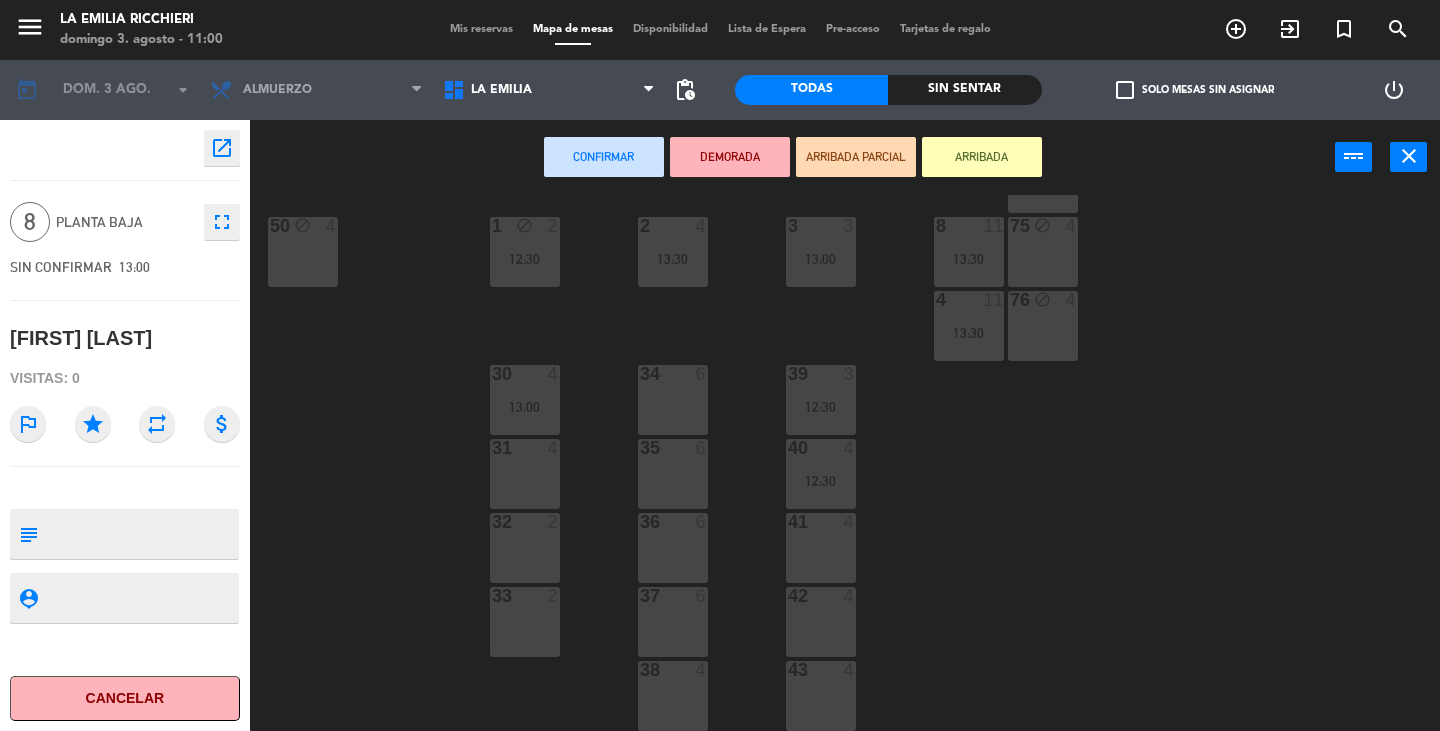 click on "34  6" at bounding box center (673, 400) 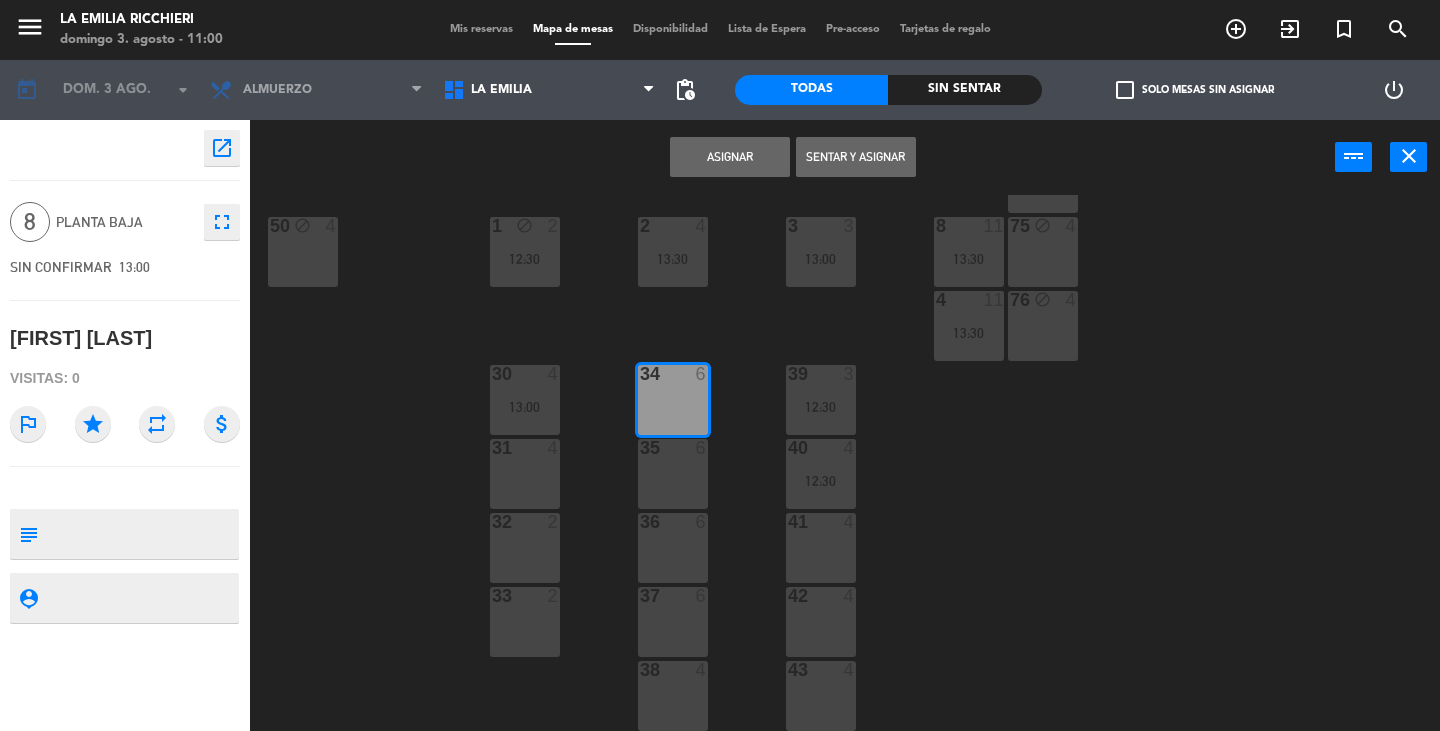 click on "Asignar" at bounding box center [730, 157] 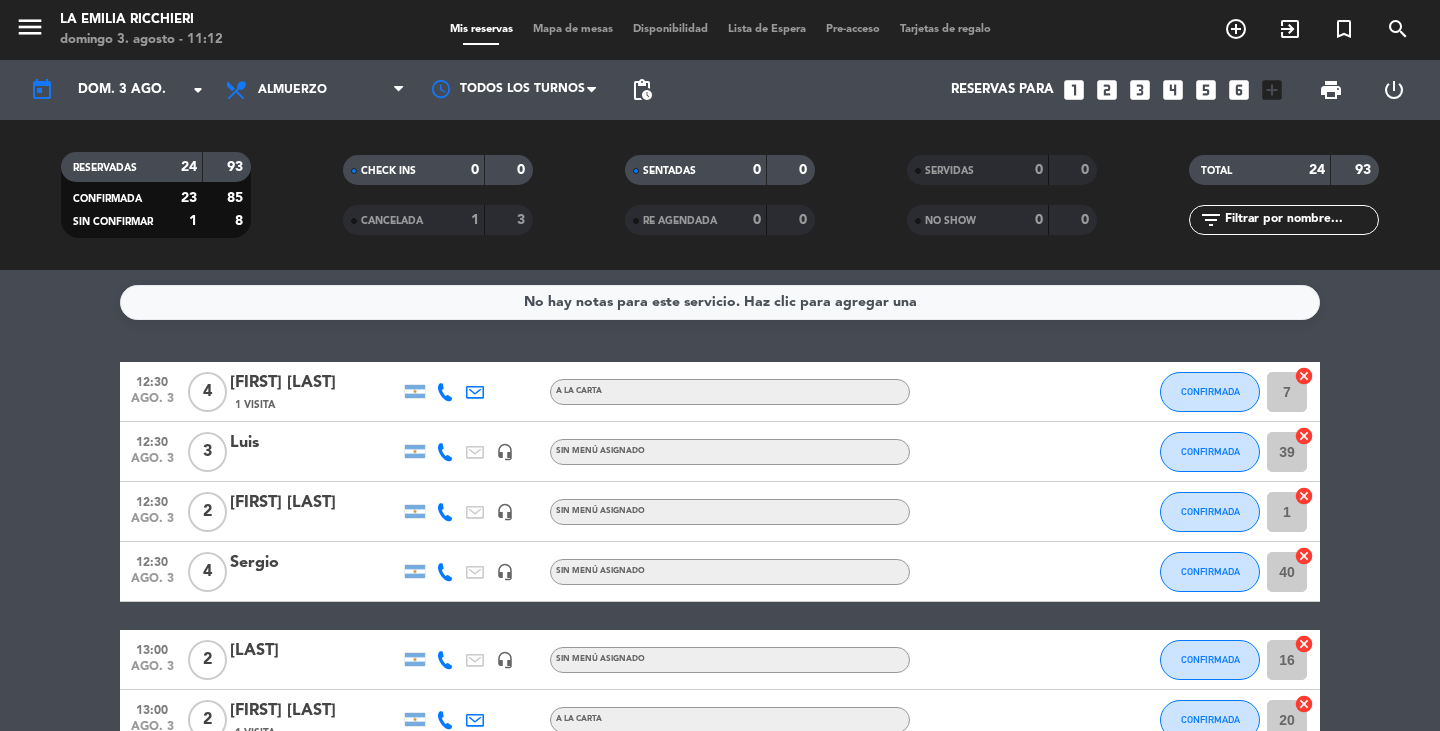 click on "looks_6" at bounding box center [1239, 90] 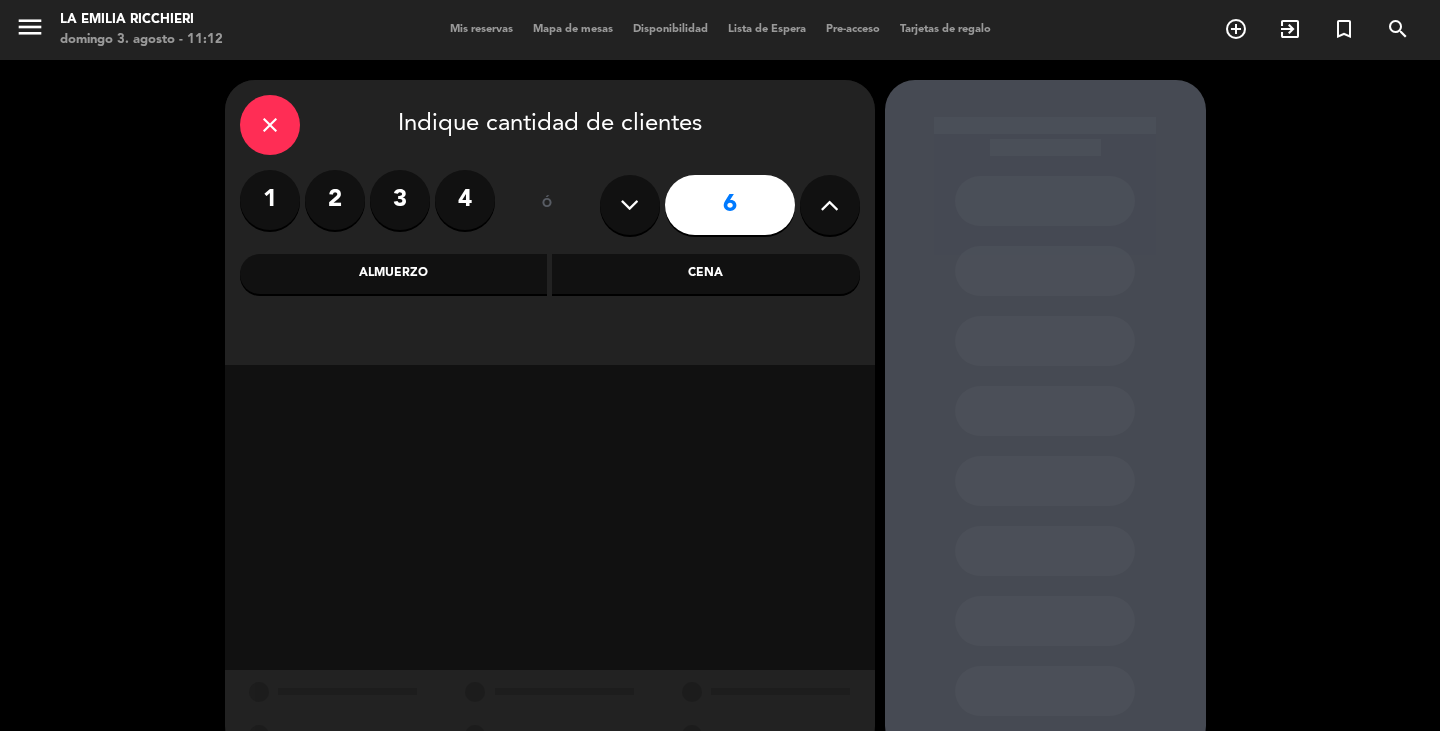 click at bounding box center [829, 205] 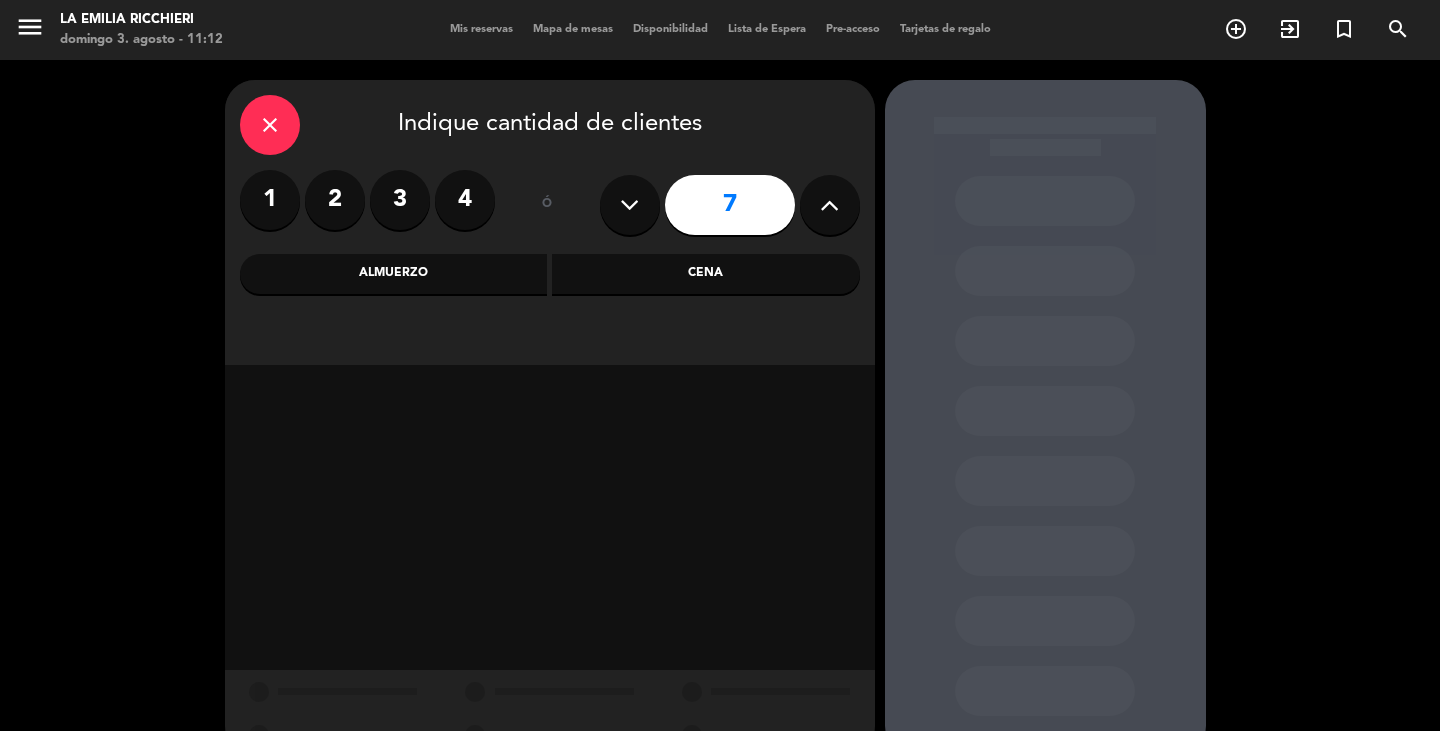 click on "Almuerzo" at bounding box center [394, 274] 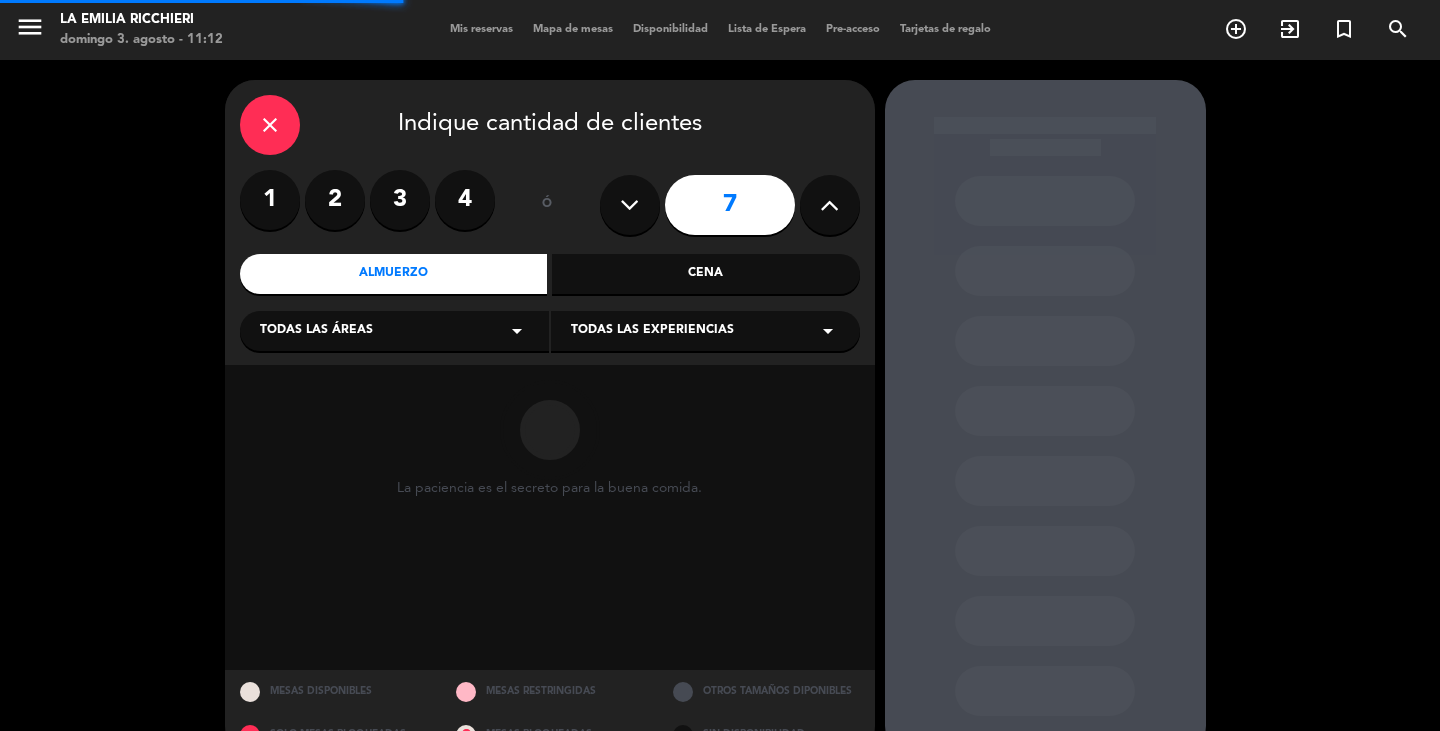 click on "Todas las áreas   arrow_drop_down" at bounding box center [394, 331] 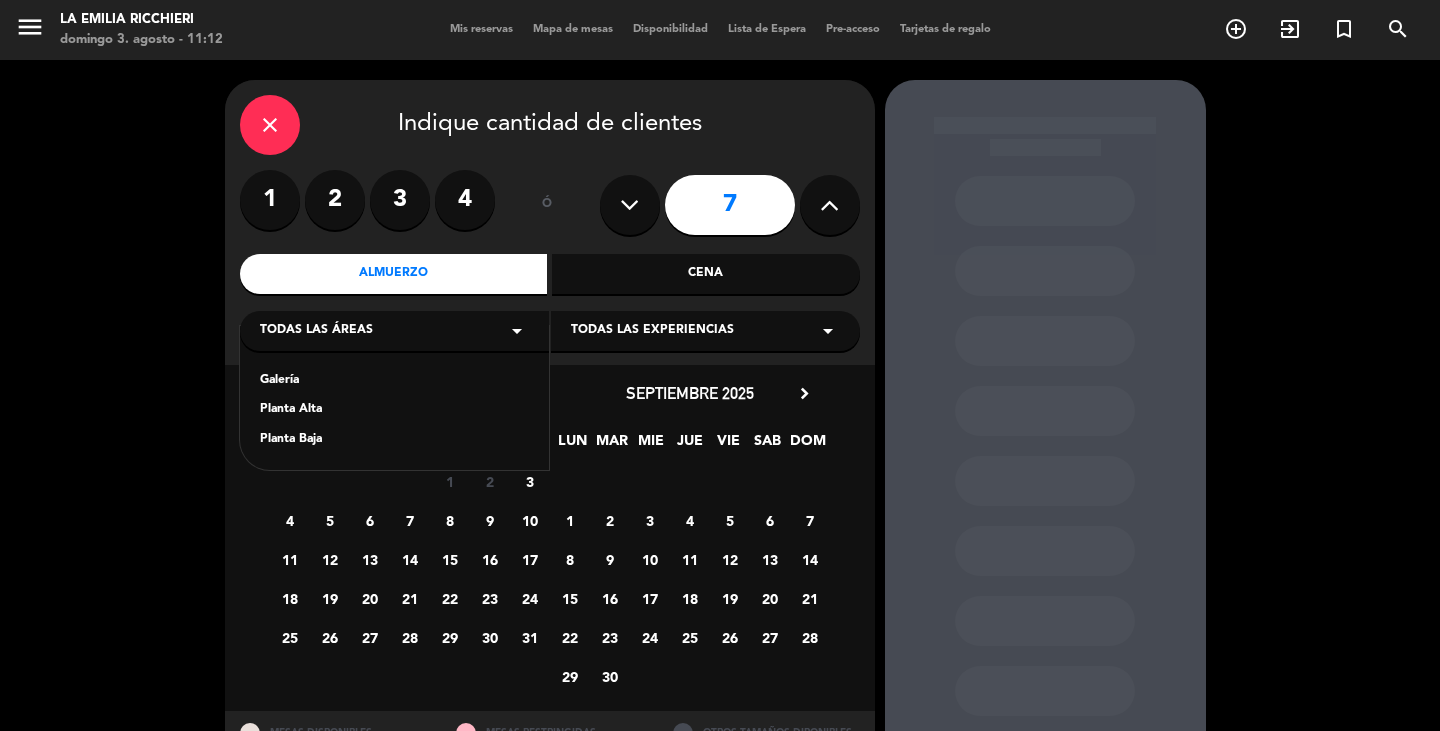 click on "Planta Baja" at bounding box center [394, 440] 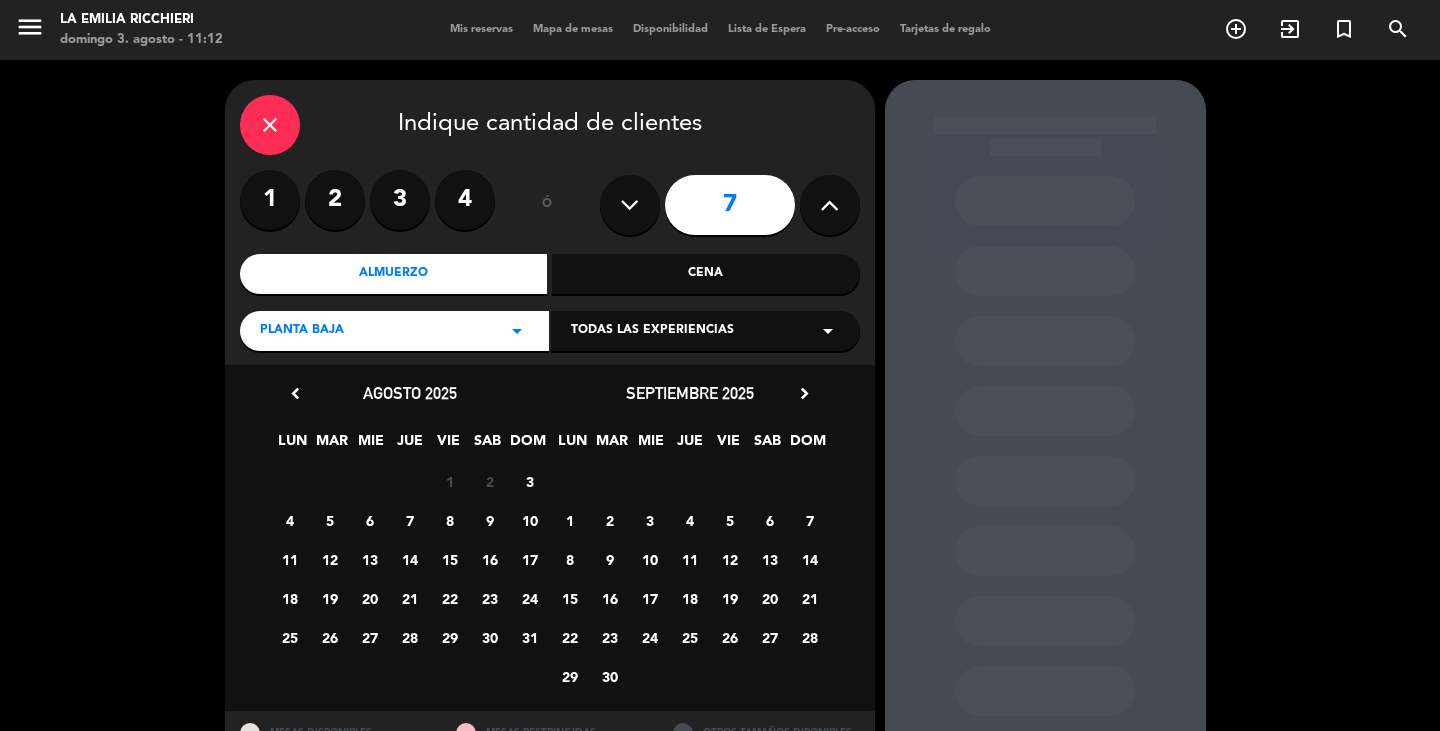 click on "3" at bounding box center (529, 481) 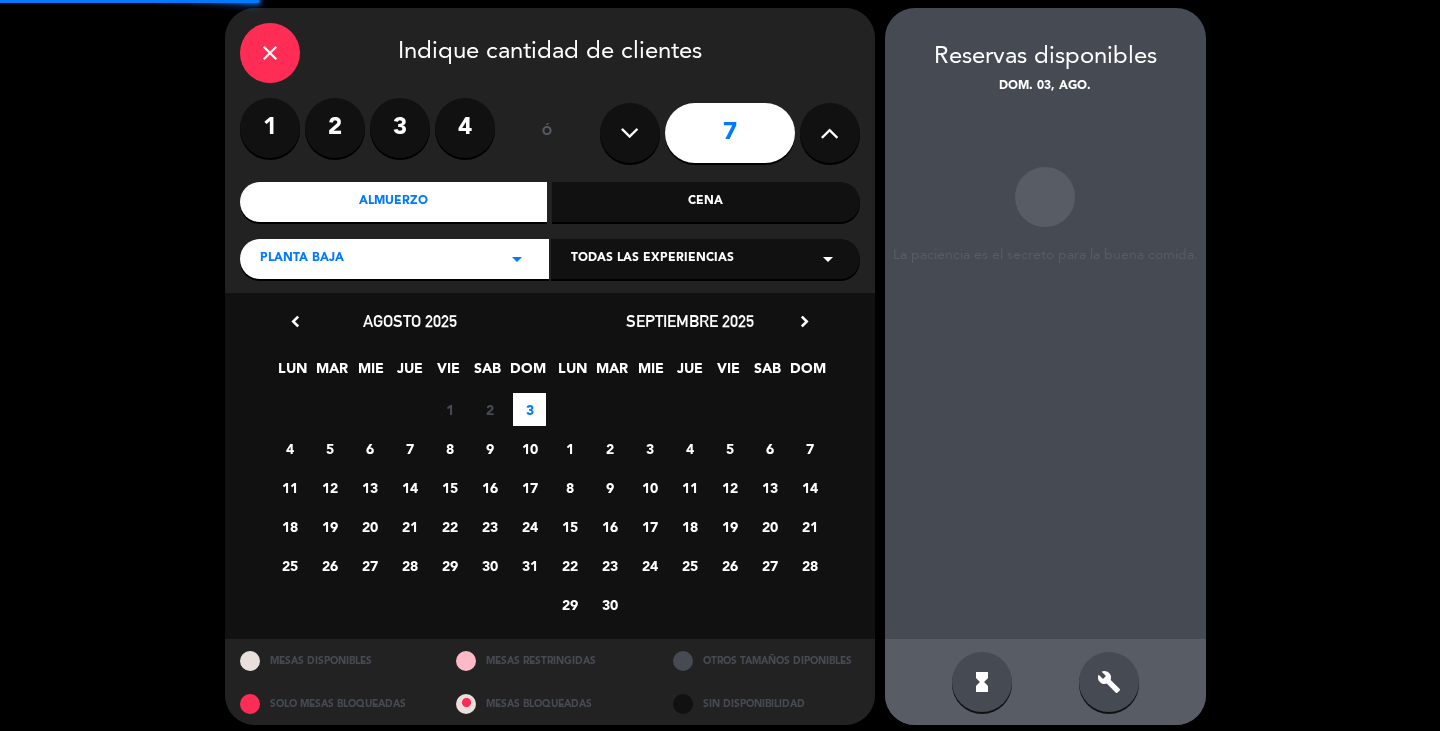 scroll, scrollTop: 80, scrollLeft: 0, axis: vertical 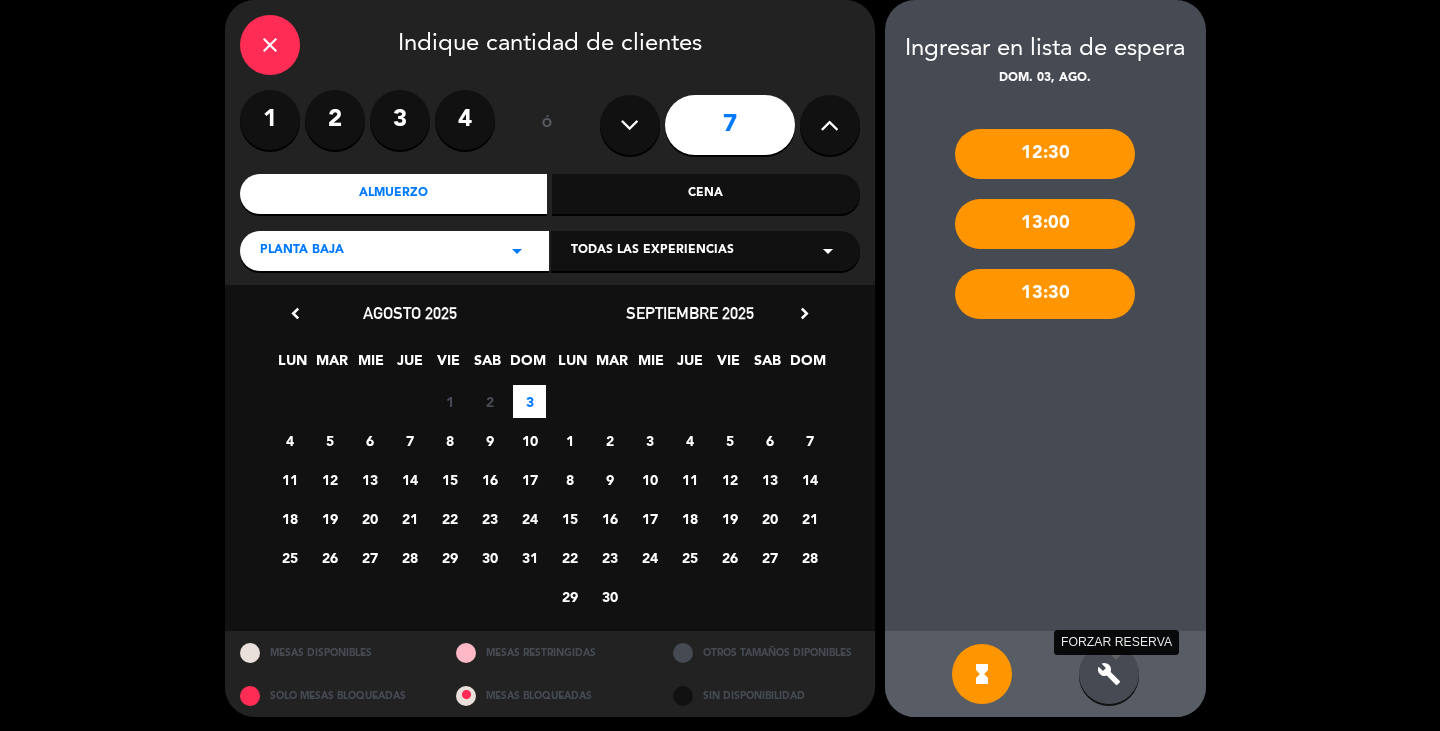 drag, startPoint x: 1112, startPoint y: 676, endPoint x: 1098, endPoint y: 522, distance: 154.63506 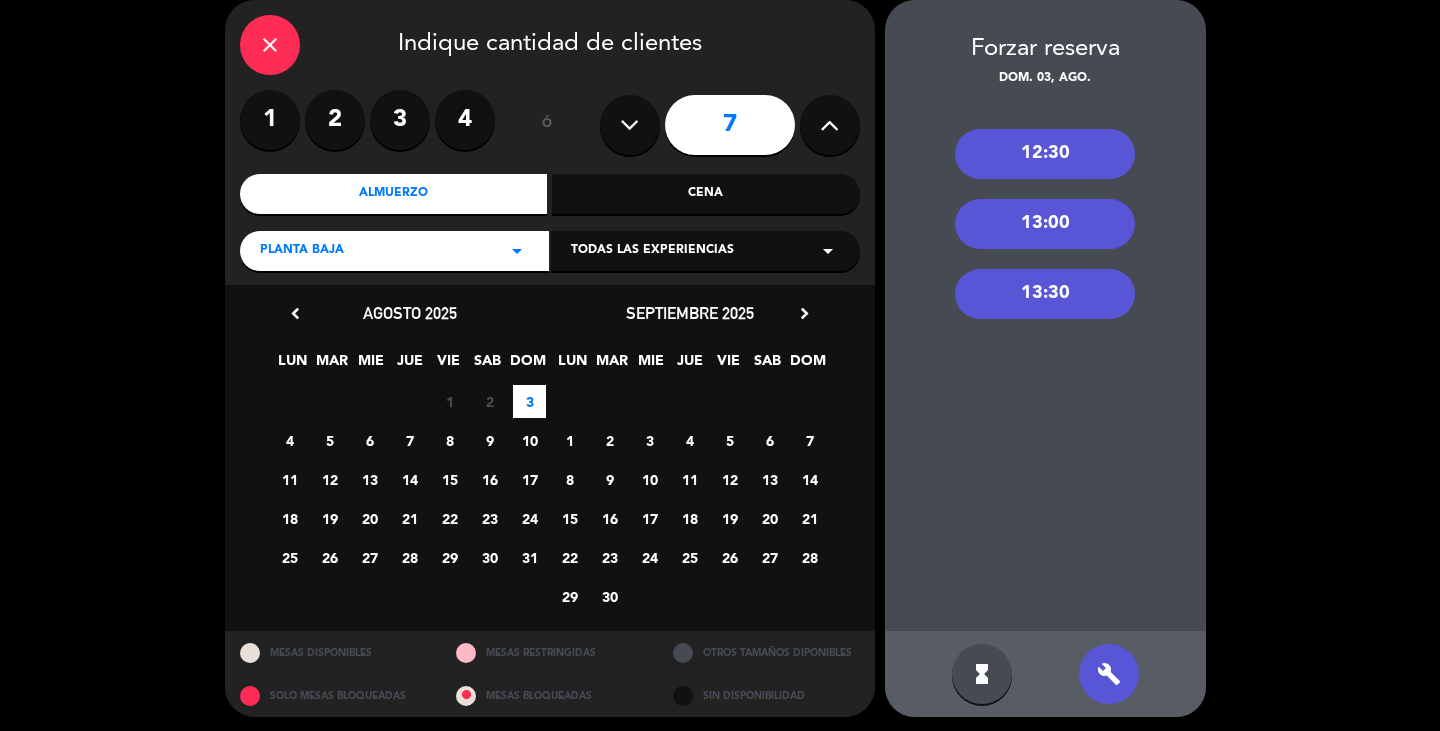 click on "13:00" at bounding box center (1045, 224) 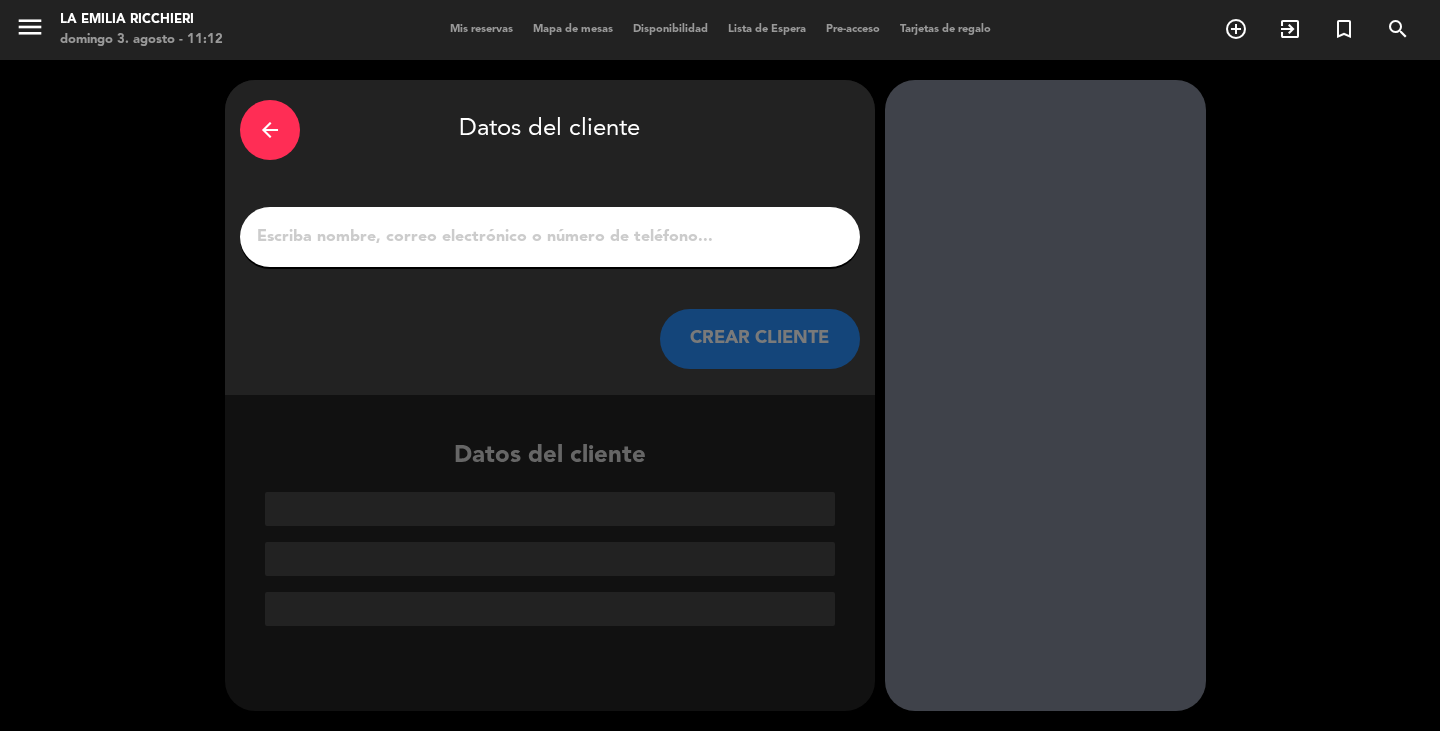 scroll, scrollTop: 0, scrollLeft: 0, axis: both 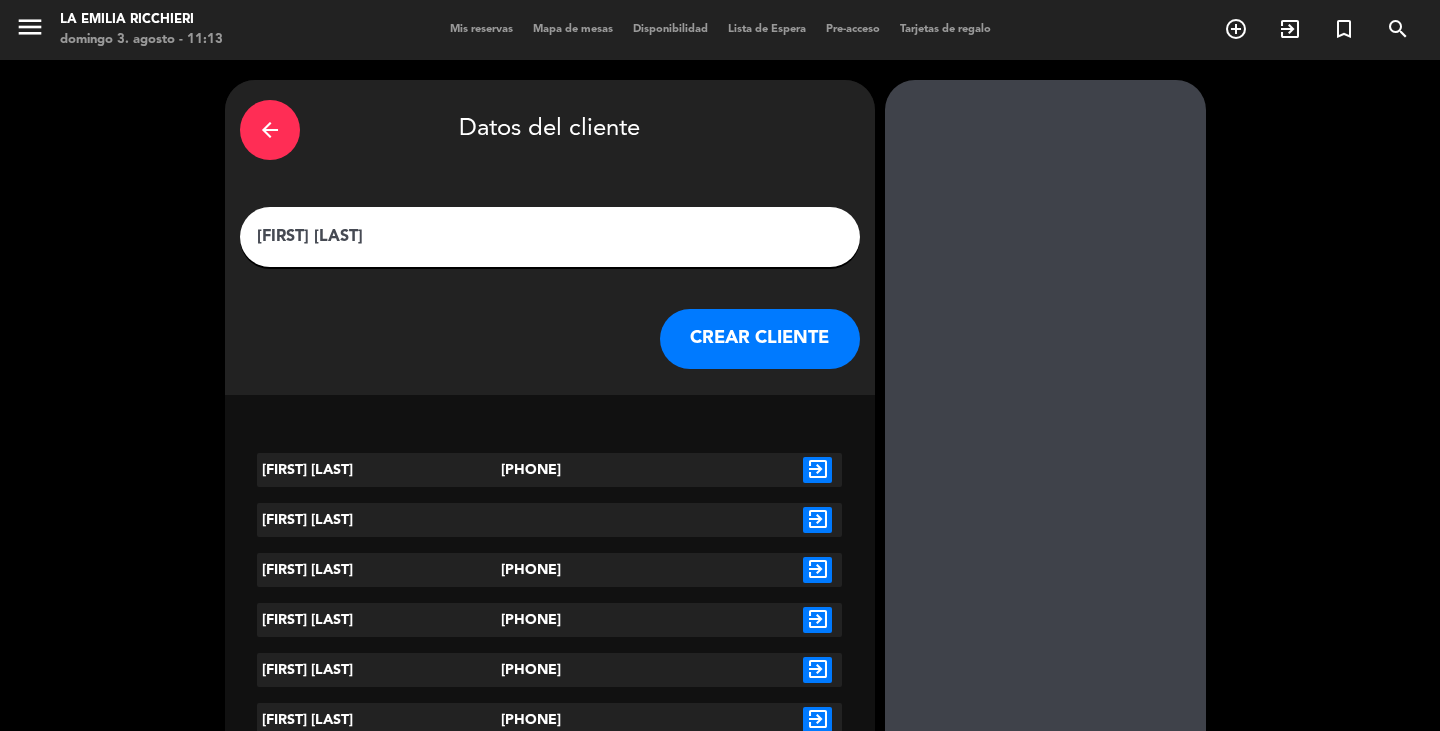 type on "[FIRST] [LAST]" 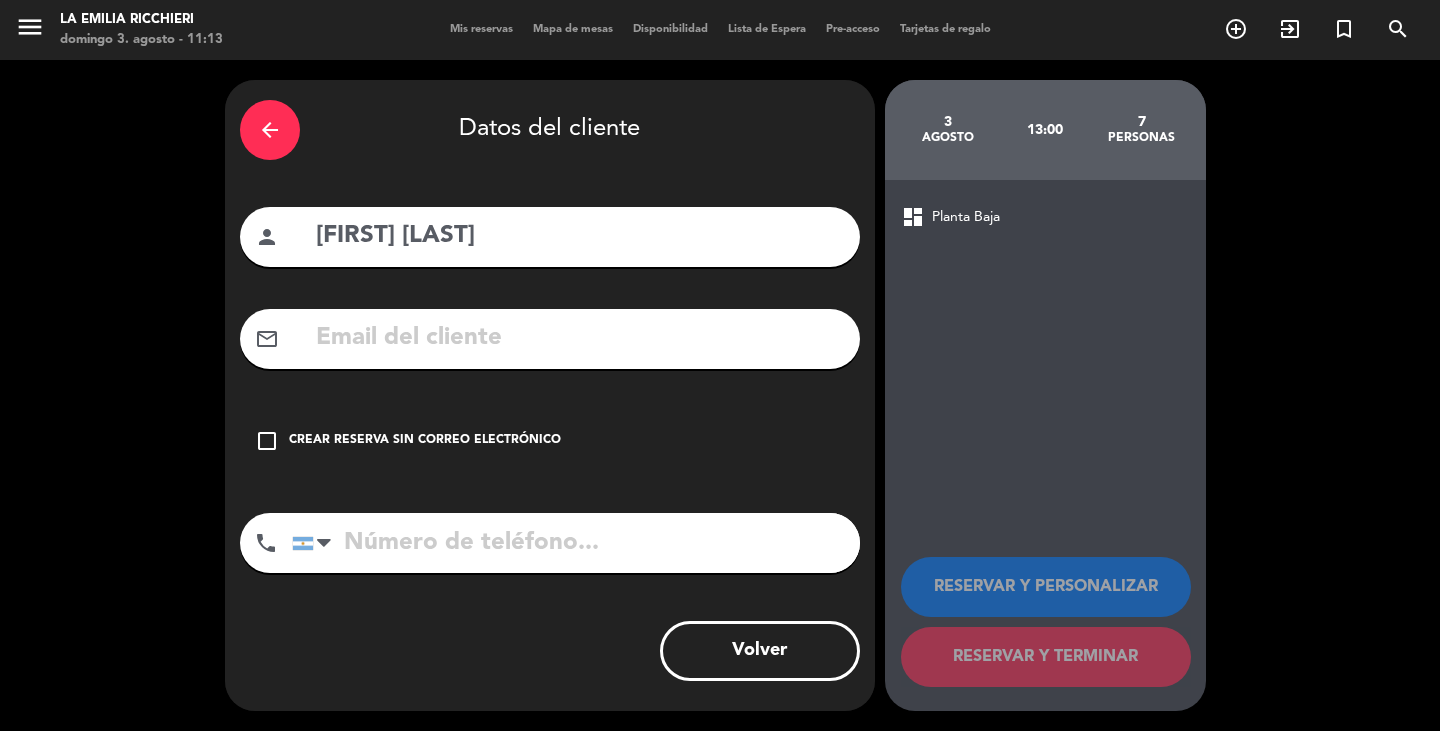 click on "Crear reserva sin correo electrónico" at bounding box center [425, 441] 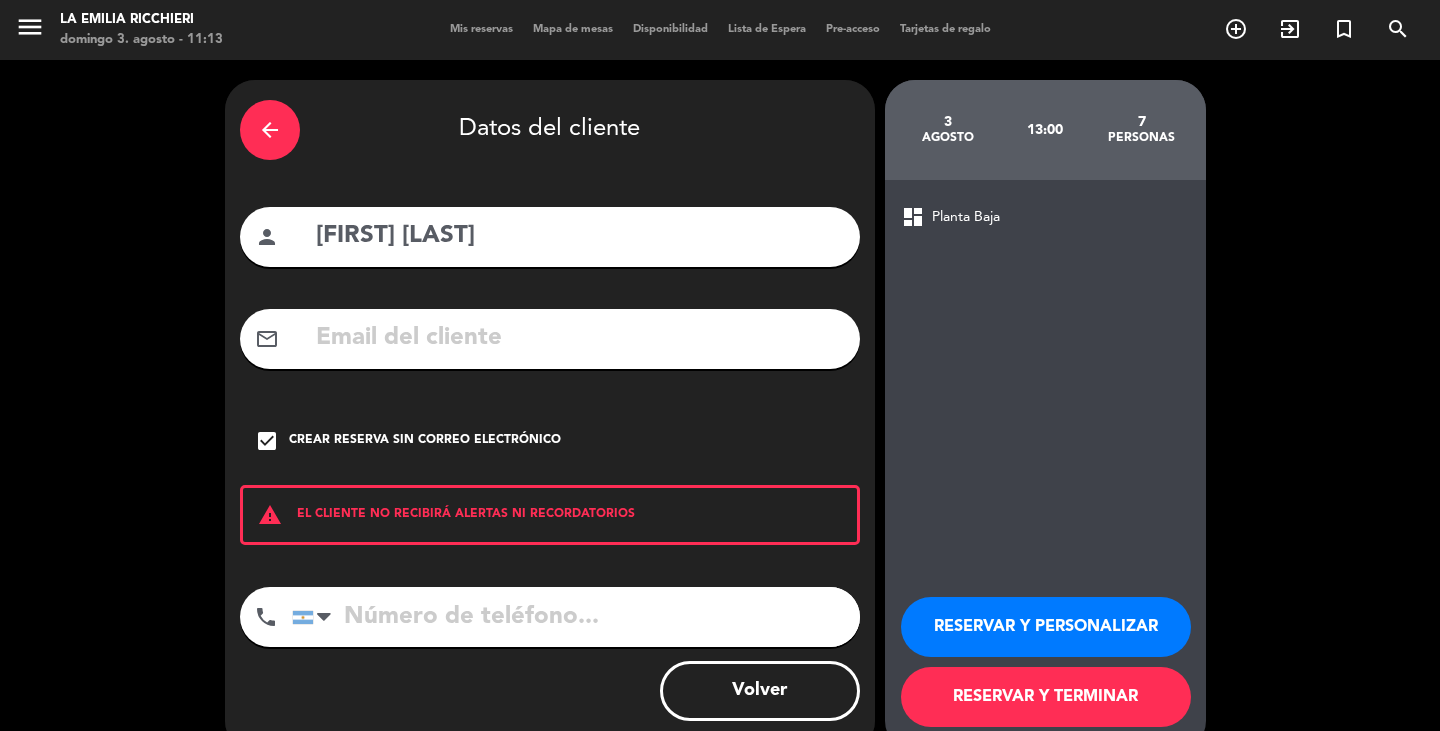 click on "RESERVAR Y TERMINAR" at bounding box center [1046, 697] 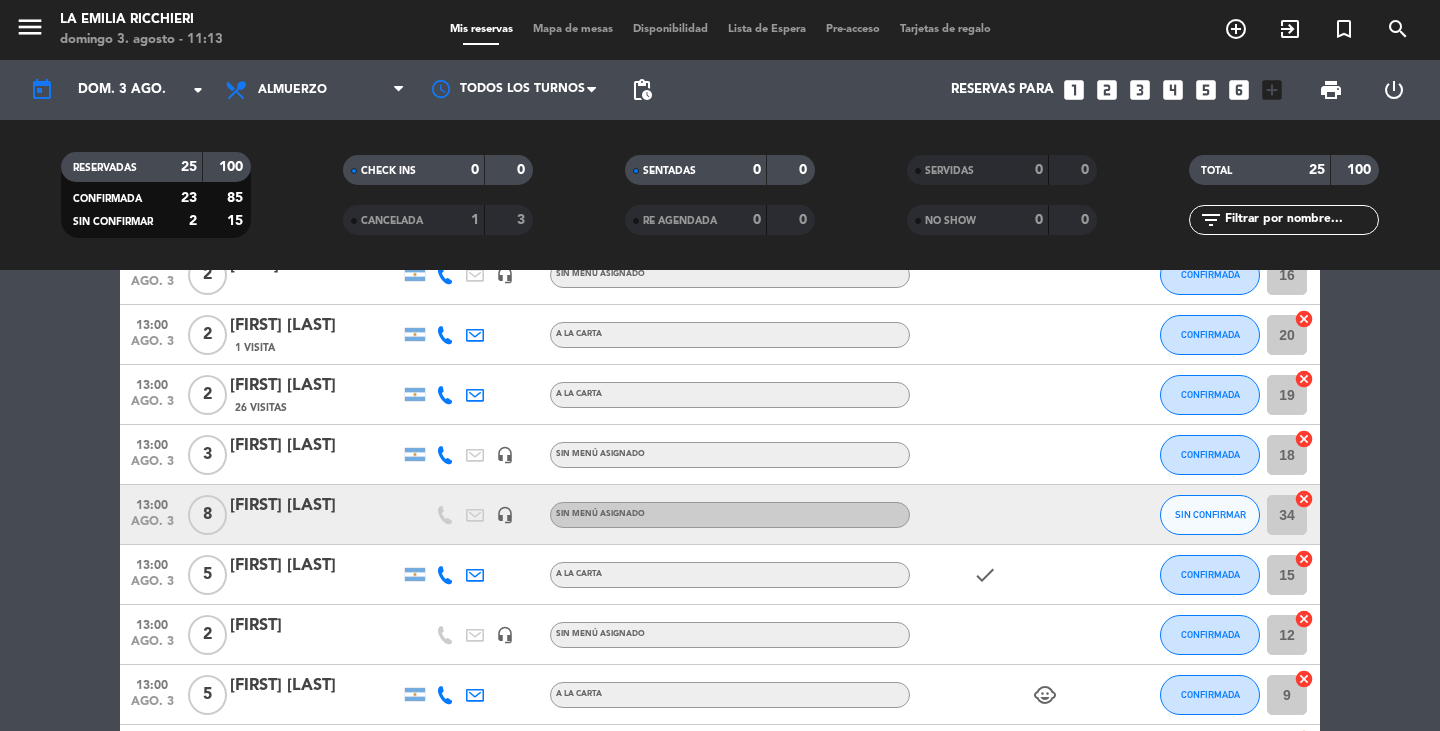 scroll, scrollTop: 400, scrollLeft: 0, axis: vertical 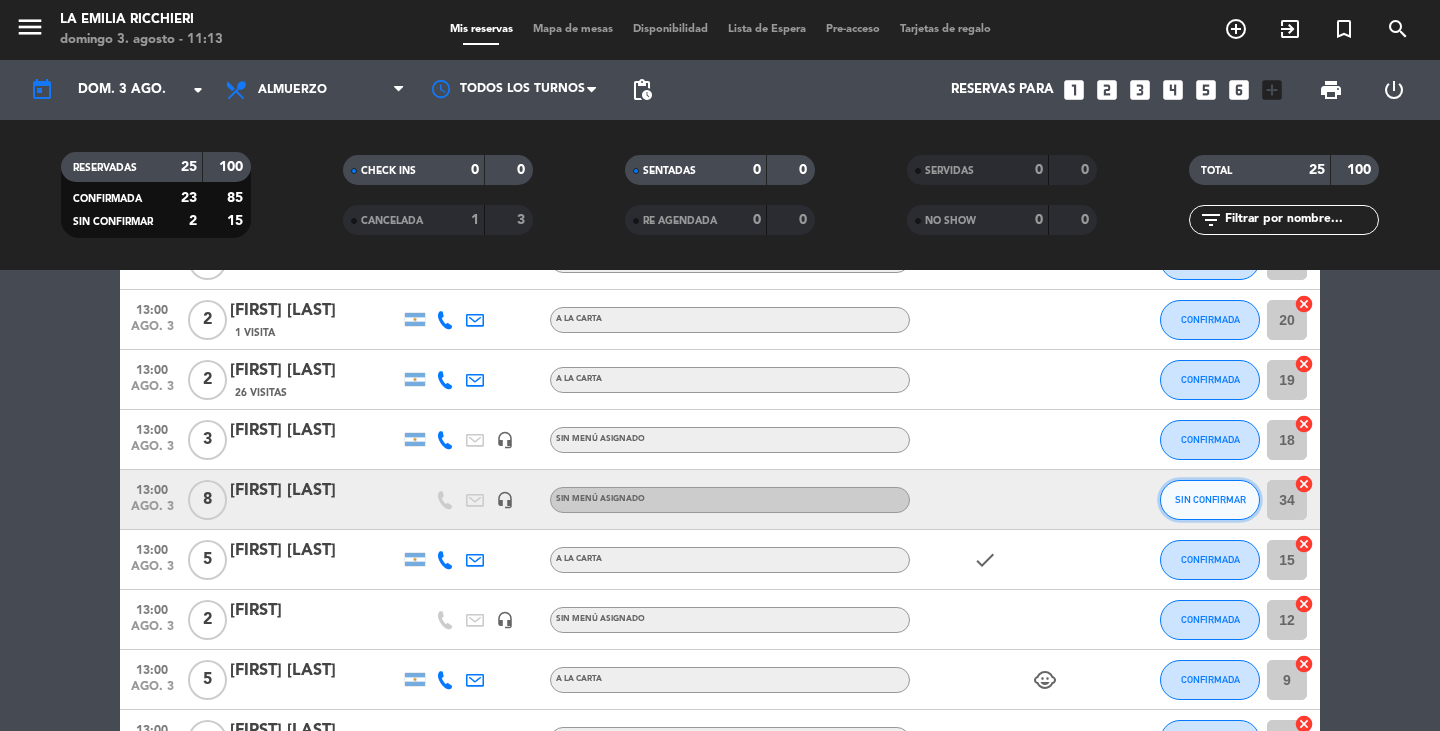 click on "SIN CONFIRMAR" 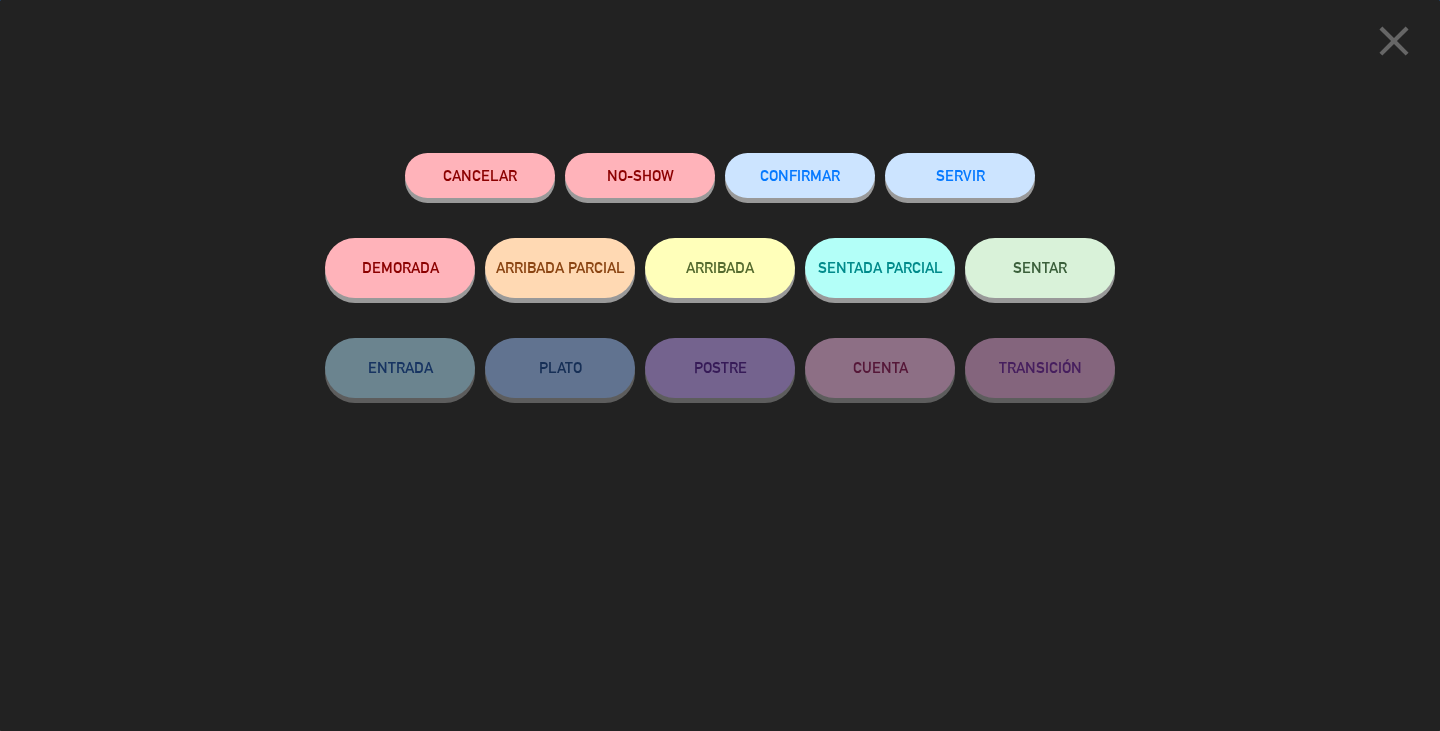 click on "CONFIRMAR" 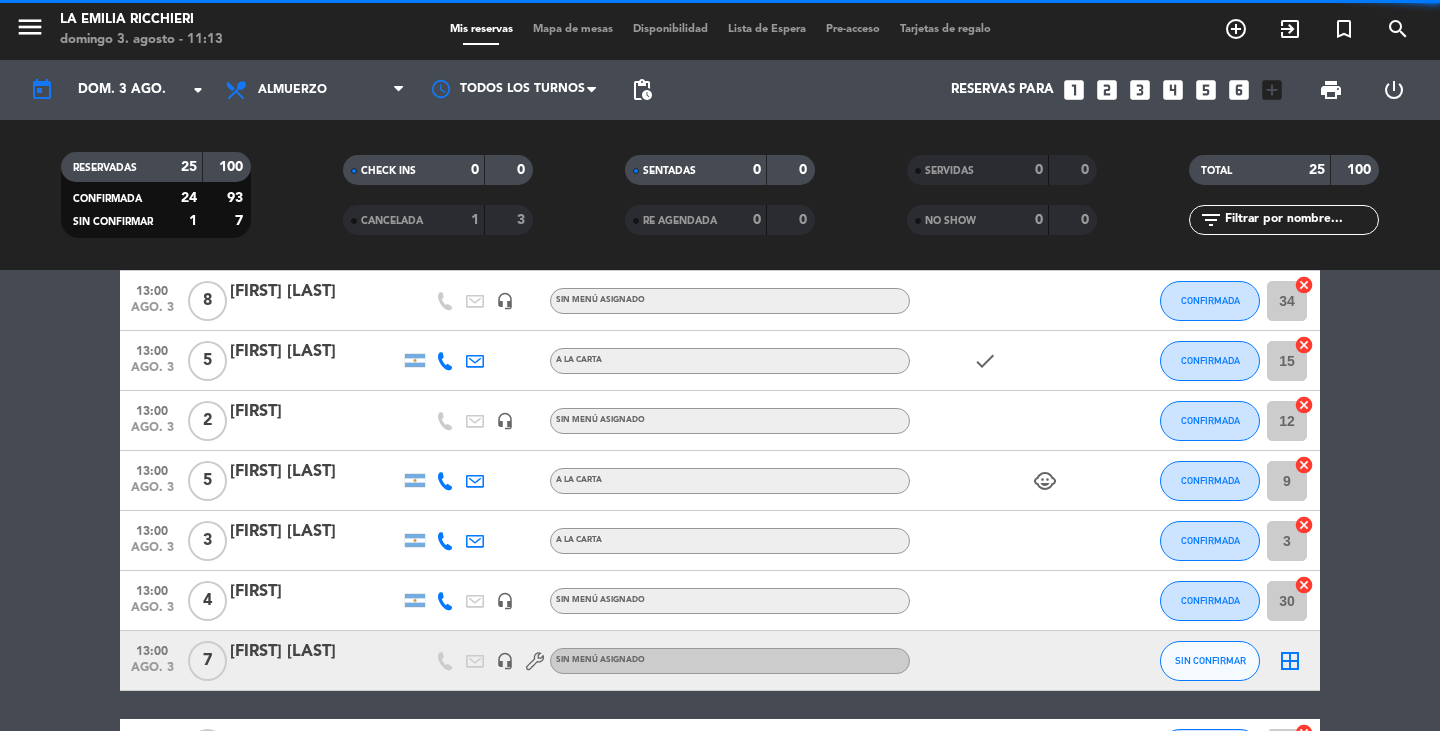 scroll, scrollTop: 600, scrollLeft: 0, axis: vertical 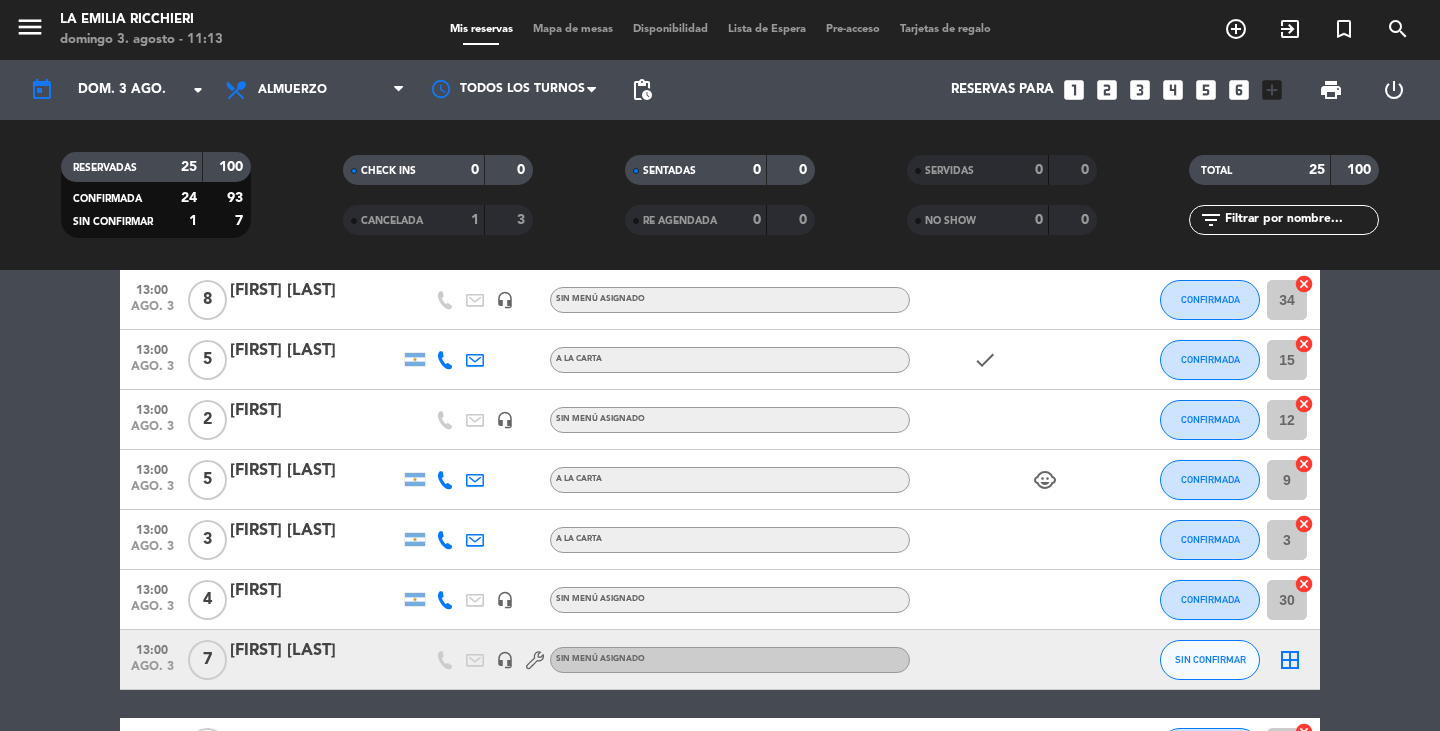 click on "border_all" 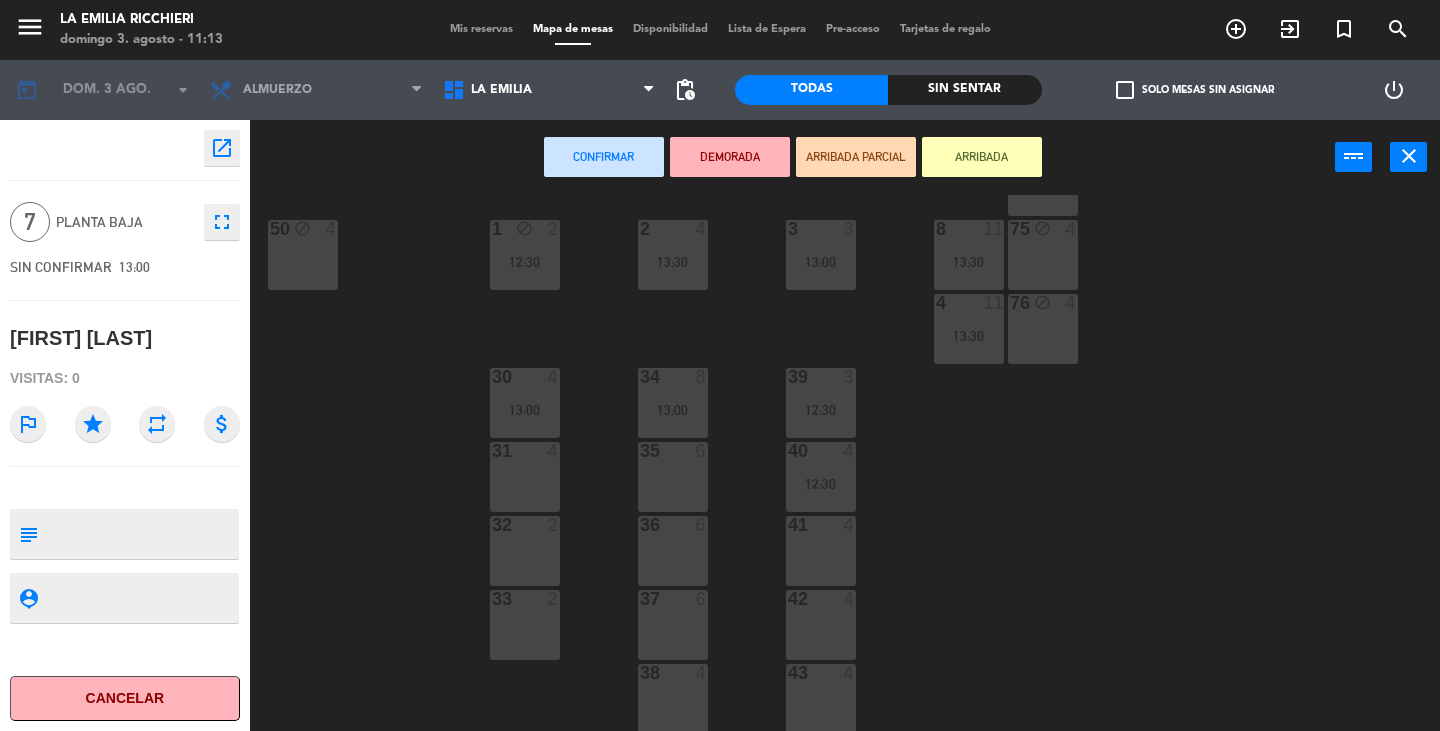 scroll, scrollTop: 532, scrollLeft: 0, axis: vertical 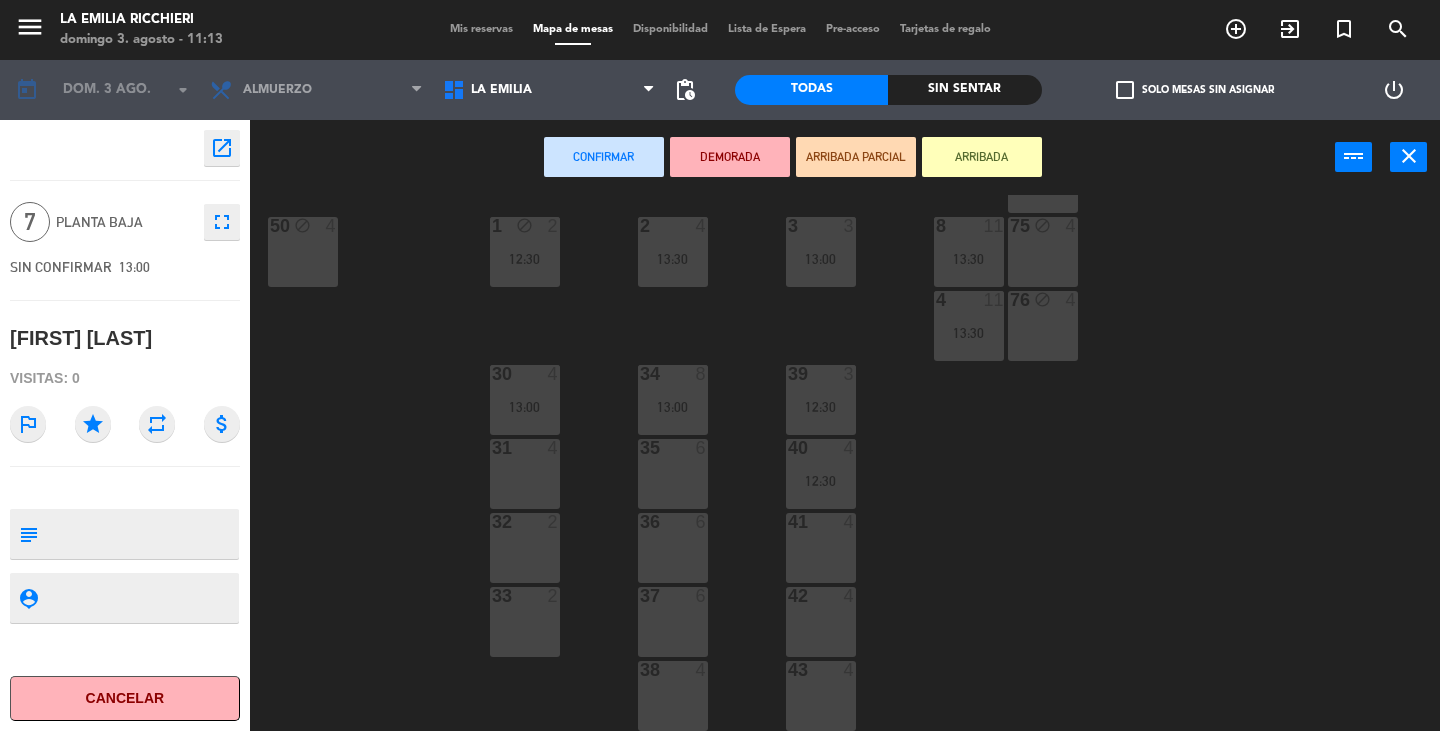 click on "35  6" at bounding box center (673, 474) 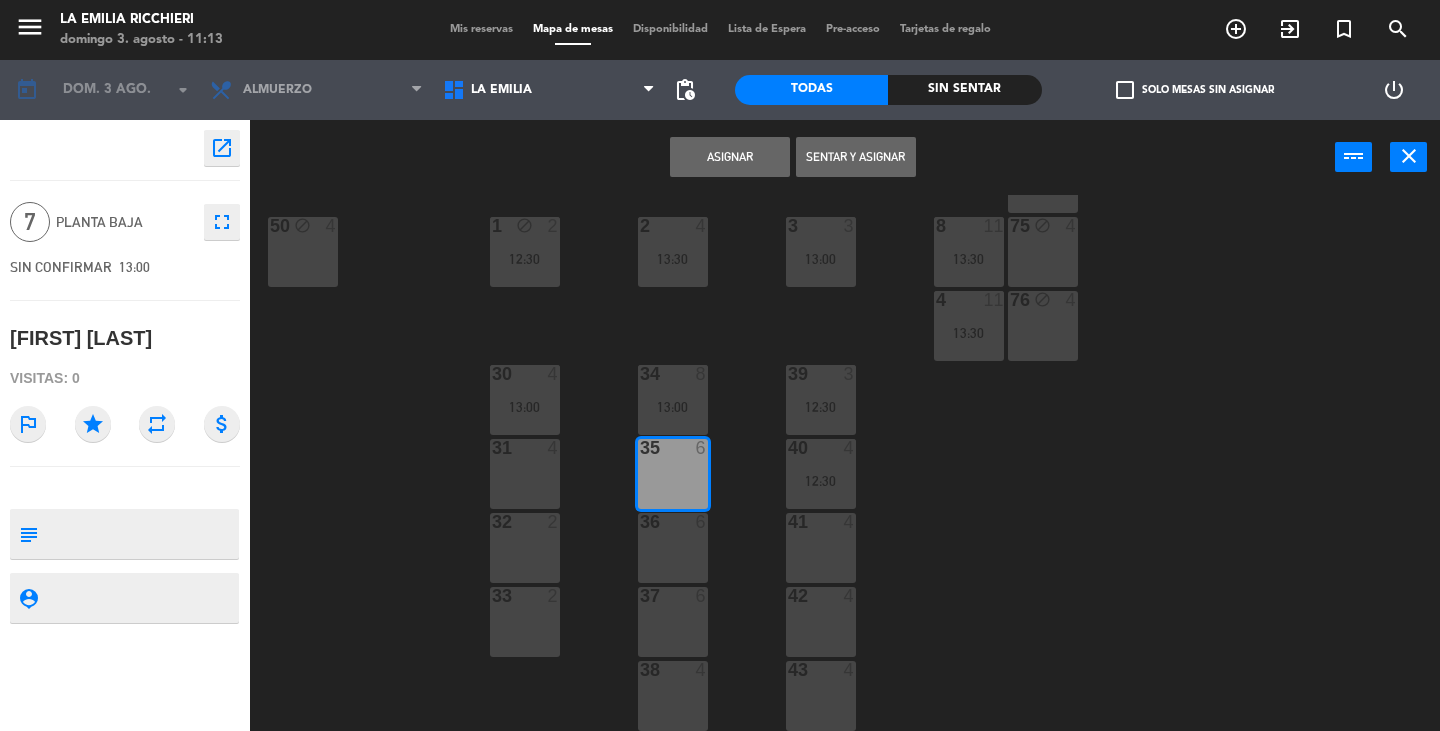 click on "Asignar" at bounding box center (730, 157) 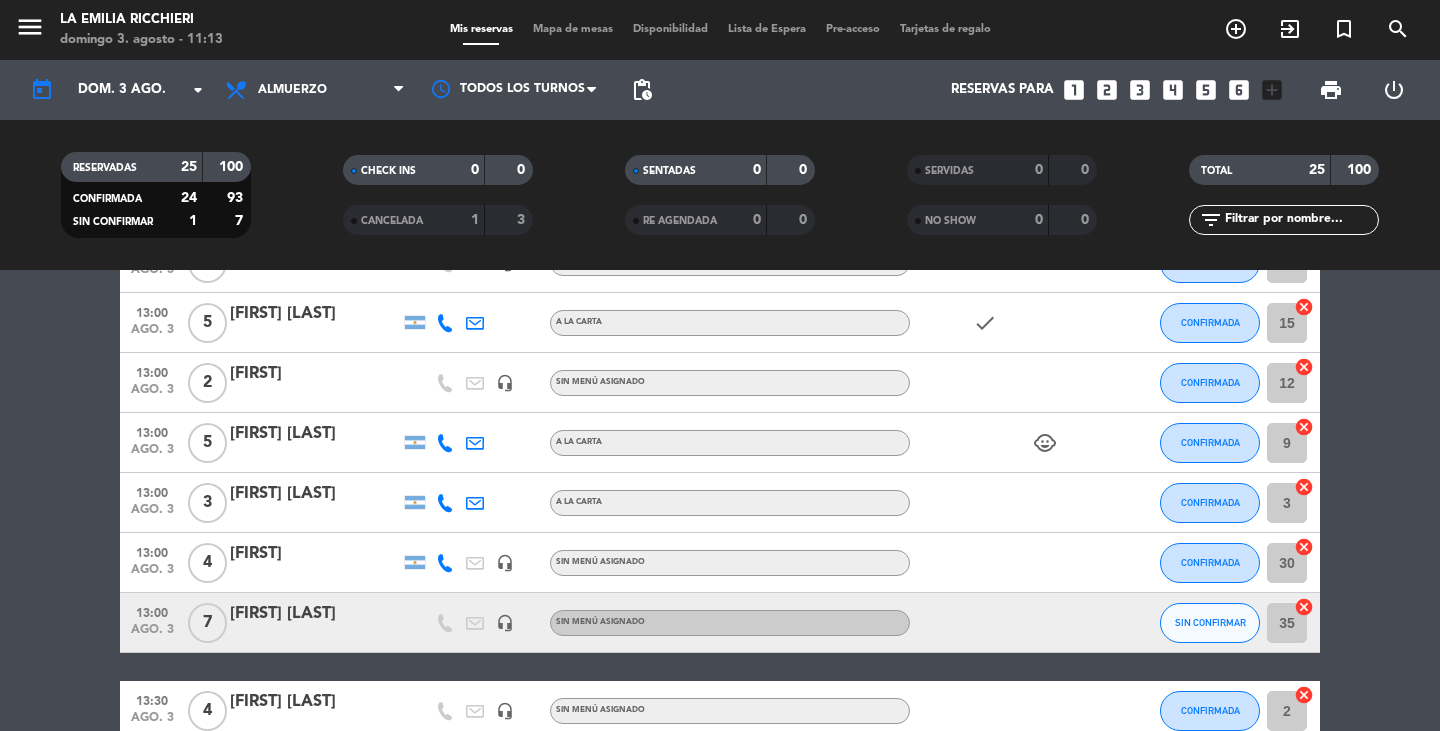 scroll, scrollTop: 735, scrollLeft: 0, axis: vertical 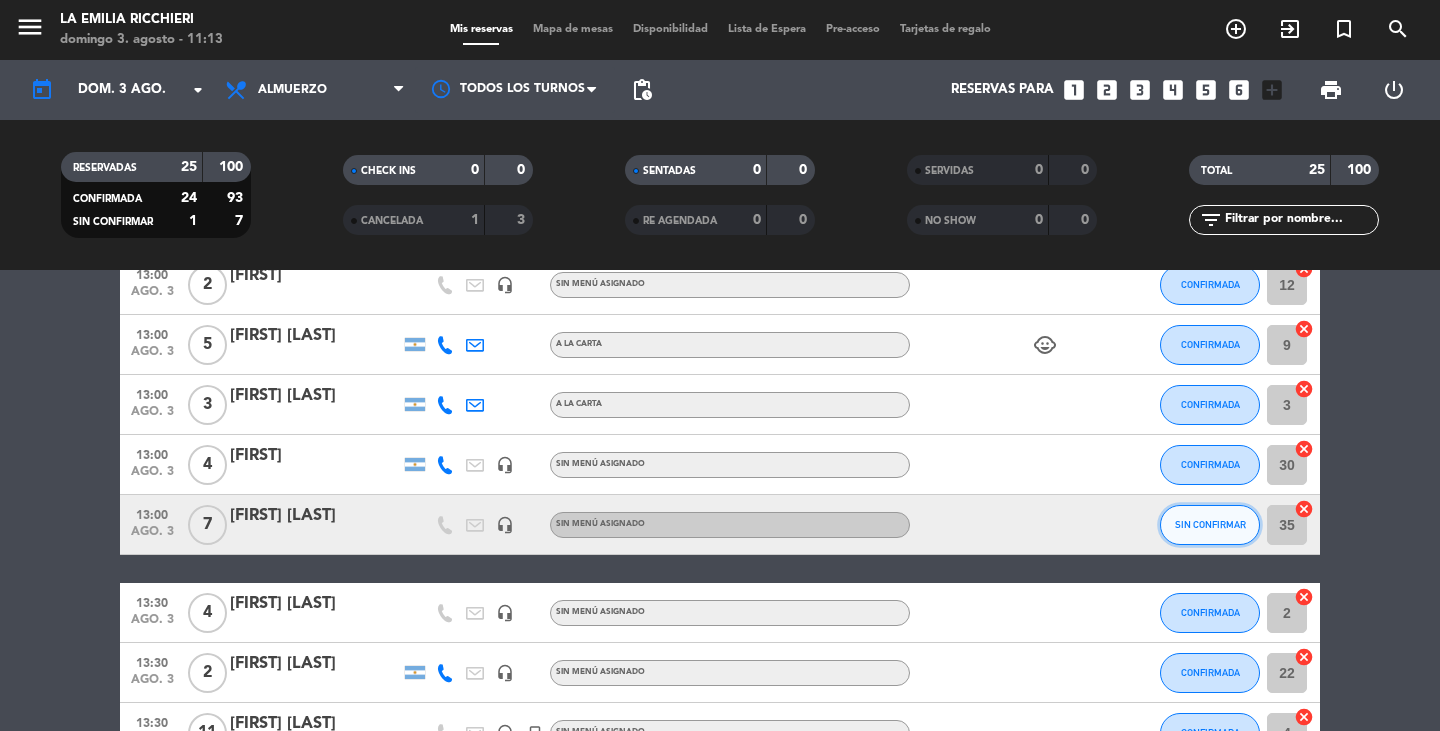 click on "SIN CONFIRMAR" 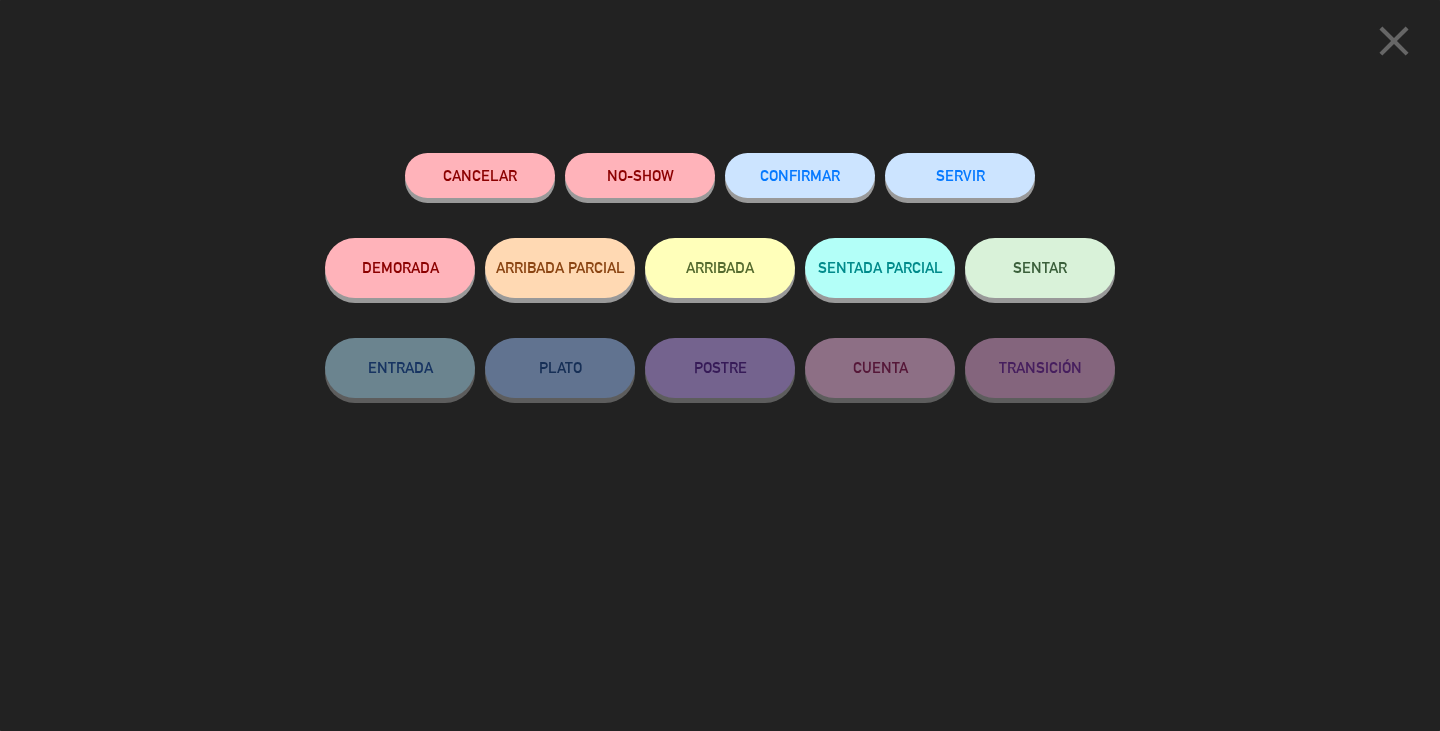 click on "CONFIRMAR" 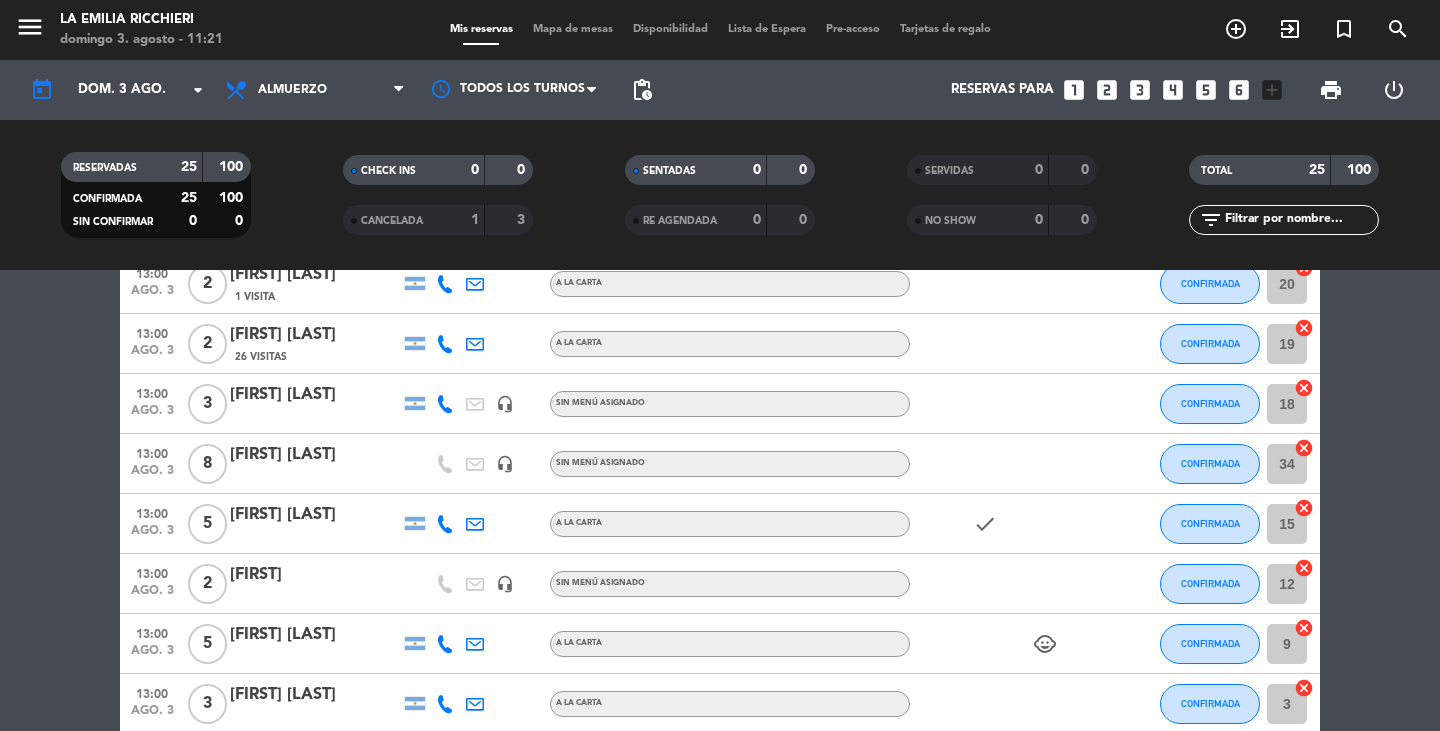 scroll, scrollTop: 387, scrollLeft: 0, axis: vertical 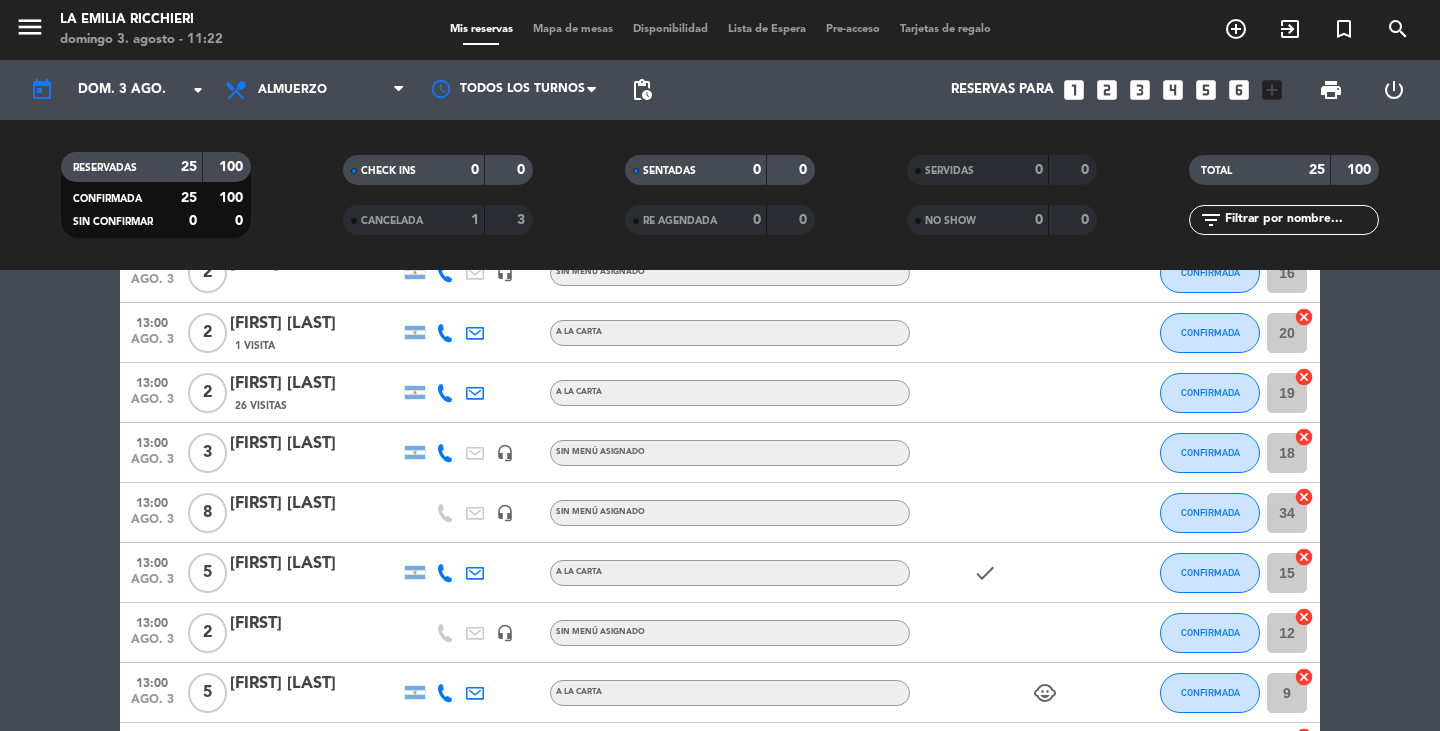 click on "looks_two" at bounding box center (1107, 90) 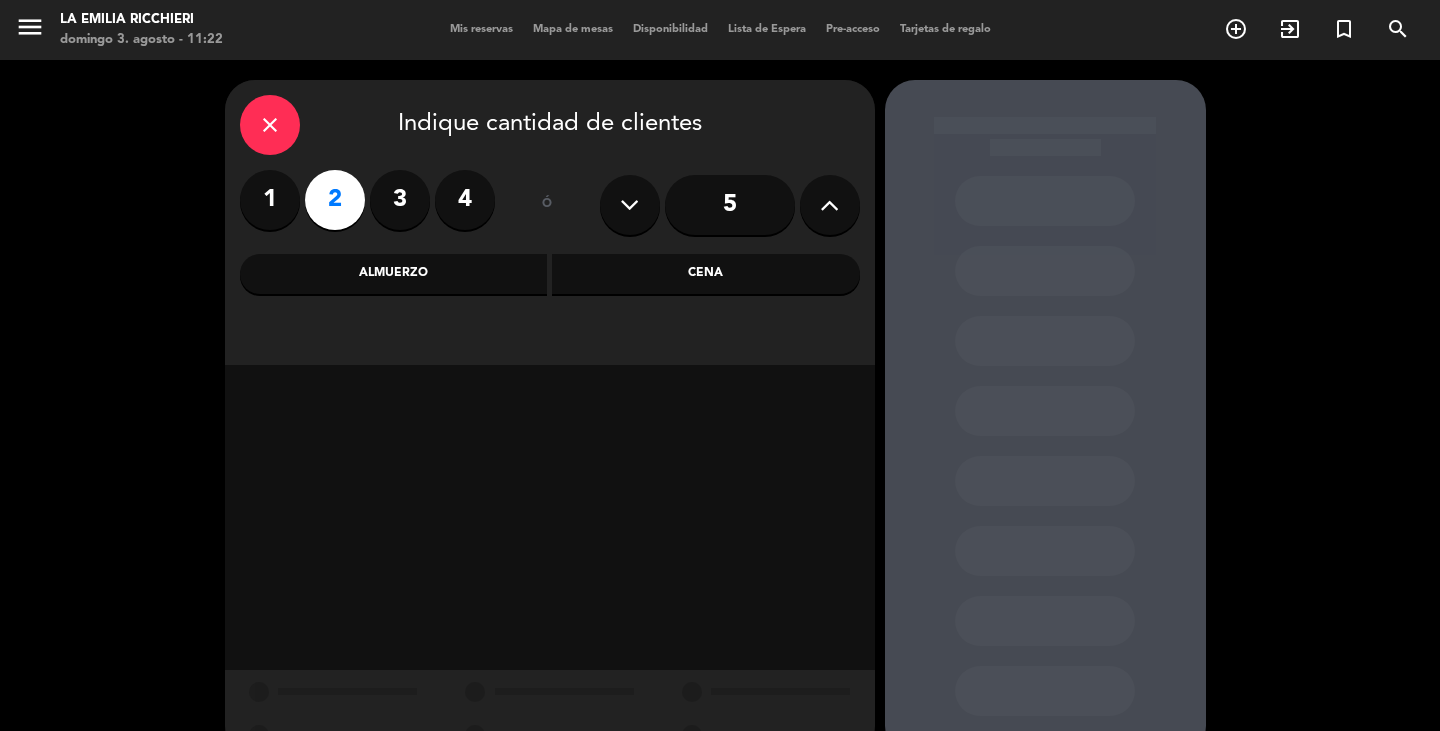click on "Almuerzo" at bounding box center (394, 274) 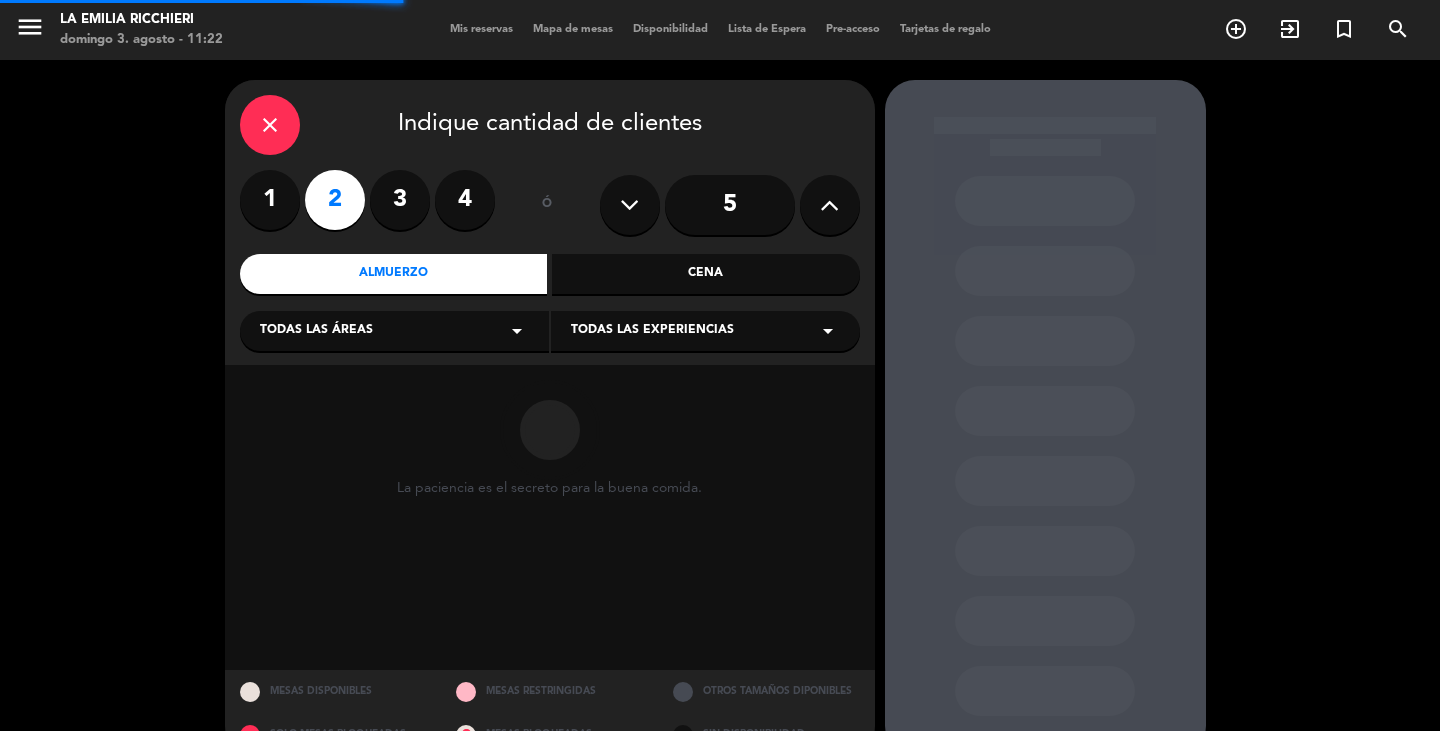 click on "Todas las áreas   arrow_drop_down" at bounding box center [394, 331] 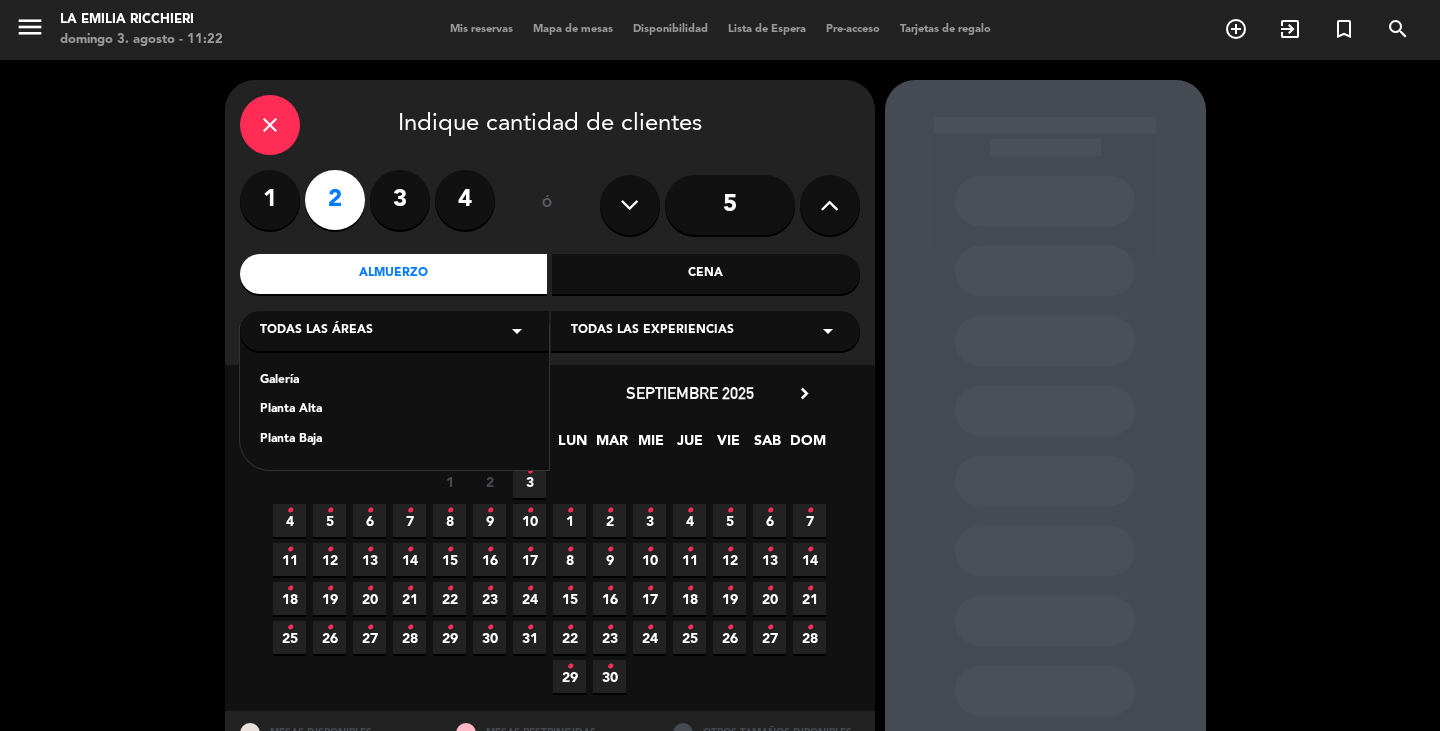 click on "Galería   Planta Alta   Planta Baja" at bounding box center (394, 398) 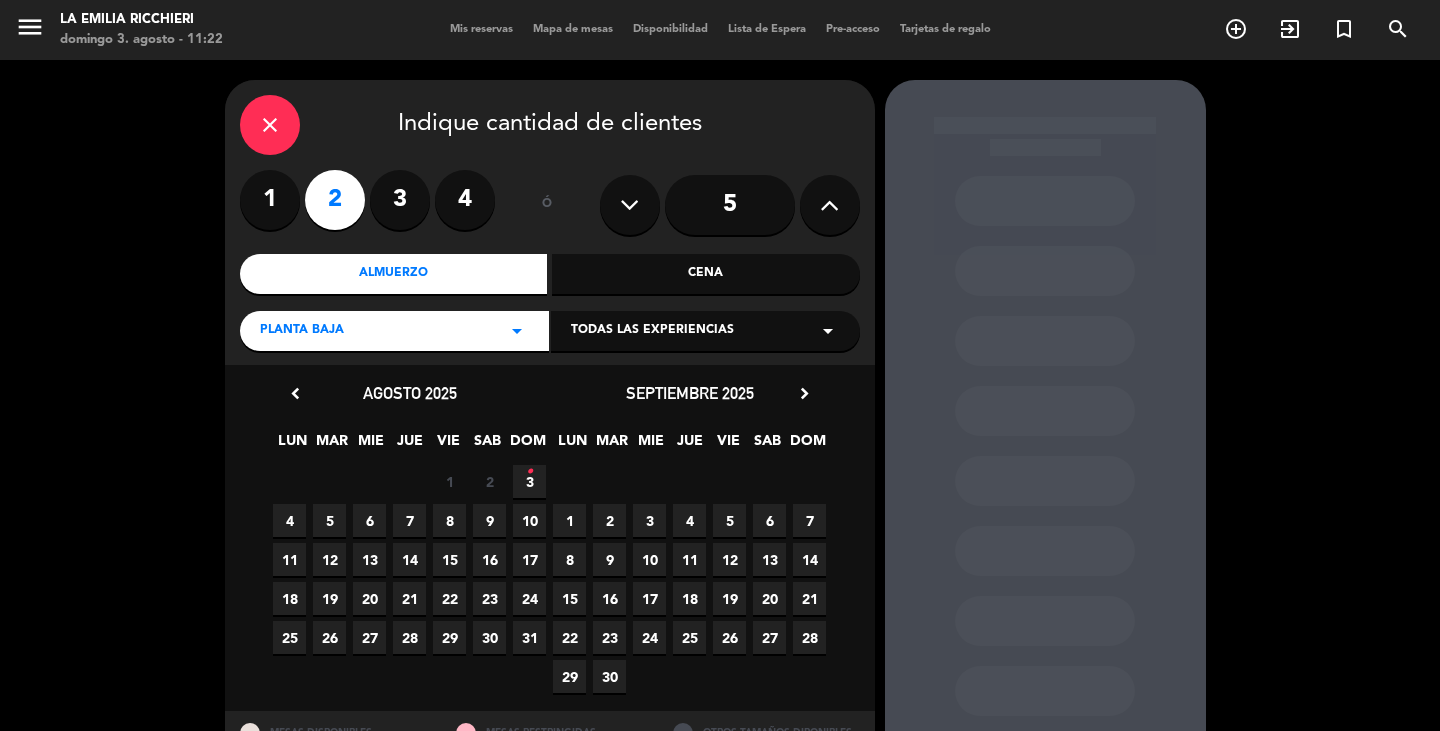 click on "3  •" at bounding box center [529, 481] 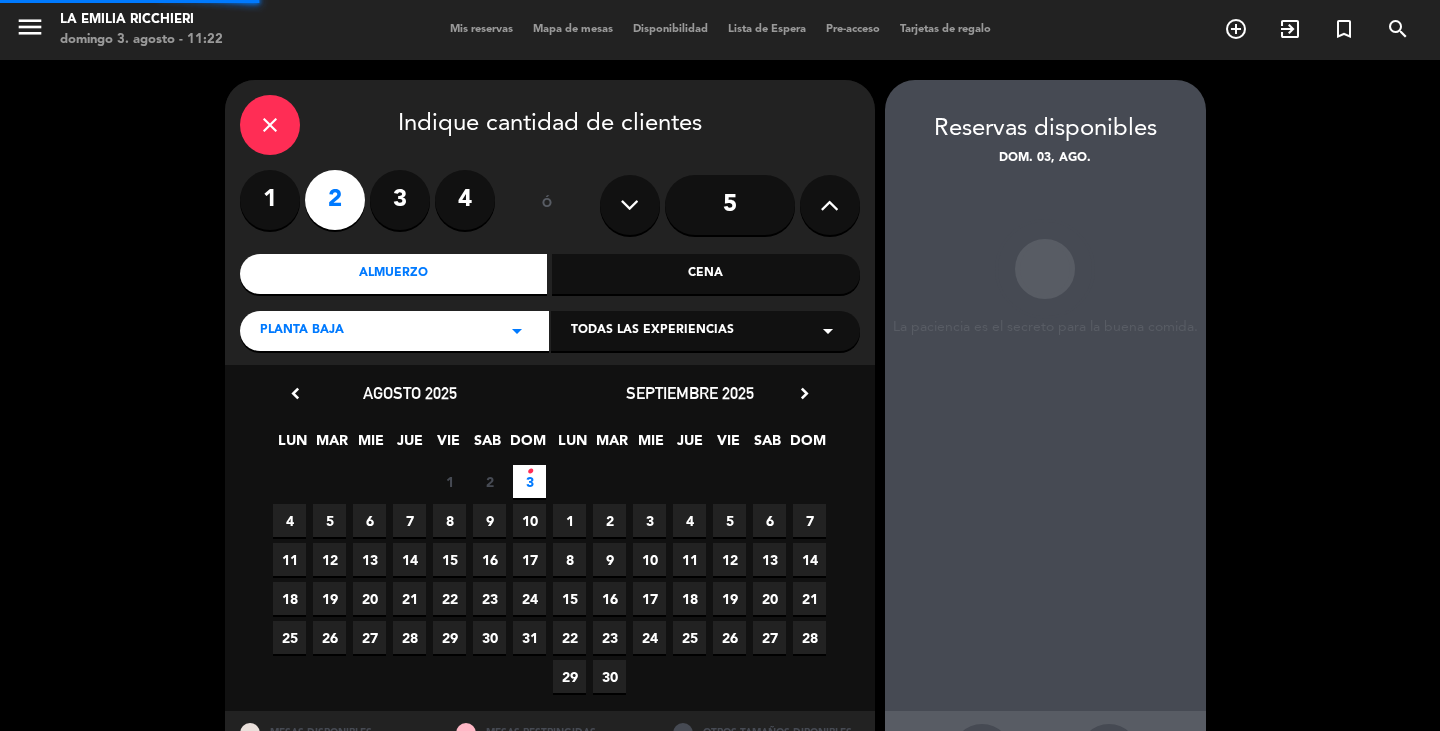 scroll, scrollTop: 80, scrollLeft: 0, axis: vertical 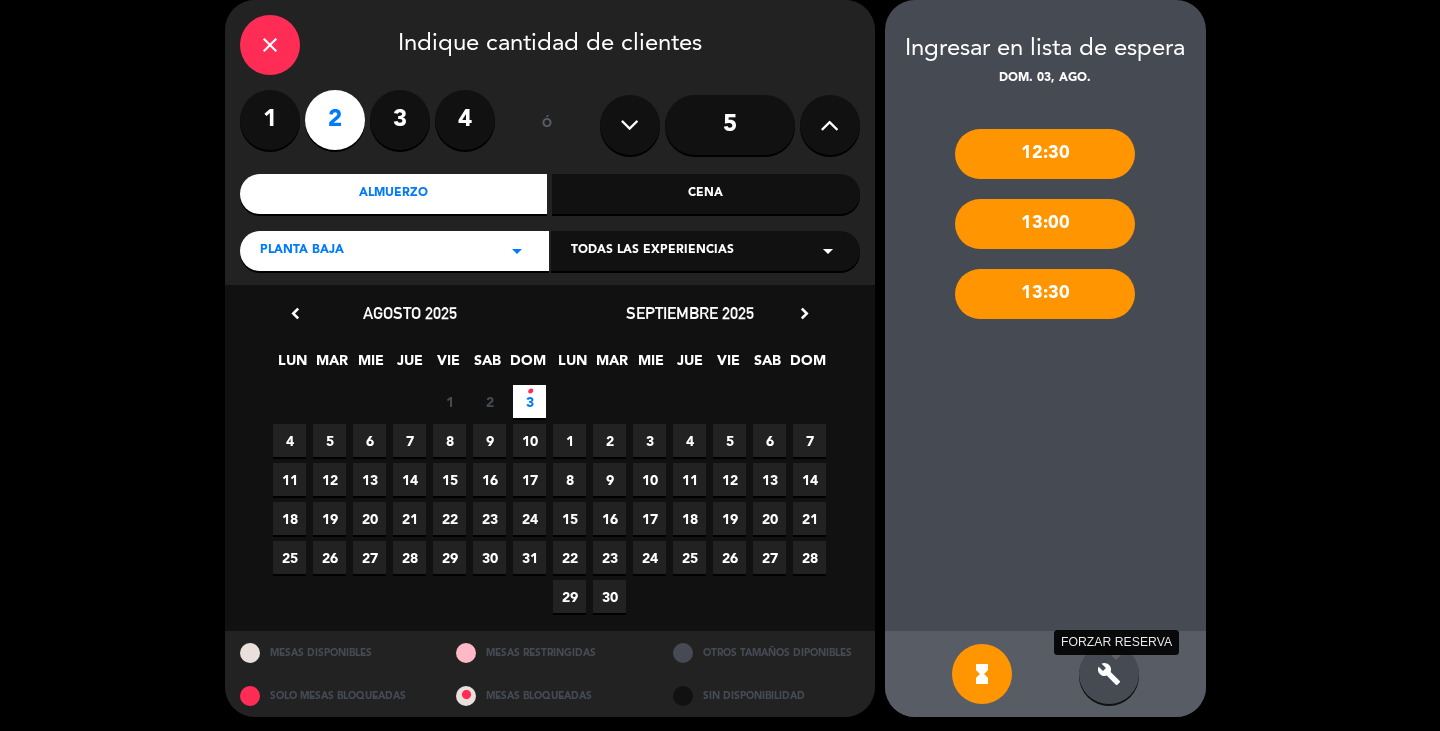 click on "build" at bounding box center (1109, 674) 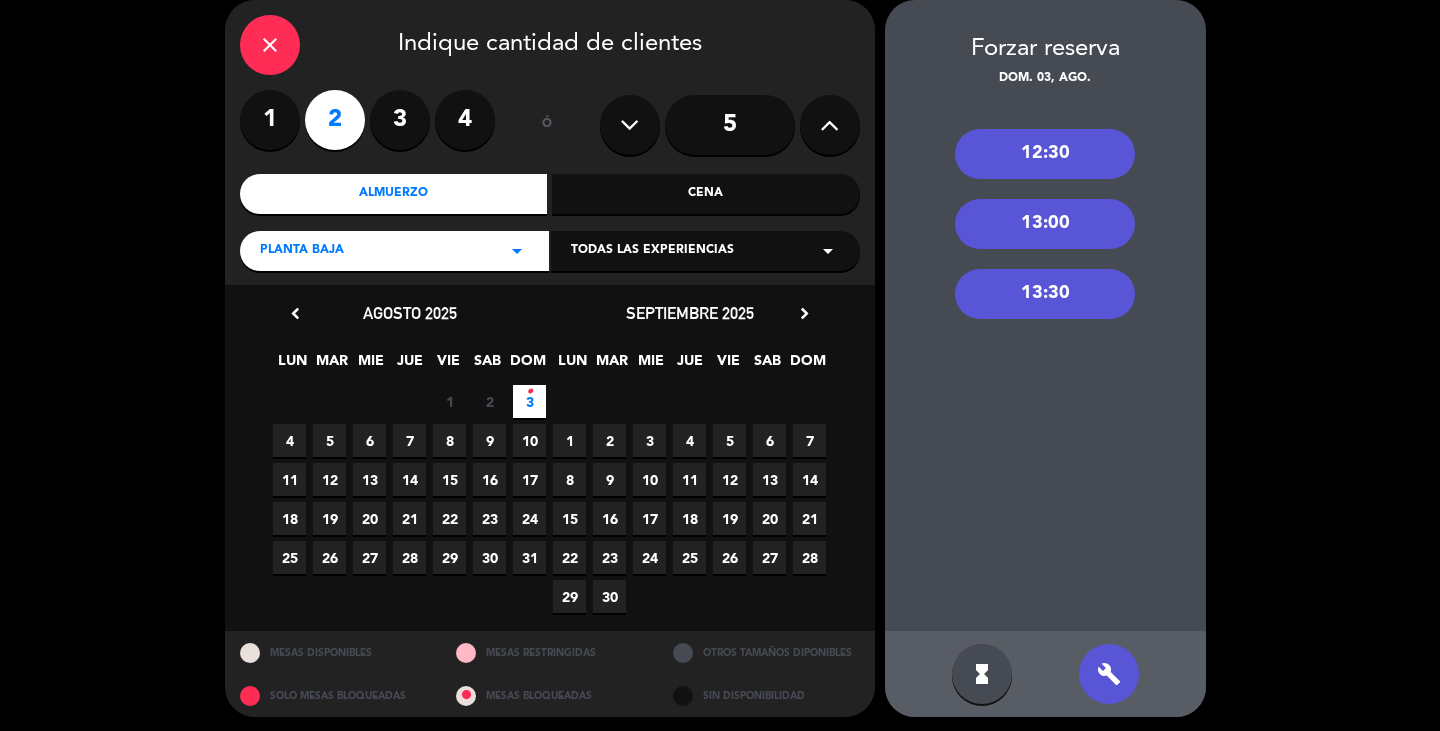 click on "12:30" at bounding box center (1045, 154) 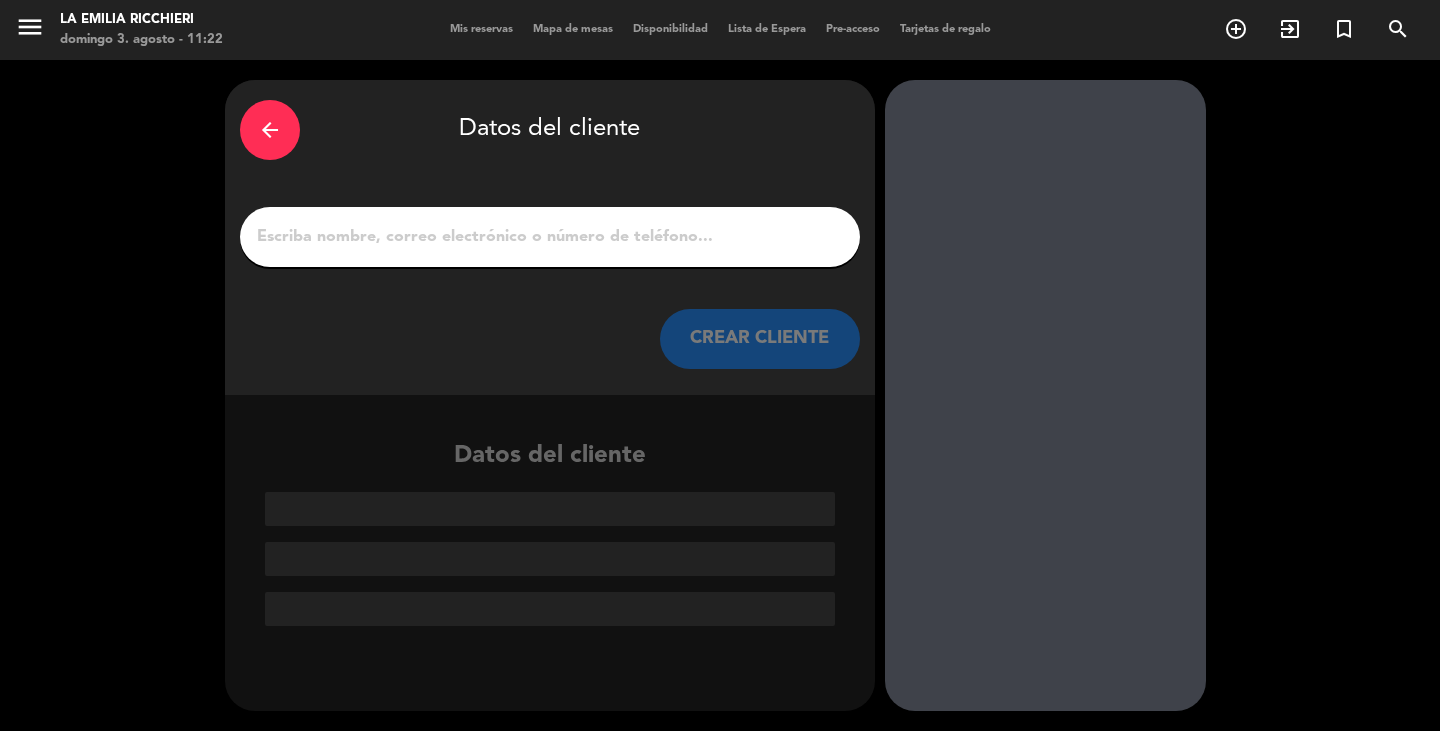 click on "1" at bounding box center [550, 237] 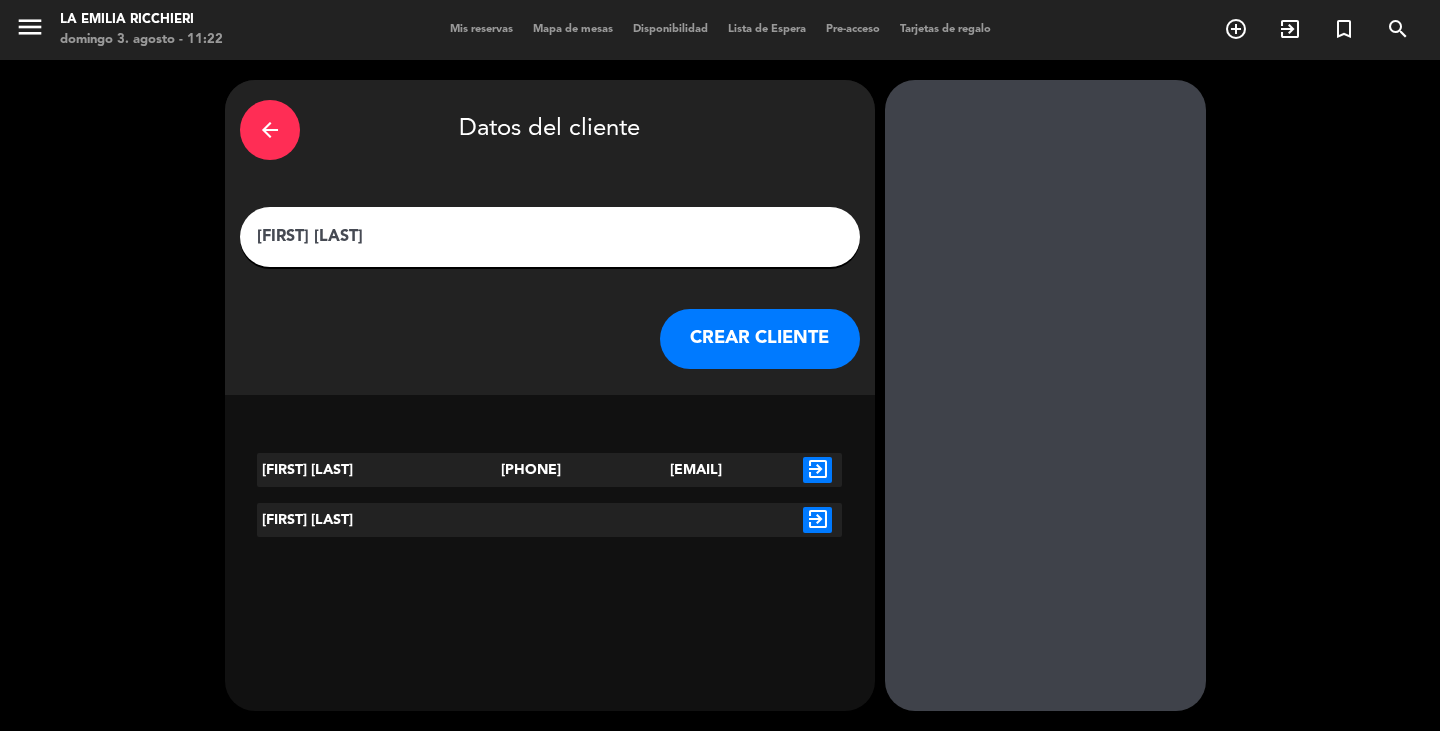 type on "[FIRST] [LAST]" 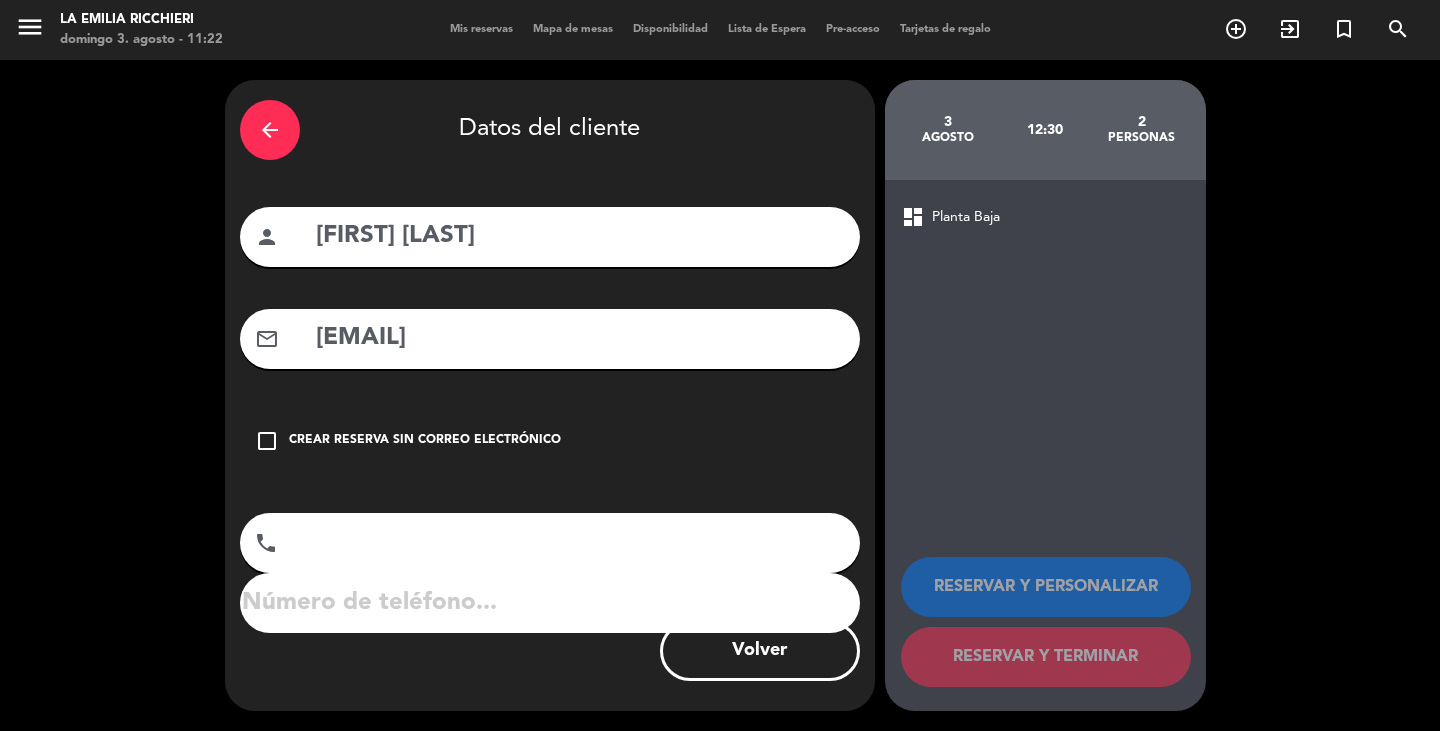 type on "[PHONE]" 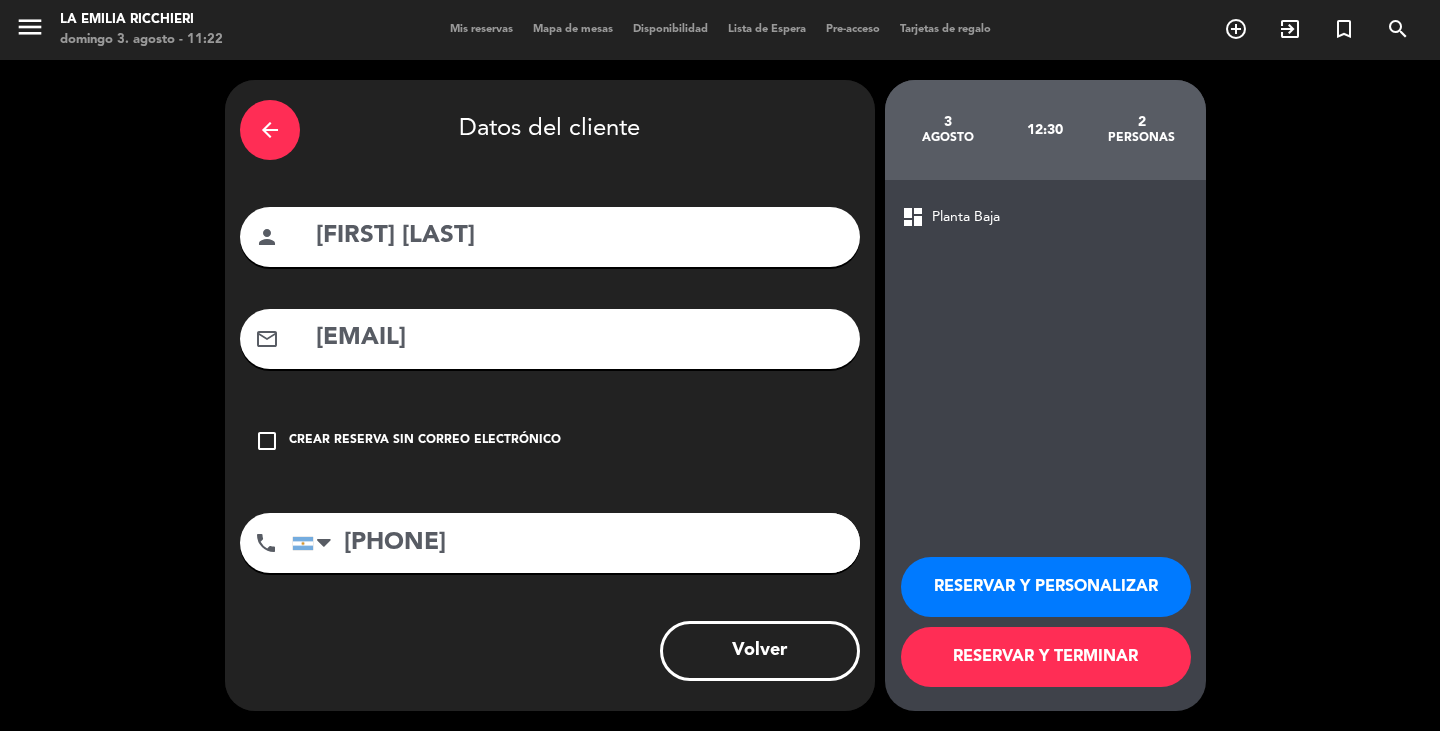 click on "RESERVAR Y TERMINAR" at bounding box center [1046, 657] 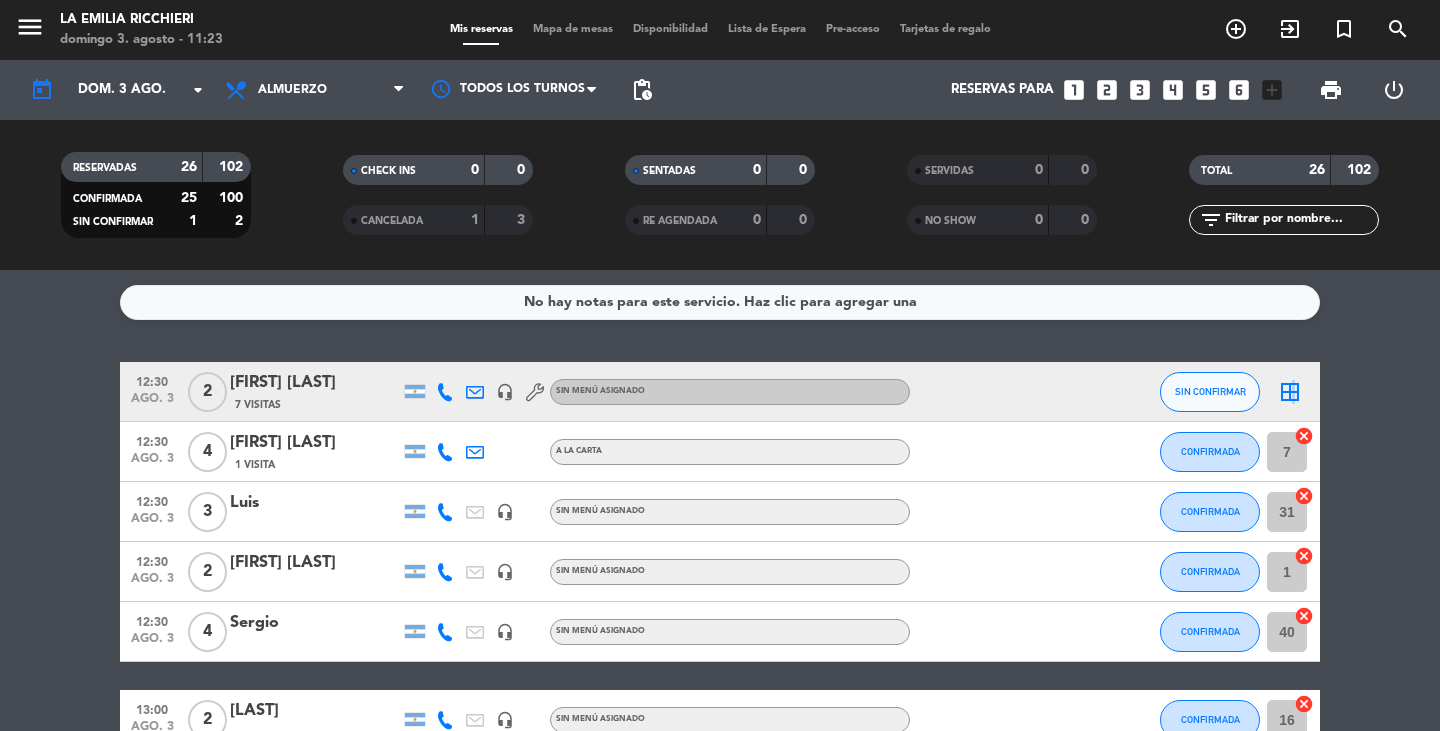 click on "border_all" 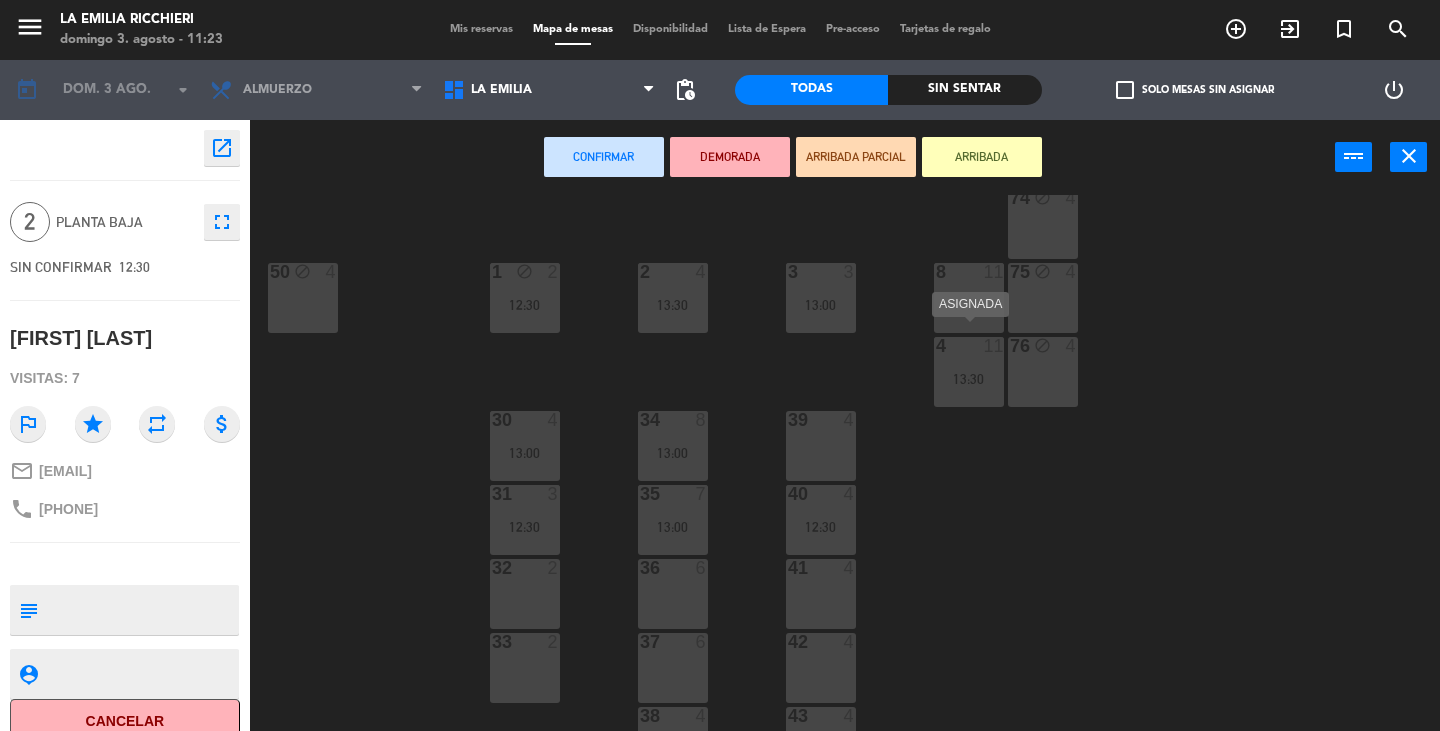 scroll, scrollTop: 500, scrollLeft: 0, axis: vertical 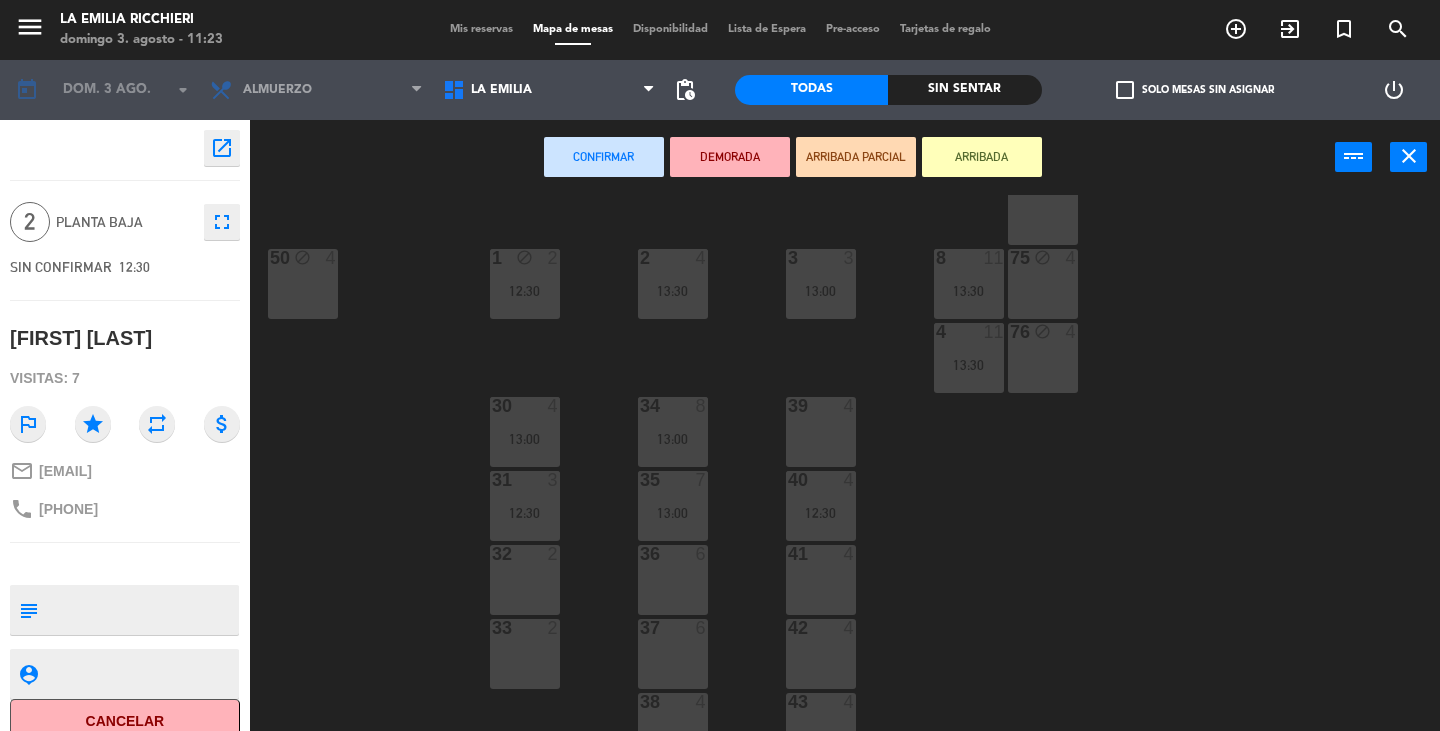 click on "[NUMBER]" at bounding box center [821, 432] 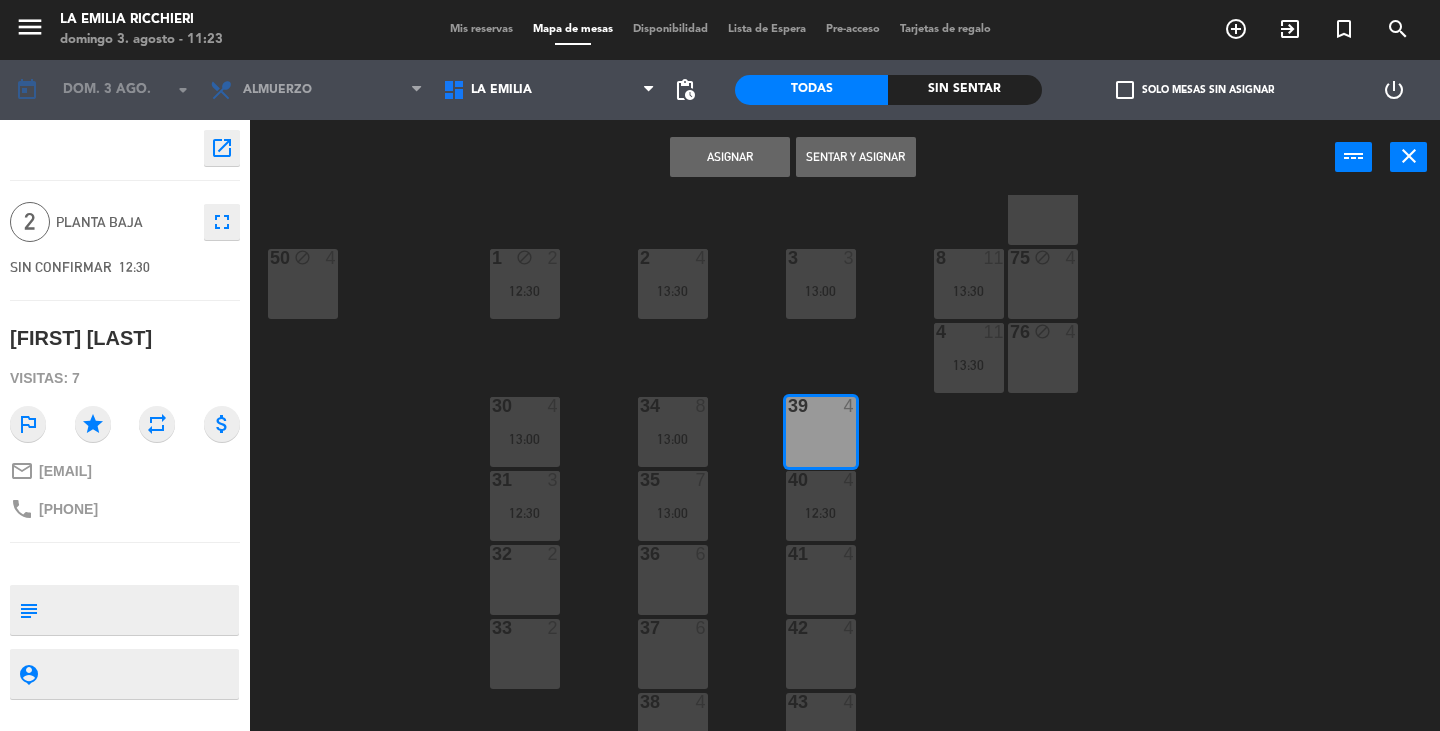 click on "Asignar" at bounding box center (730, 157) 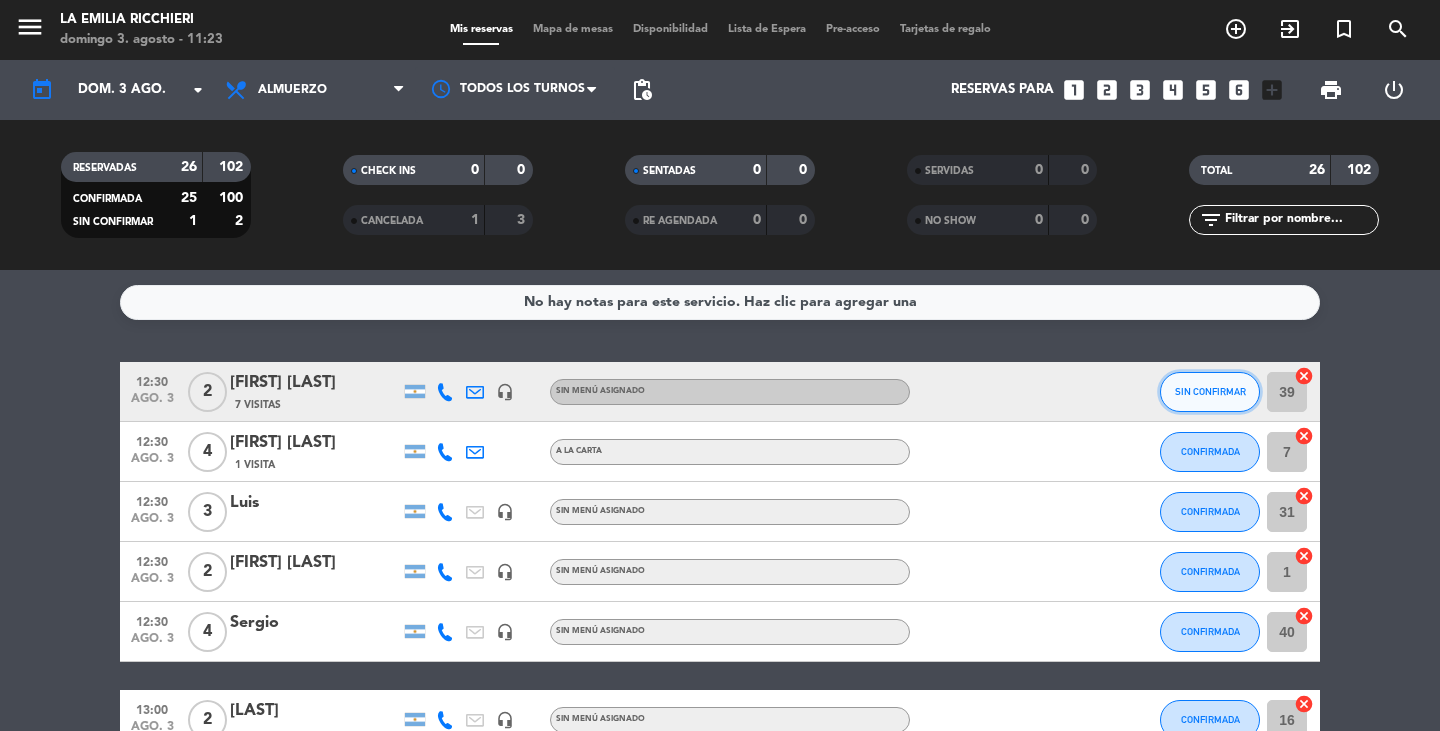 click on "SIN CONFIRMAR" 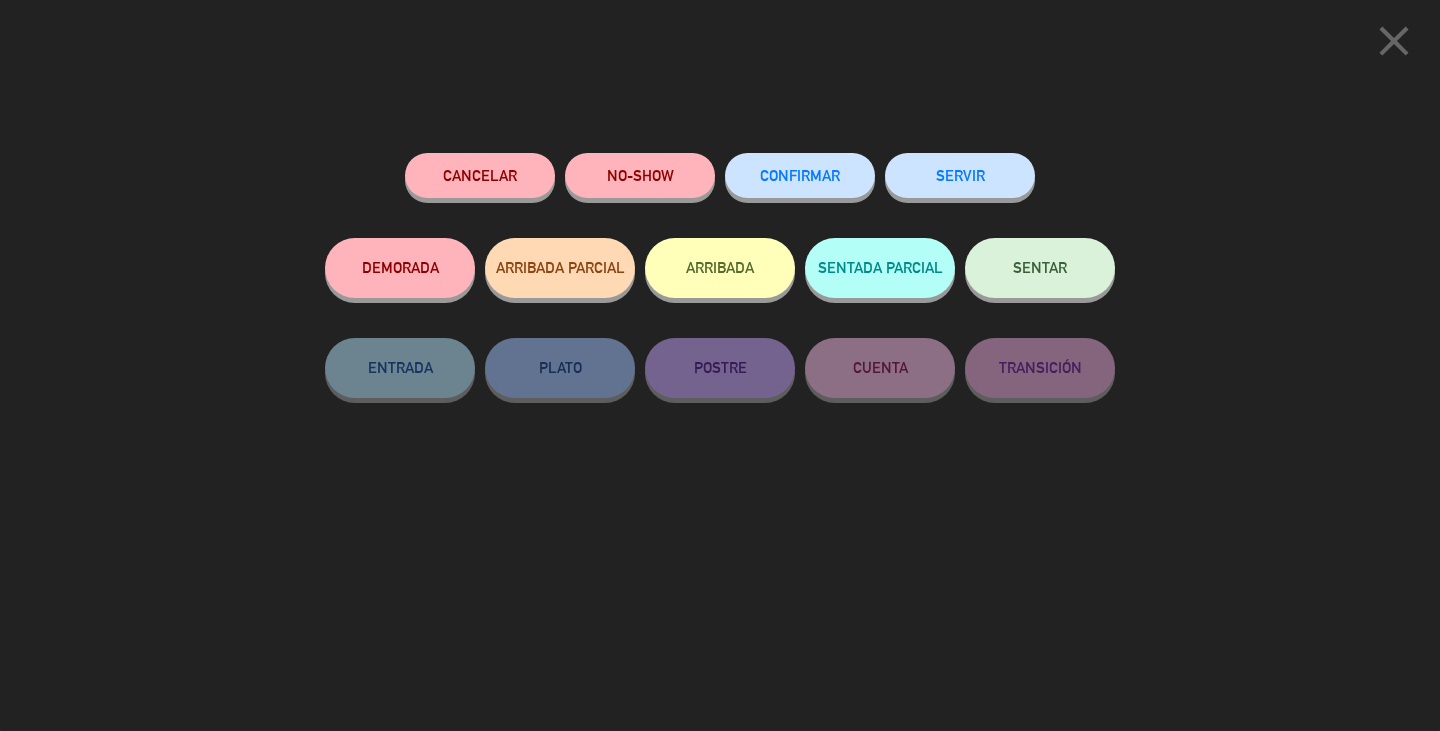 click on "CONFIRMAR" 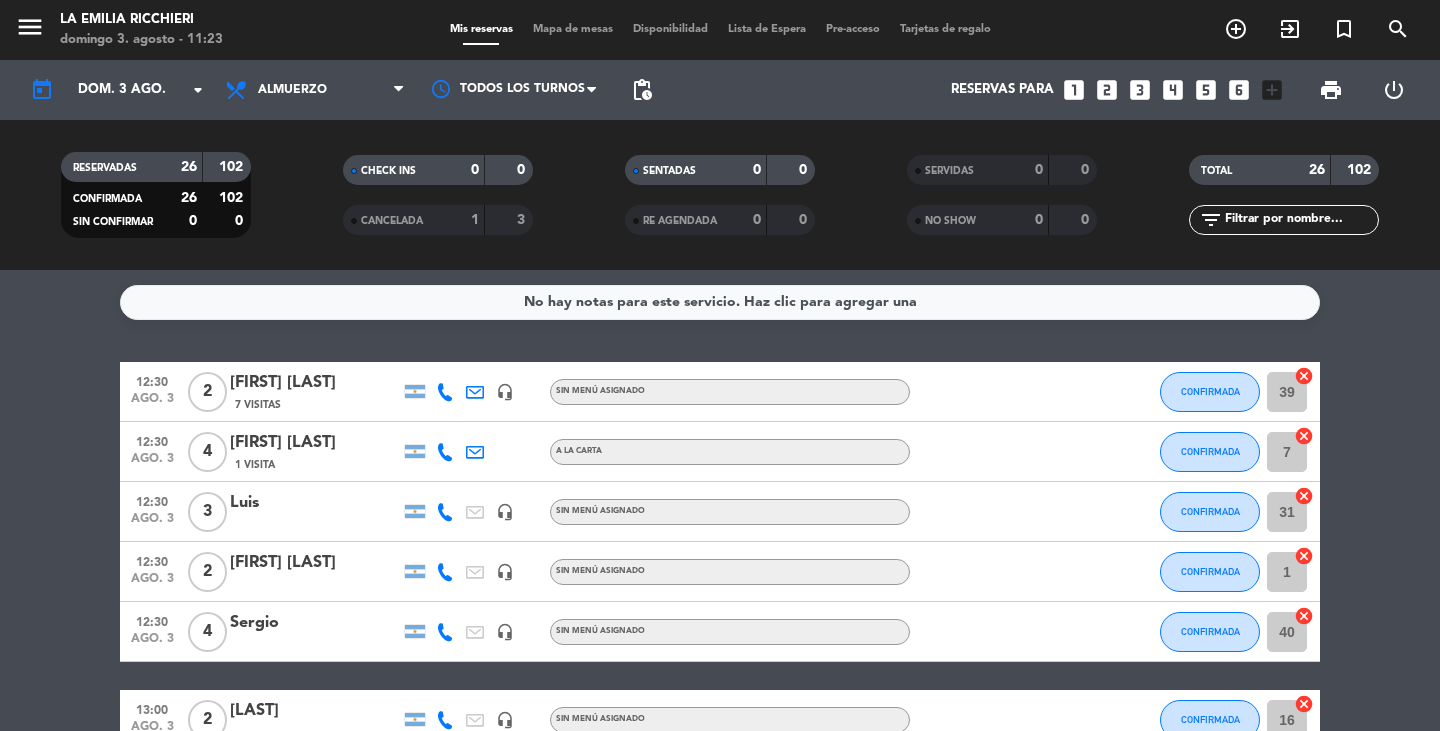 click on "Mapa de mesas" at bounding box center [573, 29] 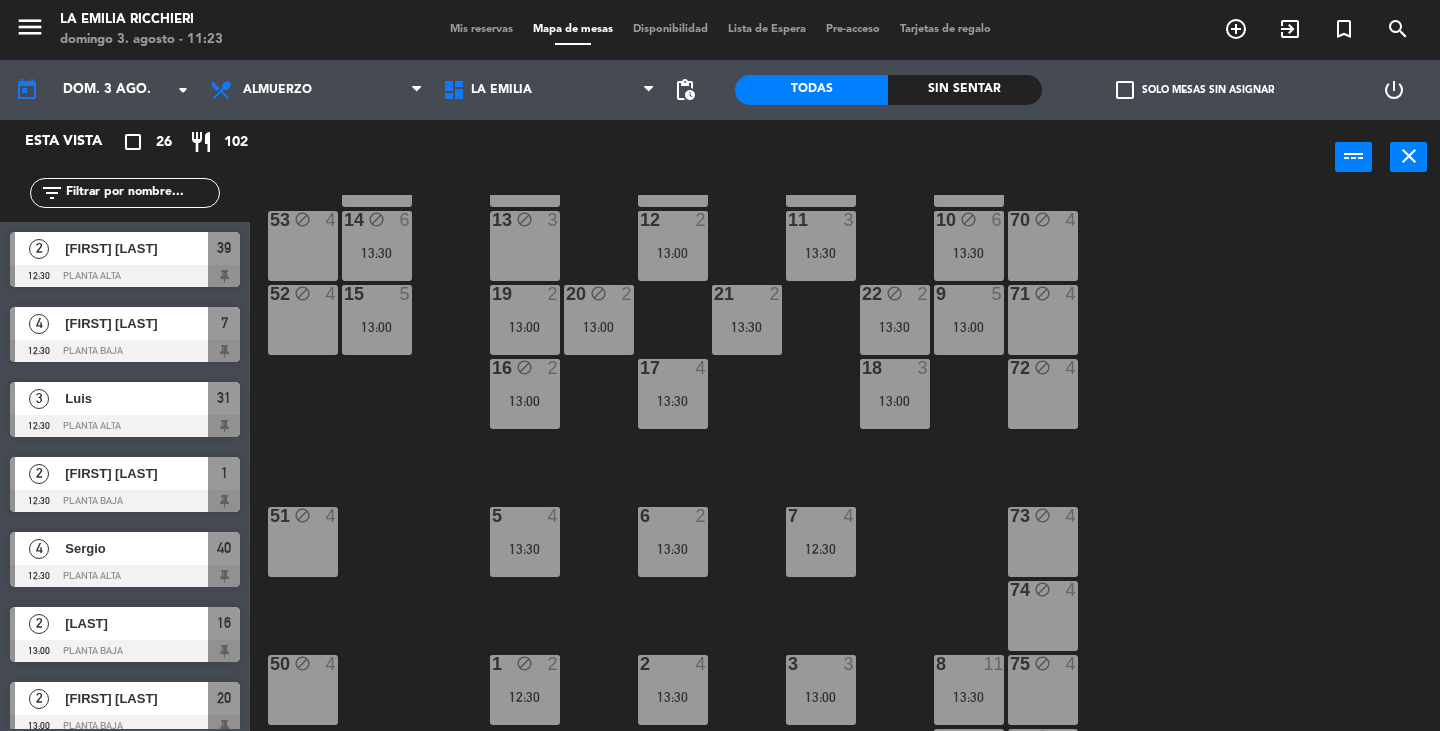scroll, scrollTop: 32, scrollLeft: 0, axis: vertical 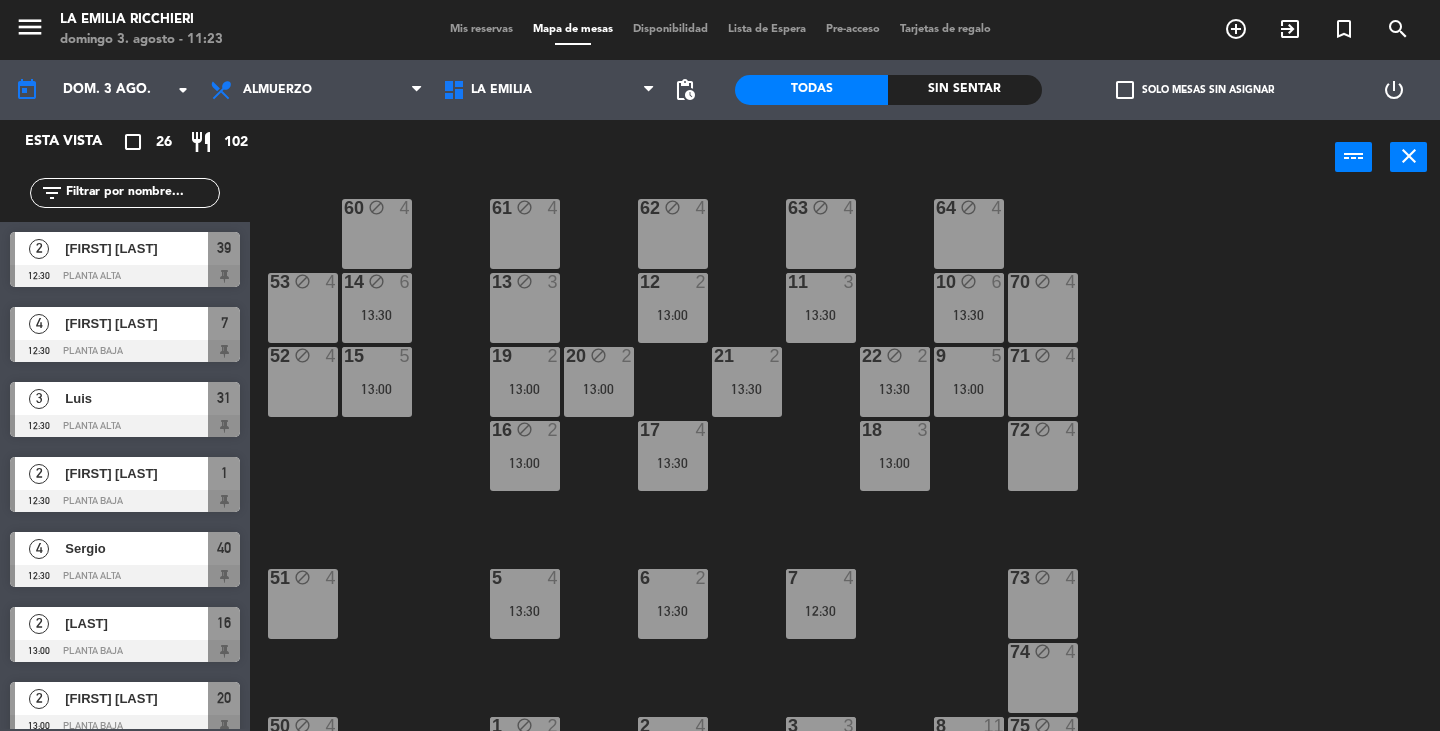 click on "Mis reservas" at bounding box center (481, 29) 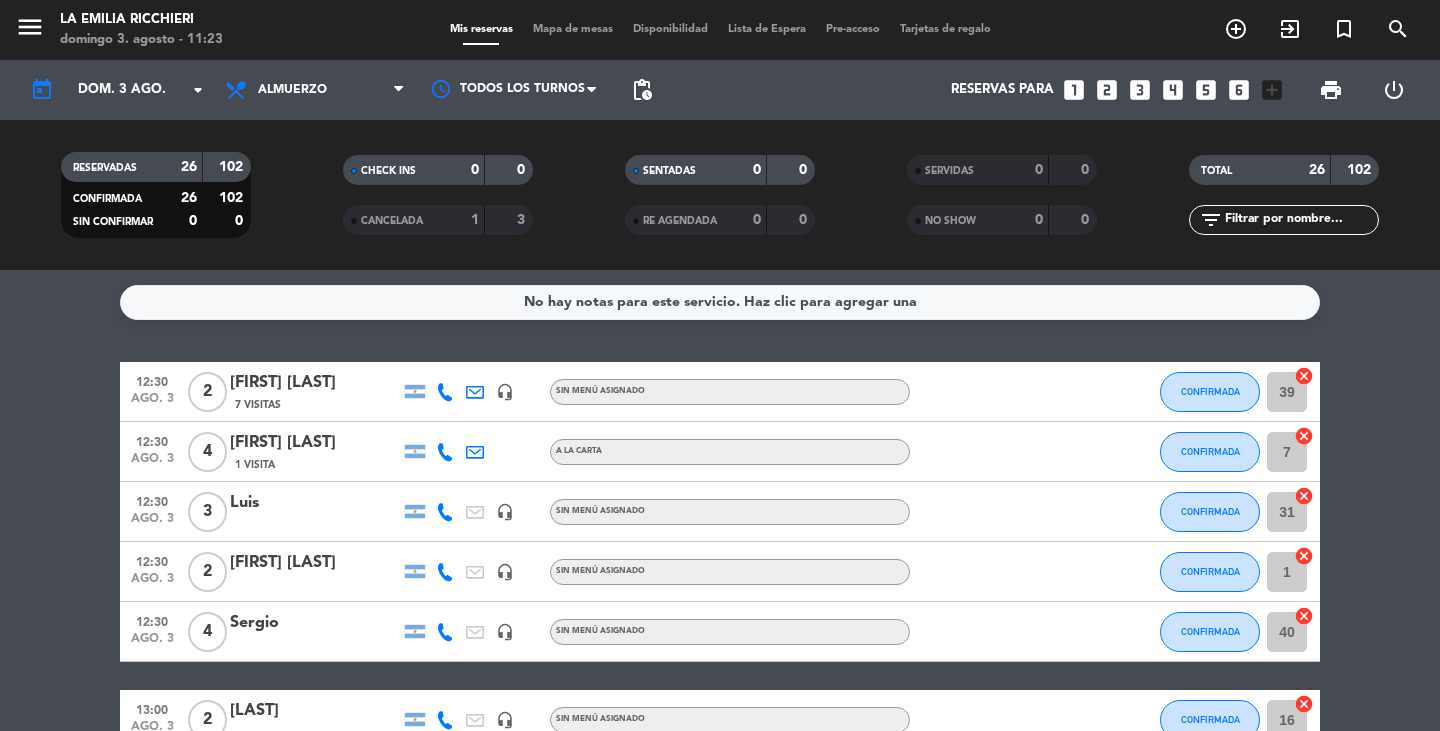 click on "cancel" 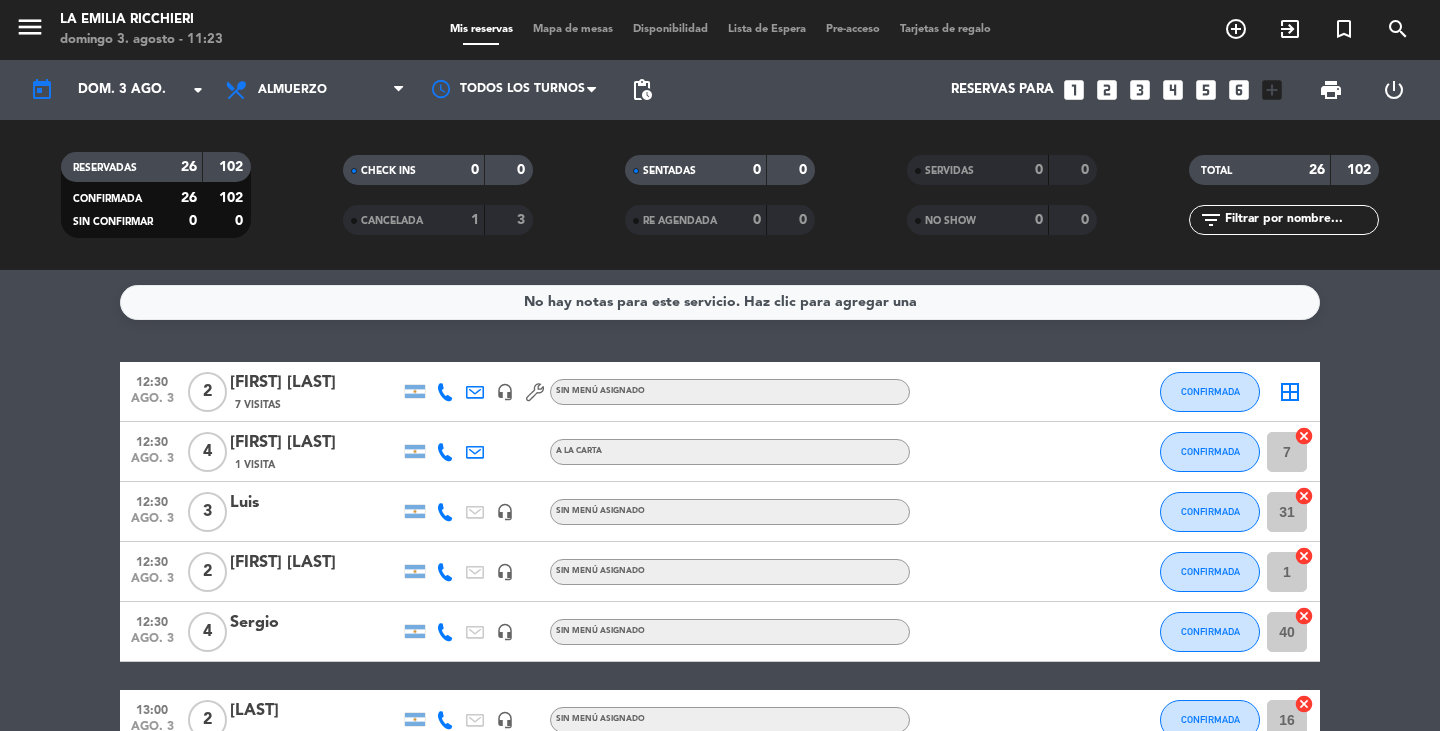 click on "border_all" 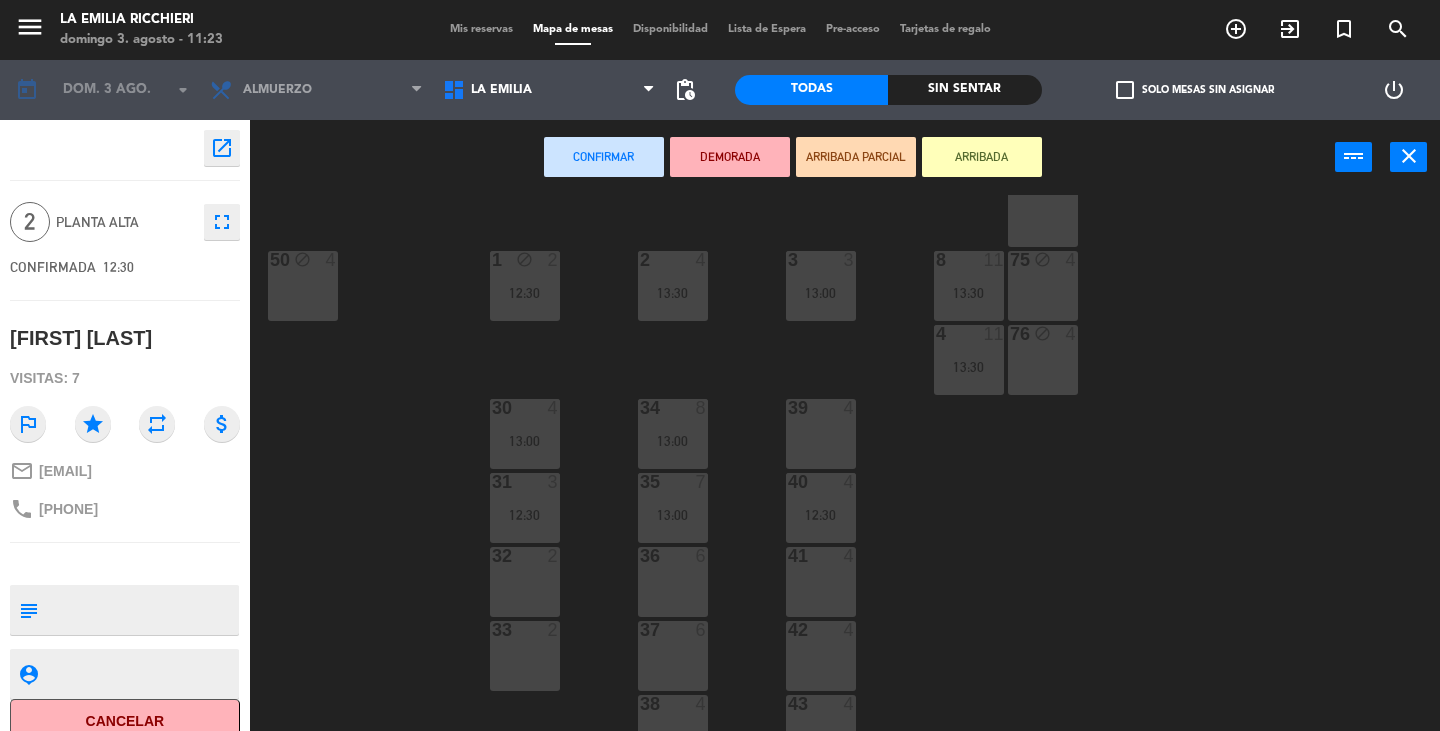 scroll, scrollTop: 500, scrollLeft: 0, axis: vertical 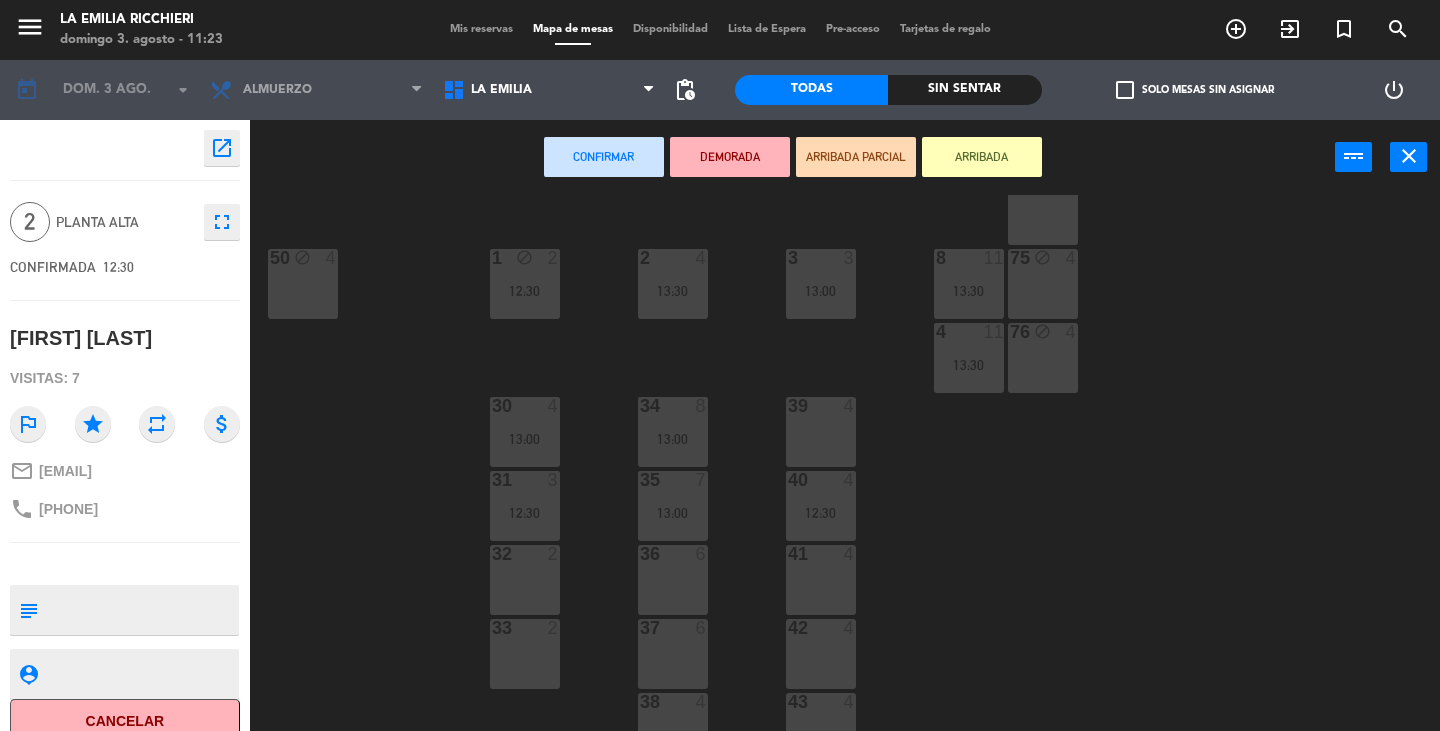 click on "32  2" at bounding box center [525, 580] 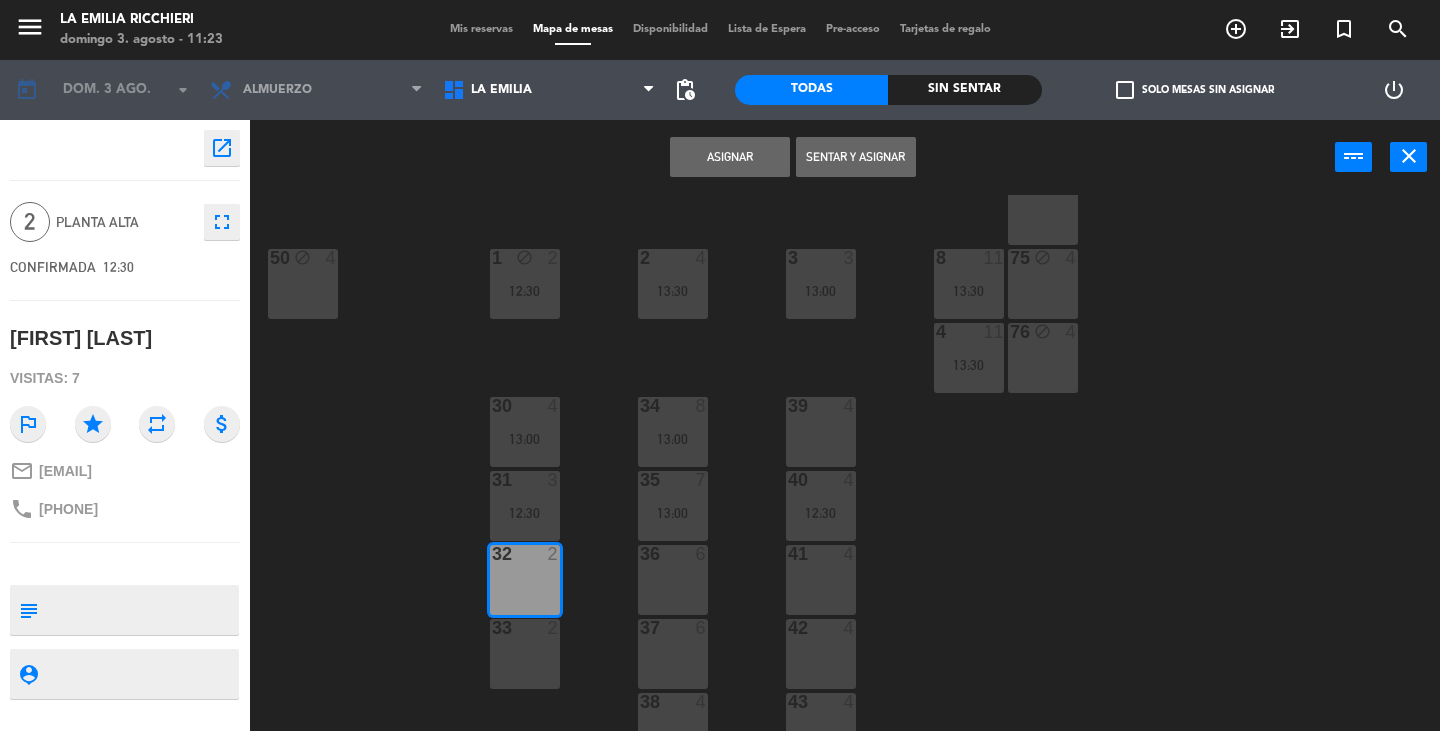 click on "Asignar" at bounding box center [730, 157] 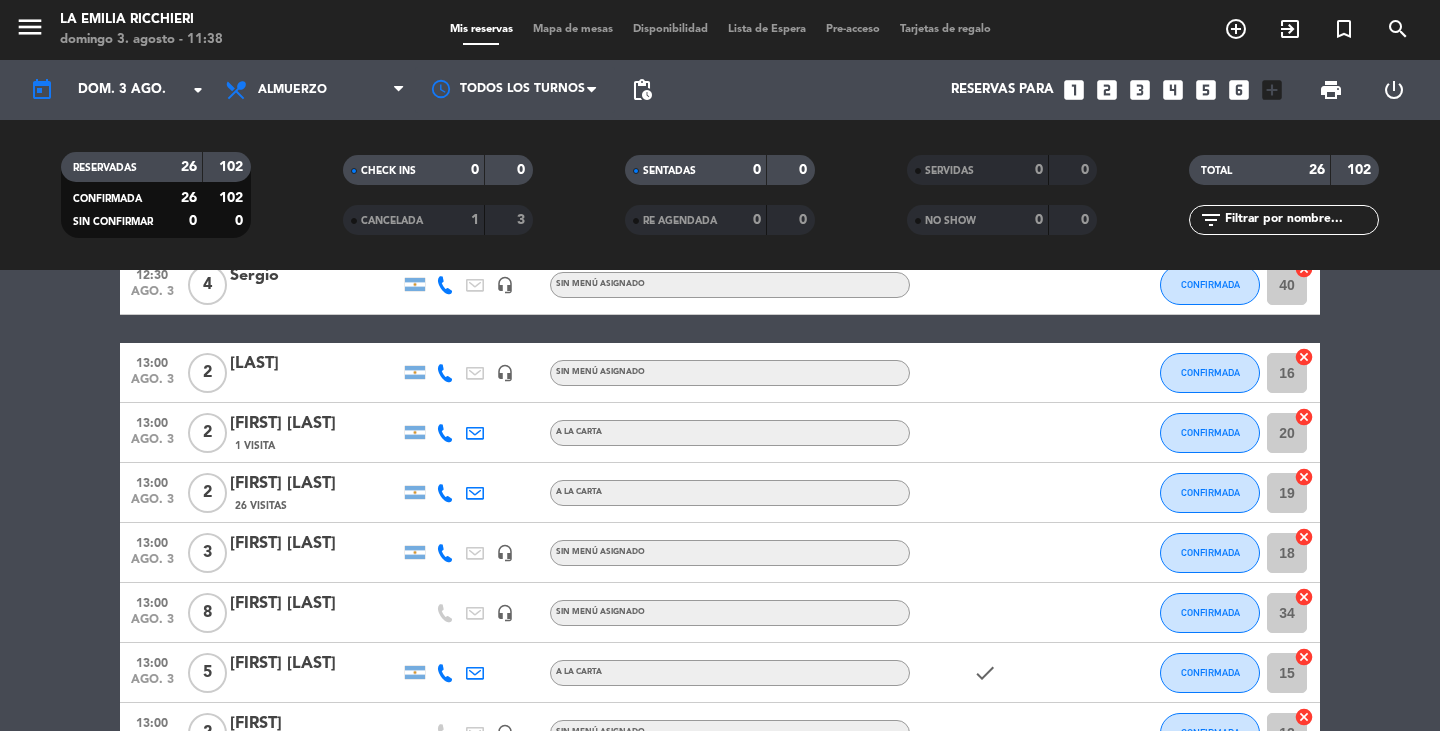 scroll, scrollTop: 0, scrollLeft: 0, axis: both 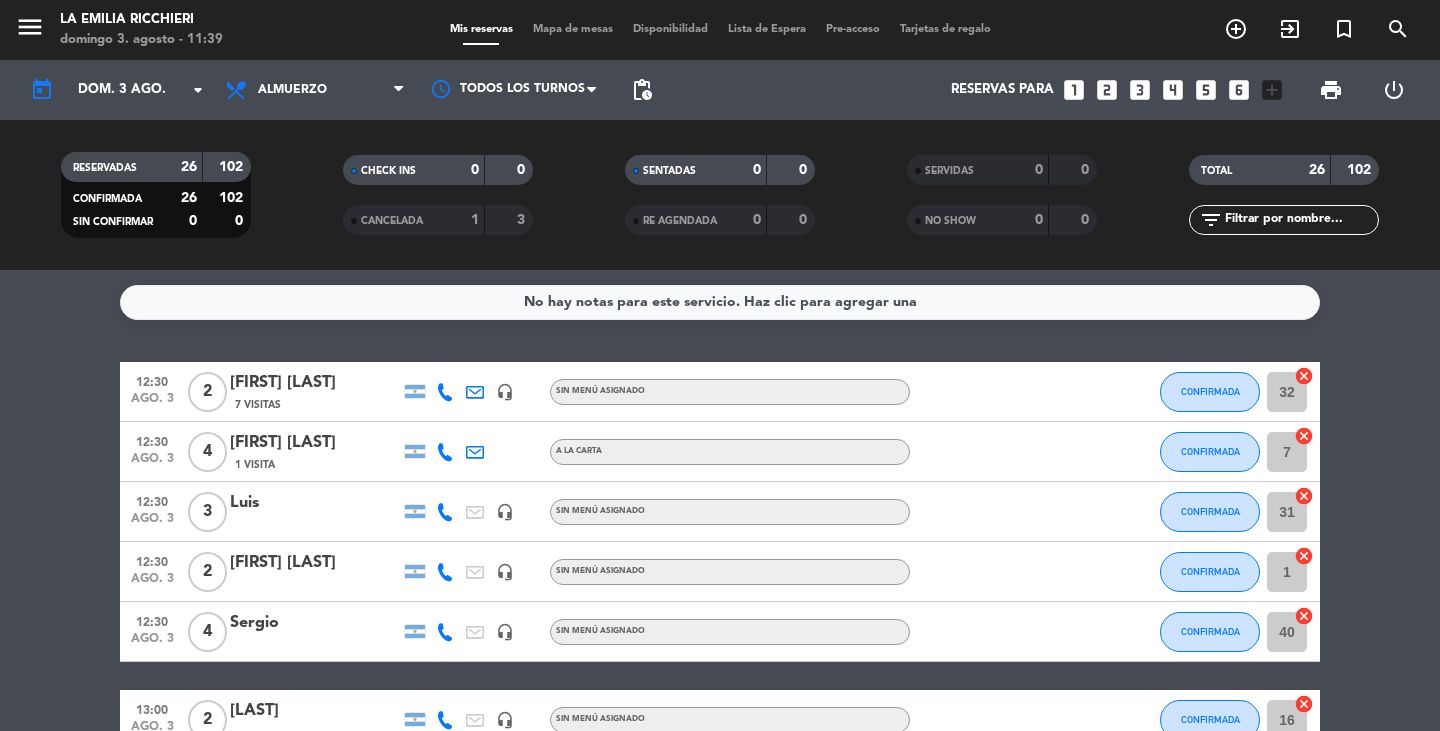click on "12:30   ago. 3   2   [FIRST] [LAST]   7 Visitas   headset_mic  Sin menú asignado CONFIRMADA 32  cancel   12:30   ago. 3   4   [FIRST] [LAST]   1 Visita   a la carta CONFIRMADA 7  cancel   12:30   ago. 3   3   [FIRST]   headset_mic  Sin menú asignado CONFIRMADA 31  cancel   12:30   ago. 3   2   [FIRST] [LAST]   headset_mic  Sin menú asignado CONFIRMADA 1  cancel   12:30   ago. 3   4   [FIRST]   headset_mic  Sin menú asignado CONFIRMADA 40  cancel   13:00   ago. 3   2   [LAST]   headset_mic  Sin menú asignado CONFIRMADA 16  cancel   13:00   ago. 3   2   [FIRST] [LAST]   1 Visita   a la carta CONFIRMADA 20  cancel   13:00   ago. 3   2   [FIRST] [LAST]   26 Visitas   a la carta CONFIRMADA 19  cancel   13:00   ago. 3   3   [FIRST] [LAST]   headset_mic  Sin menú asignado CONFIRMADA 18  cancel   13:00   ago. 3   8   [FIRST] [LAST]   headset_mic  Sin menú asignado CONFIRMADA 34  cancel   13:00   ago. 3   5   [FIRST] [LAST]   a la carta  check  CONFIRMADA 15  cancel   13:00   ago. 3   2   [FIRST]  12 9" 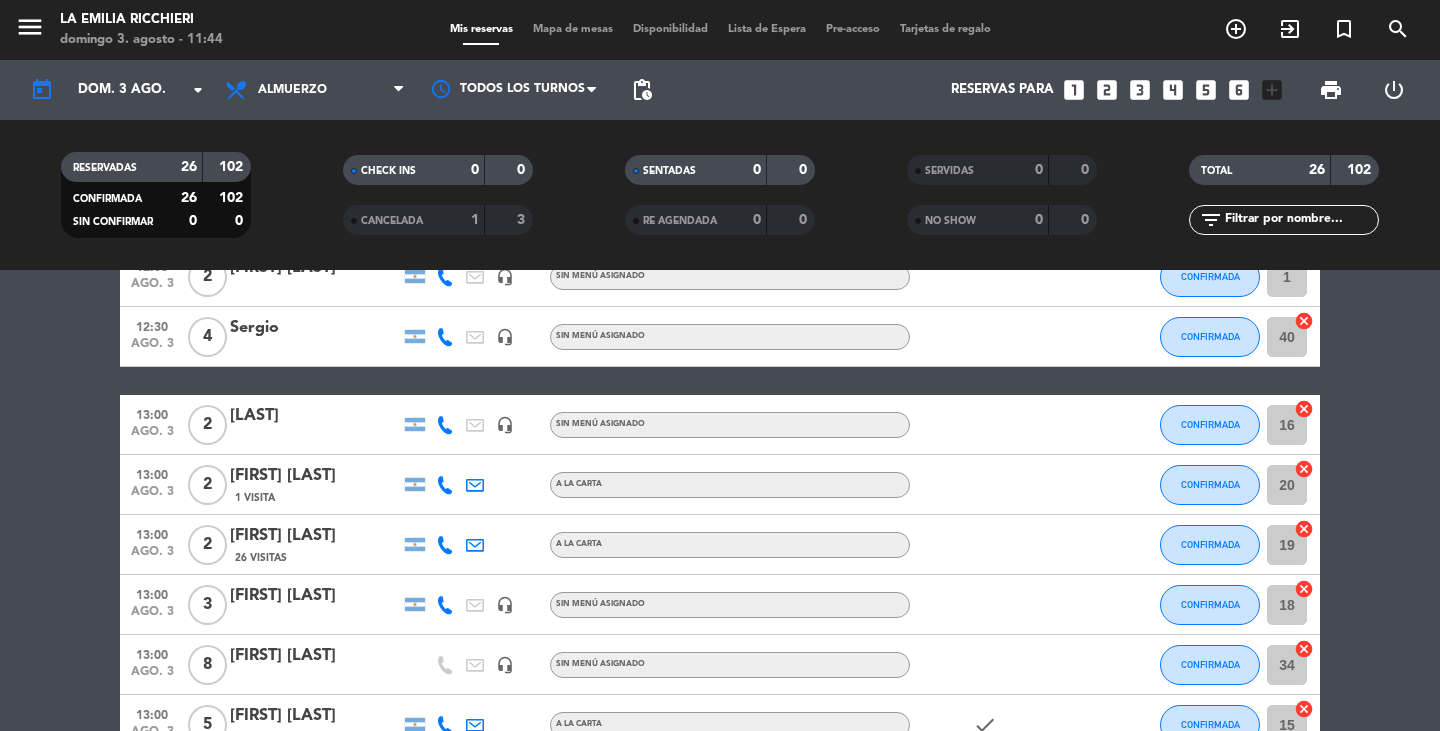 scroll, scrollTop: 300, scrollLeft: 0, axis: vertical 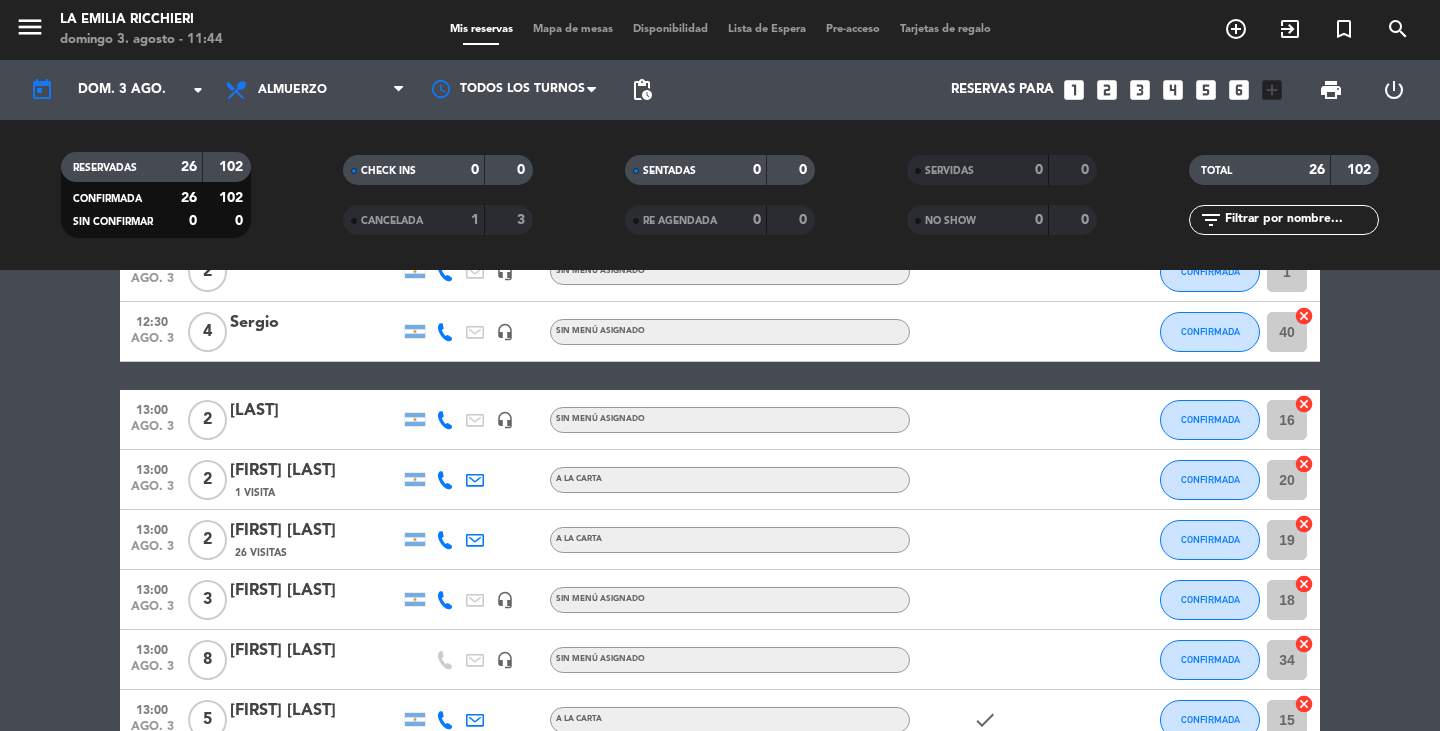 click on "[FIRST] [LAST]" 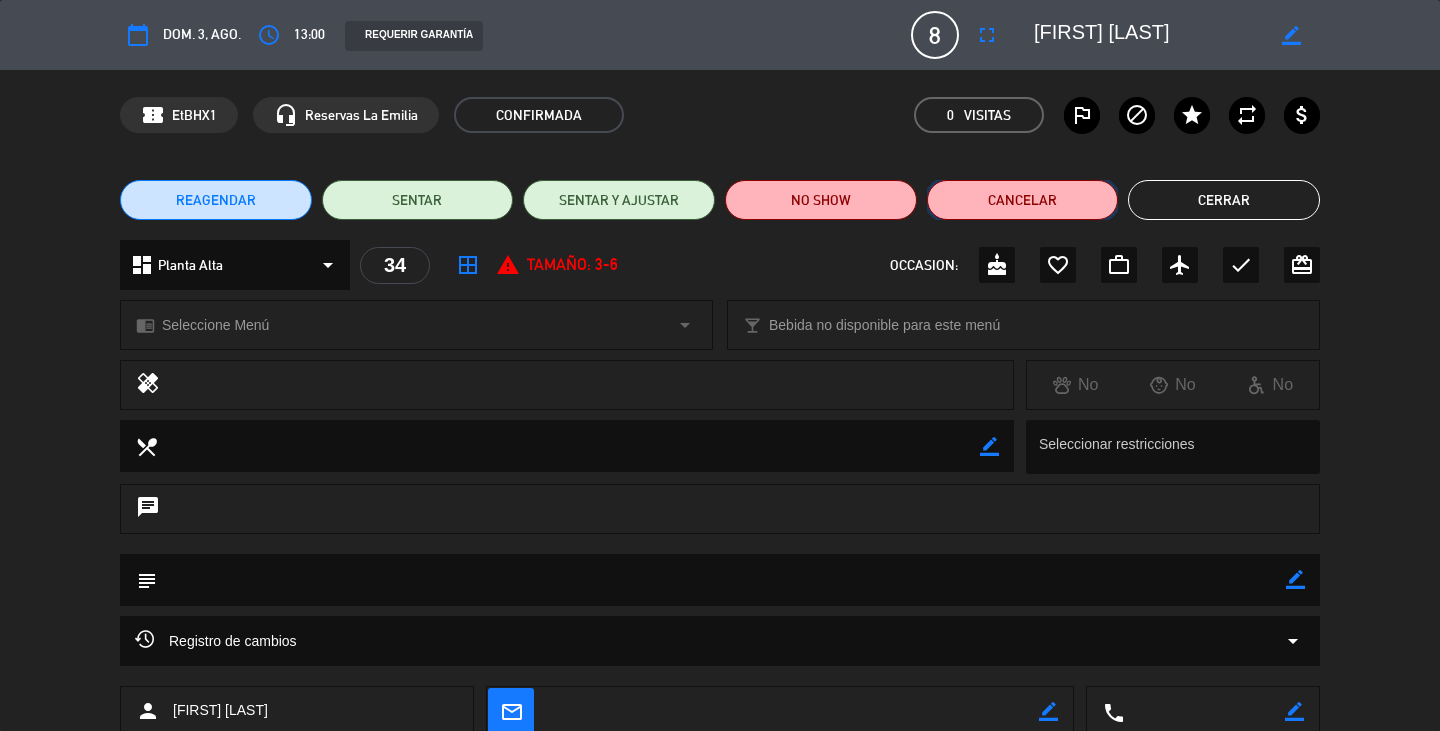 click on "Cancelar" 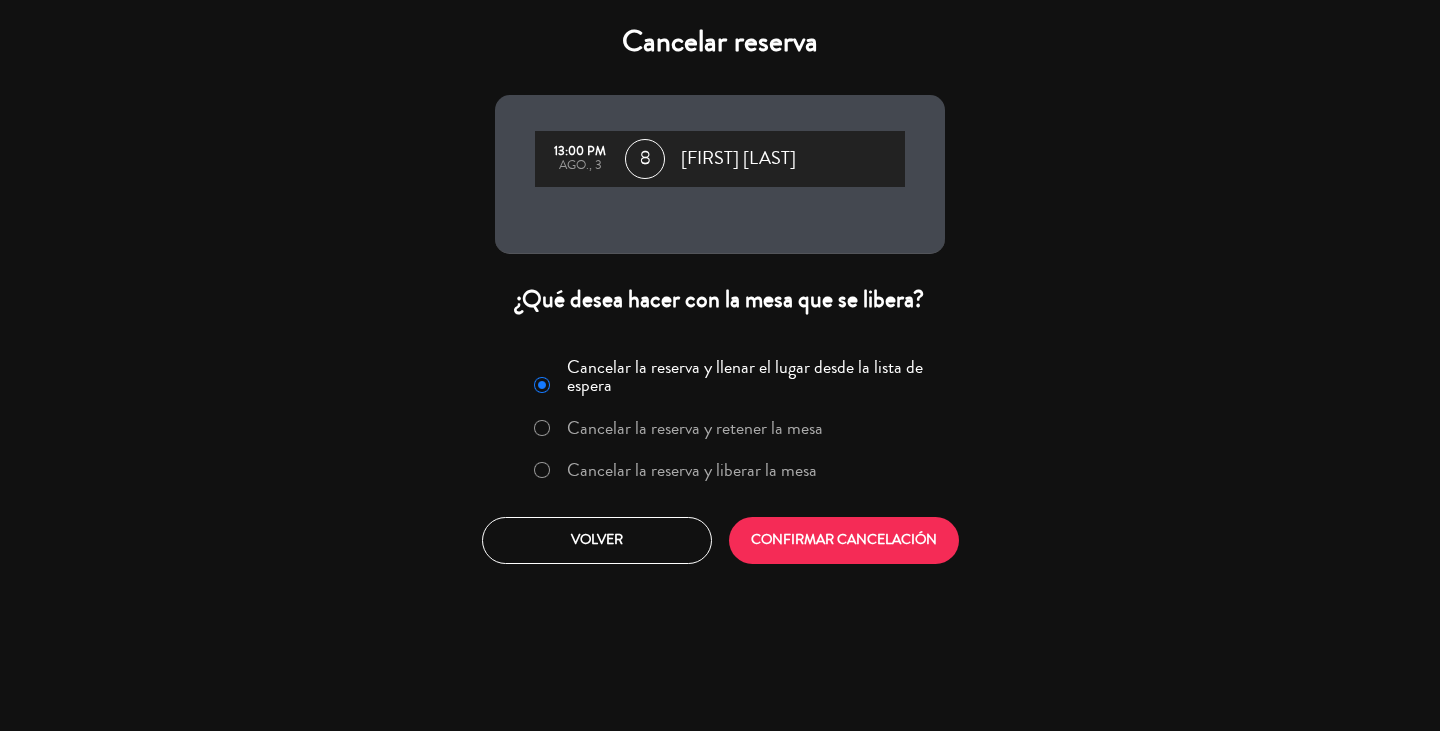 click on "Cancelar la reserva y liberar la mesa" 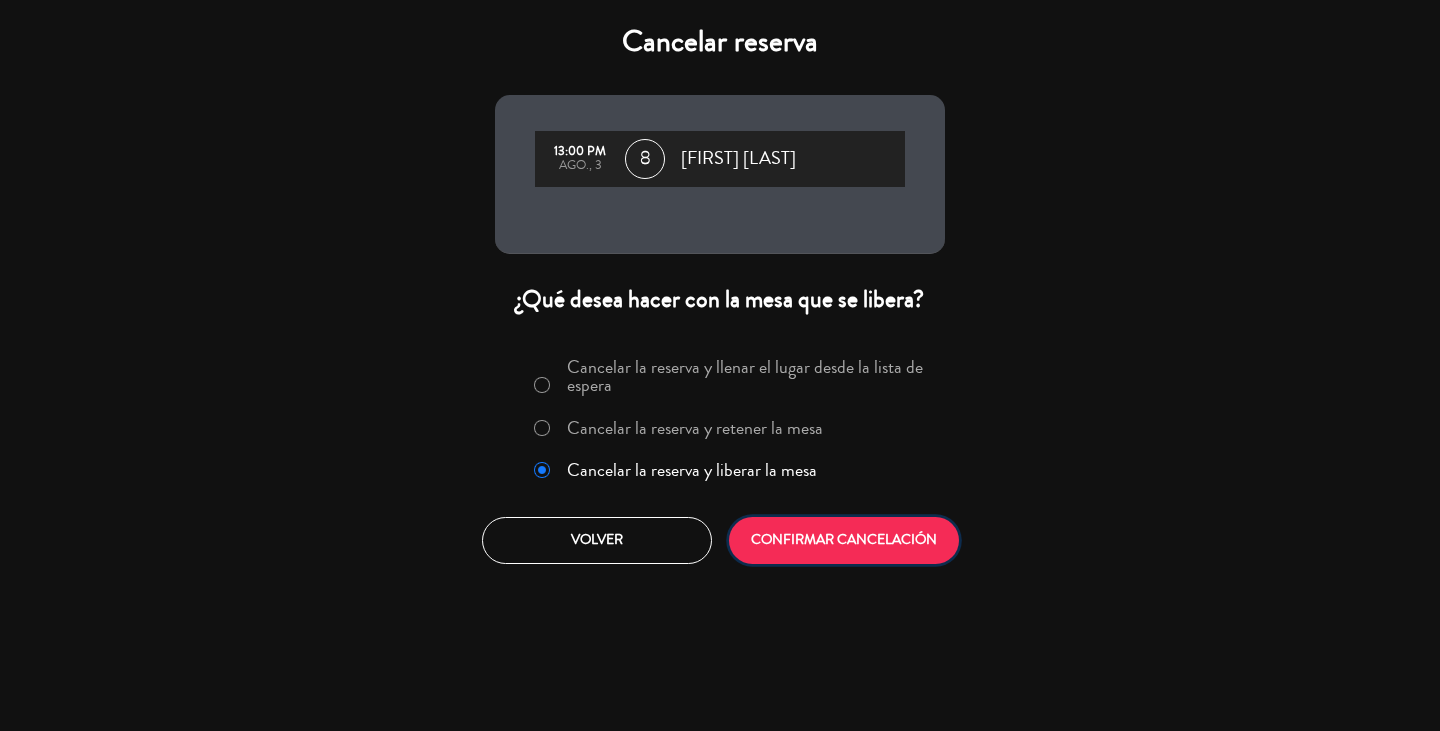 click on "CONFIRMAR CANCELACIÓN" 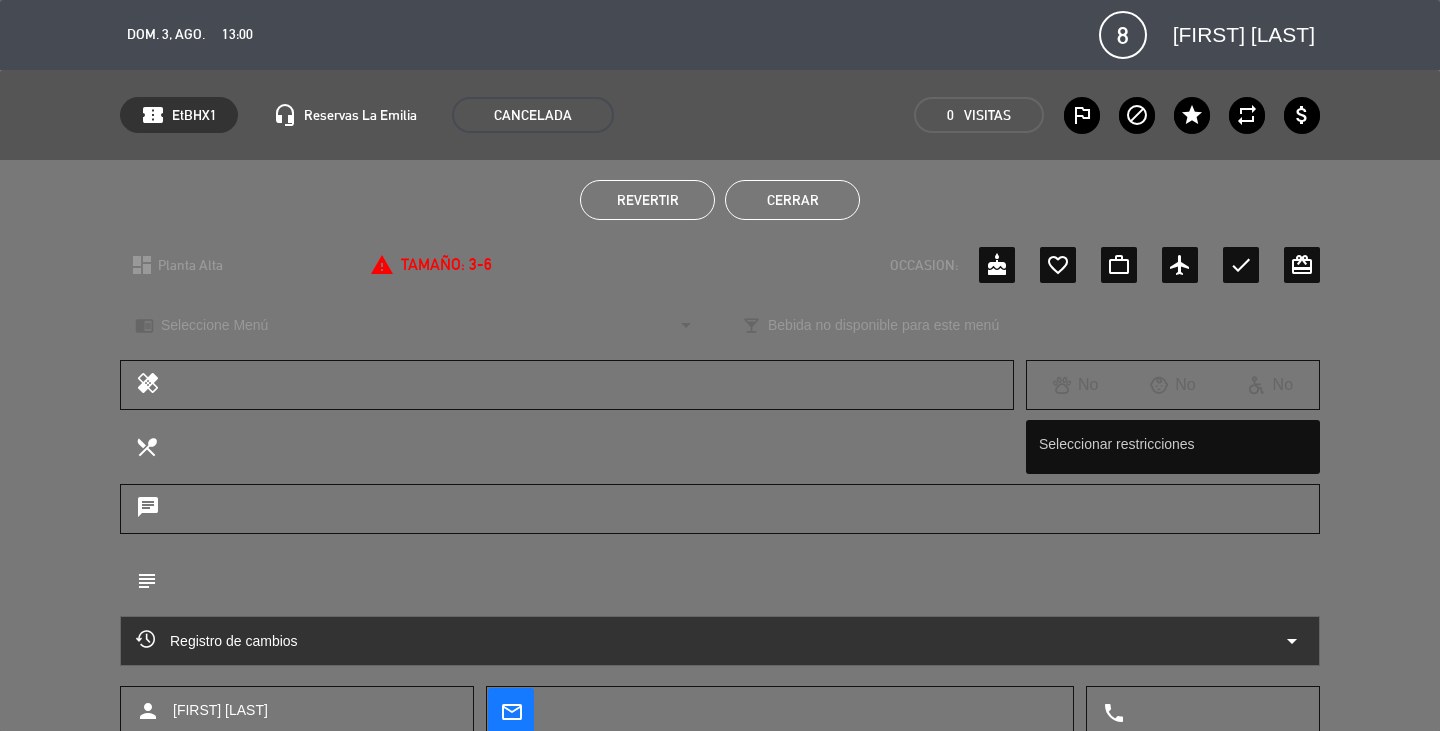 click on "Cerrar" 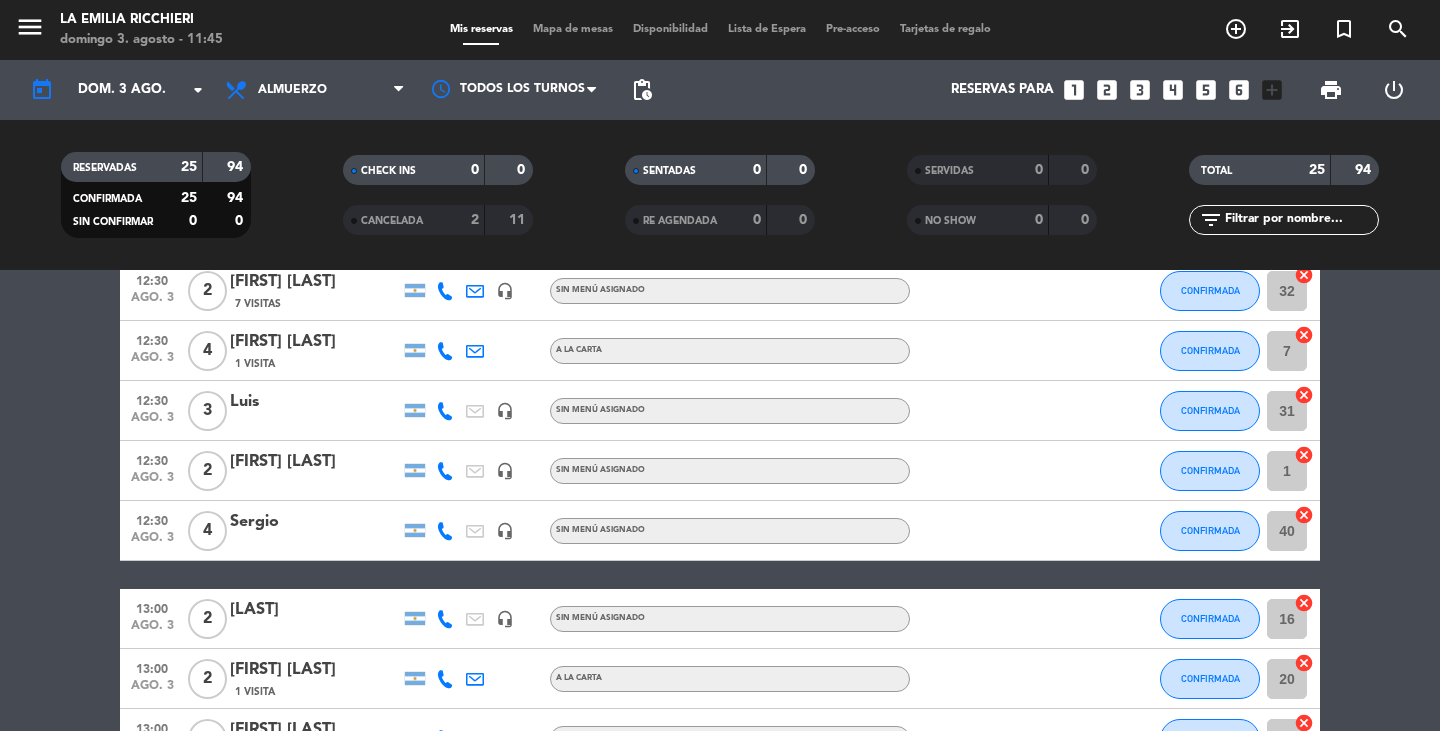 scroll, scrollTop: 0, scrollLeft: 0, axis: both 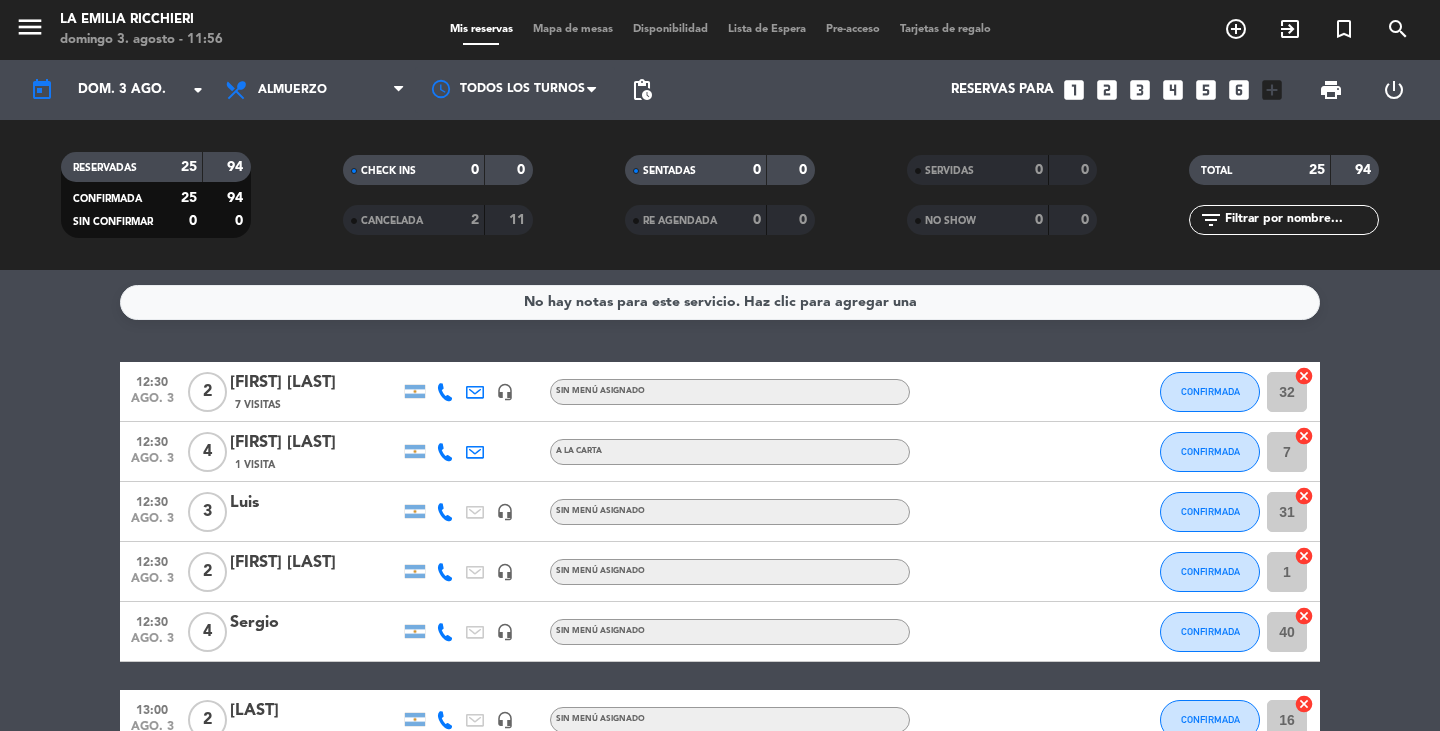 click on "looks_5" at bounding box center [1206, 90] 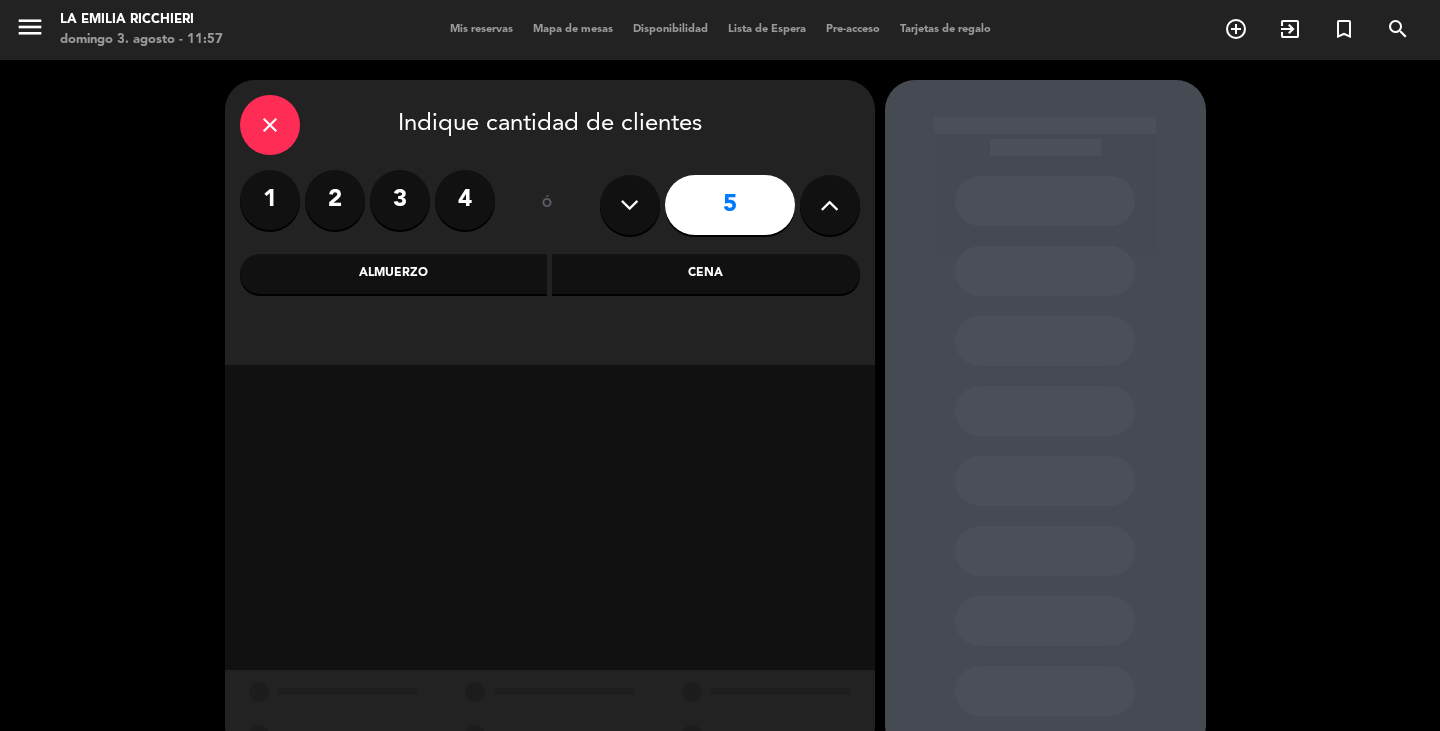click on "Almuerzo" at bounding box center [394, 274] 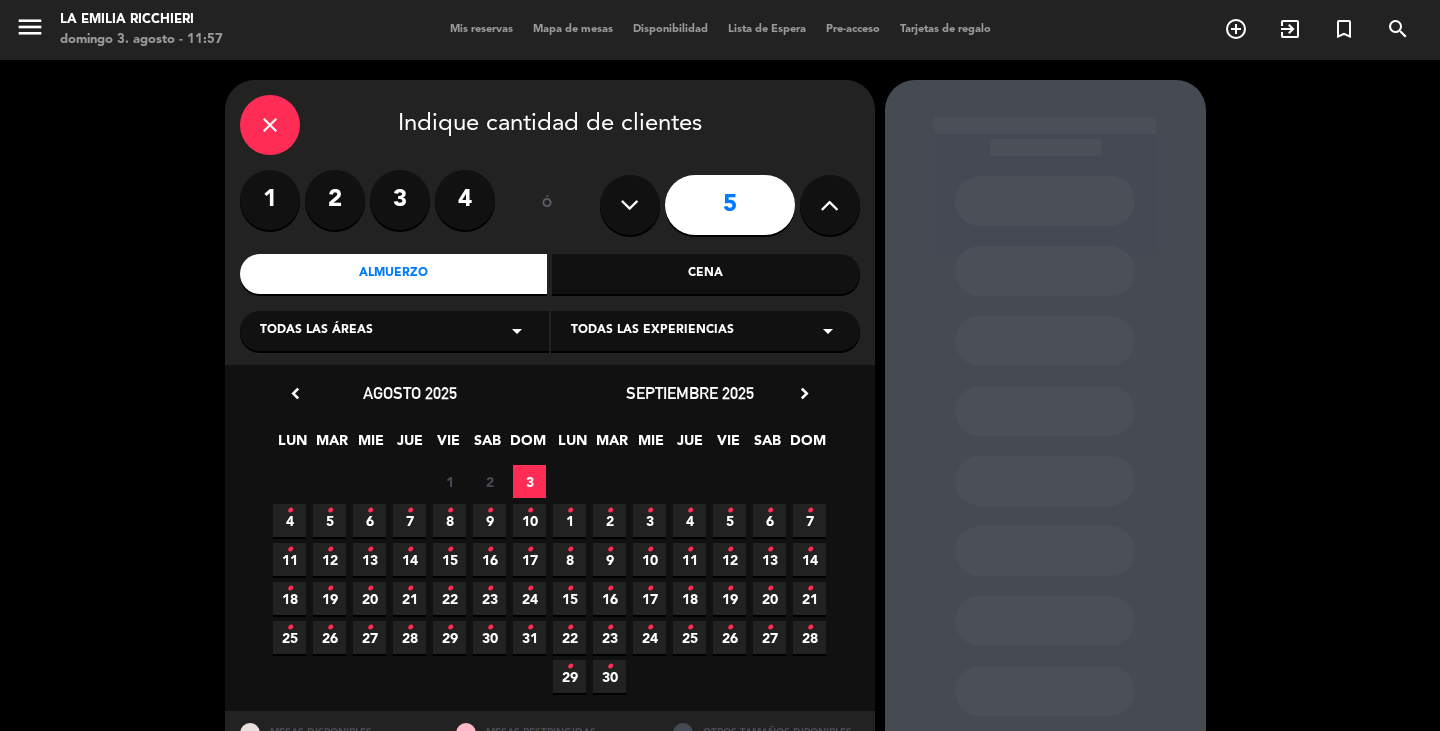 click on "Todas las áreas   arrow_drop_down" at bounding box center [394, 331] 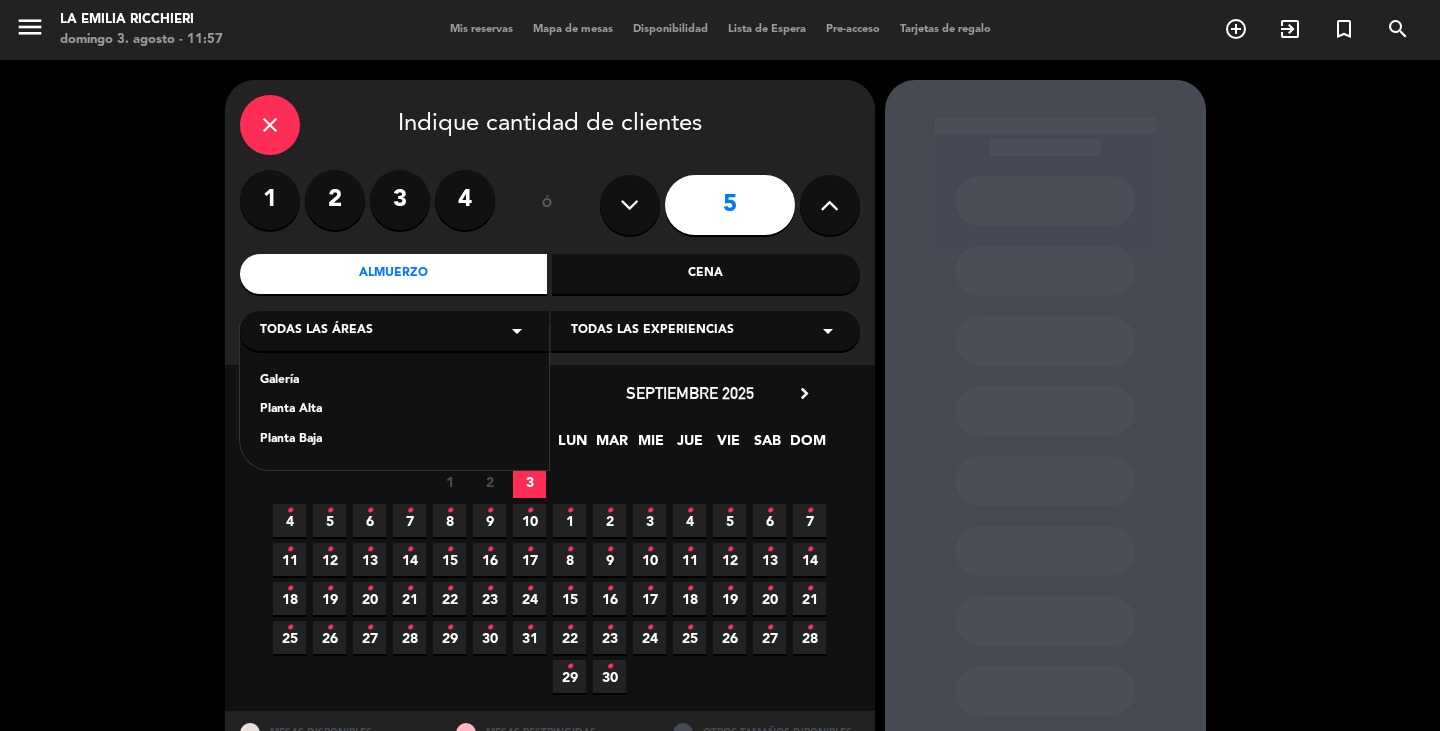 click on "Planta Baja" at bounding box center (394, 440) 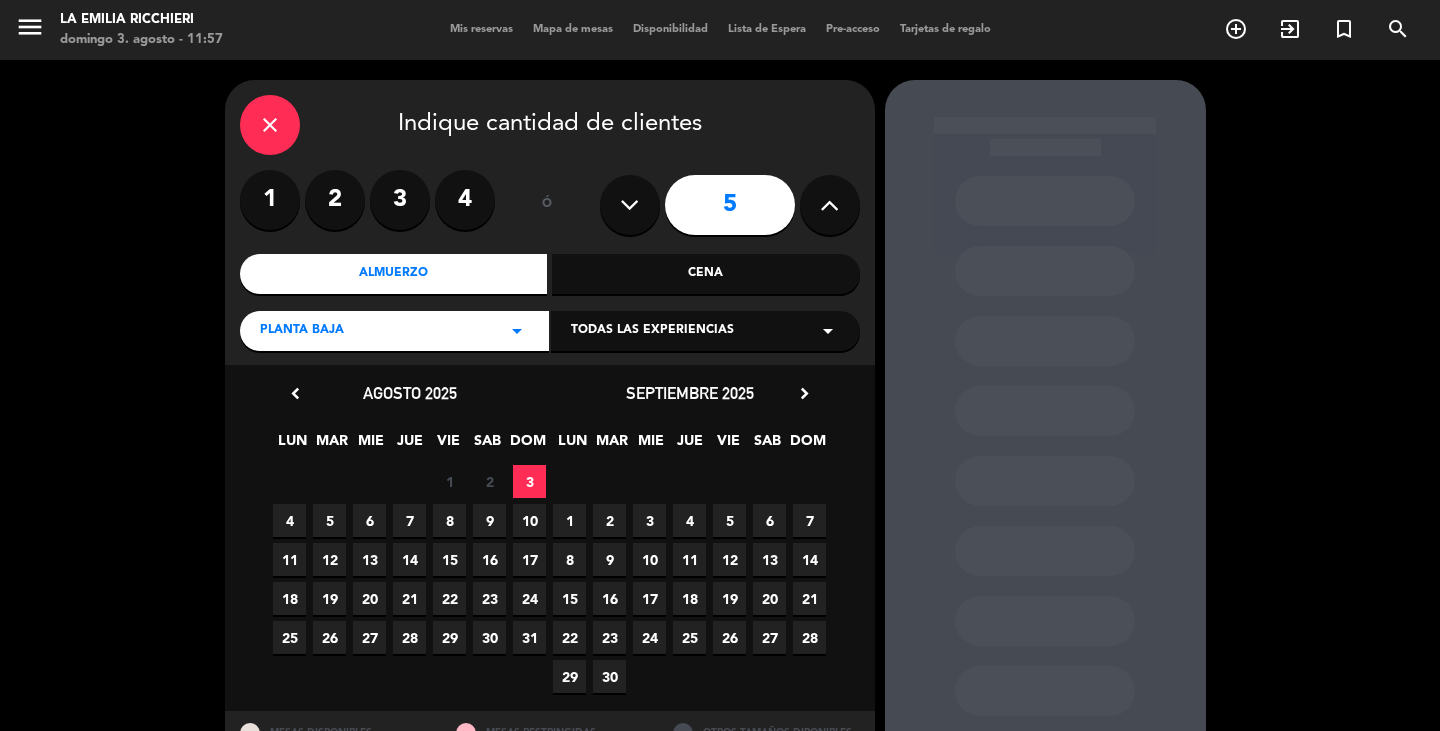 click on "3" at bounding box center (529, 481) 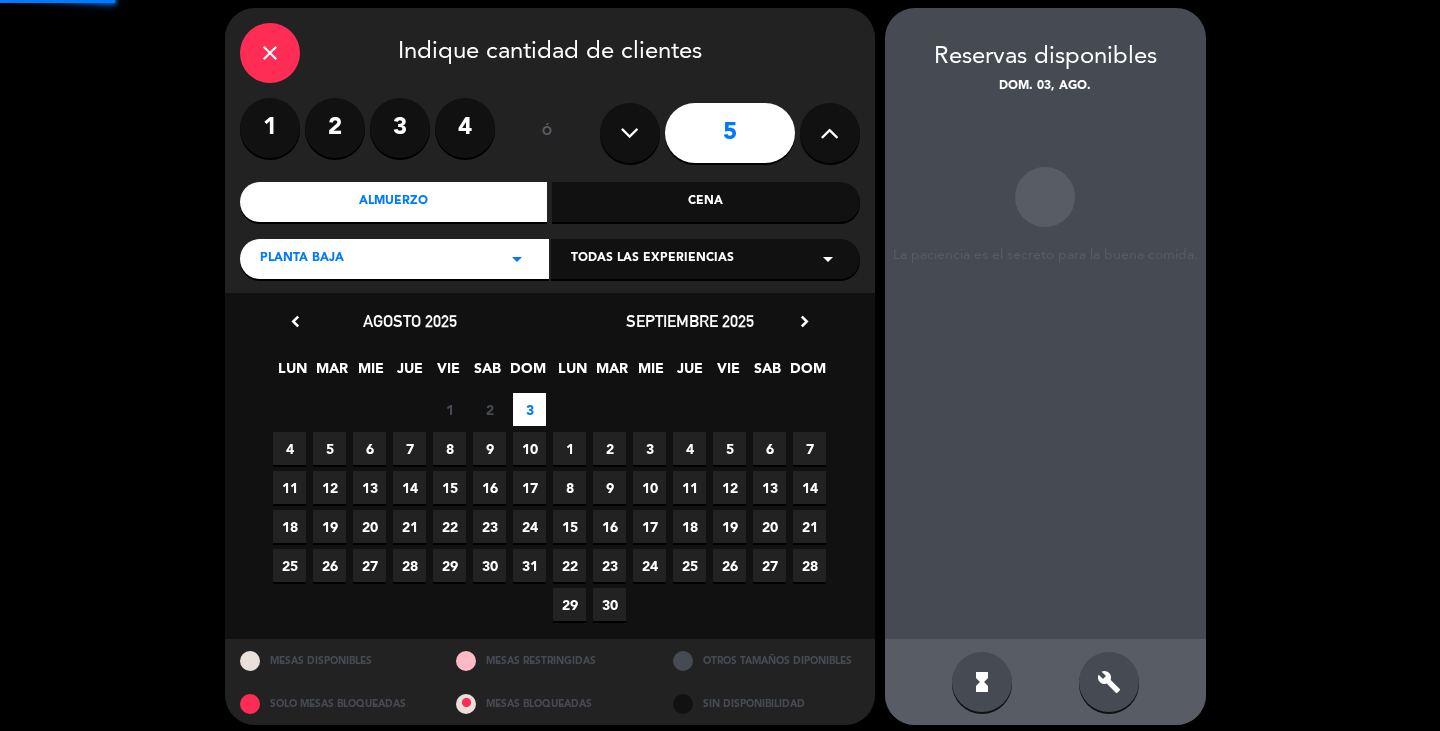 scroll, scrollTop: 80, scrollLeft: 0, axis: vertical 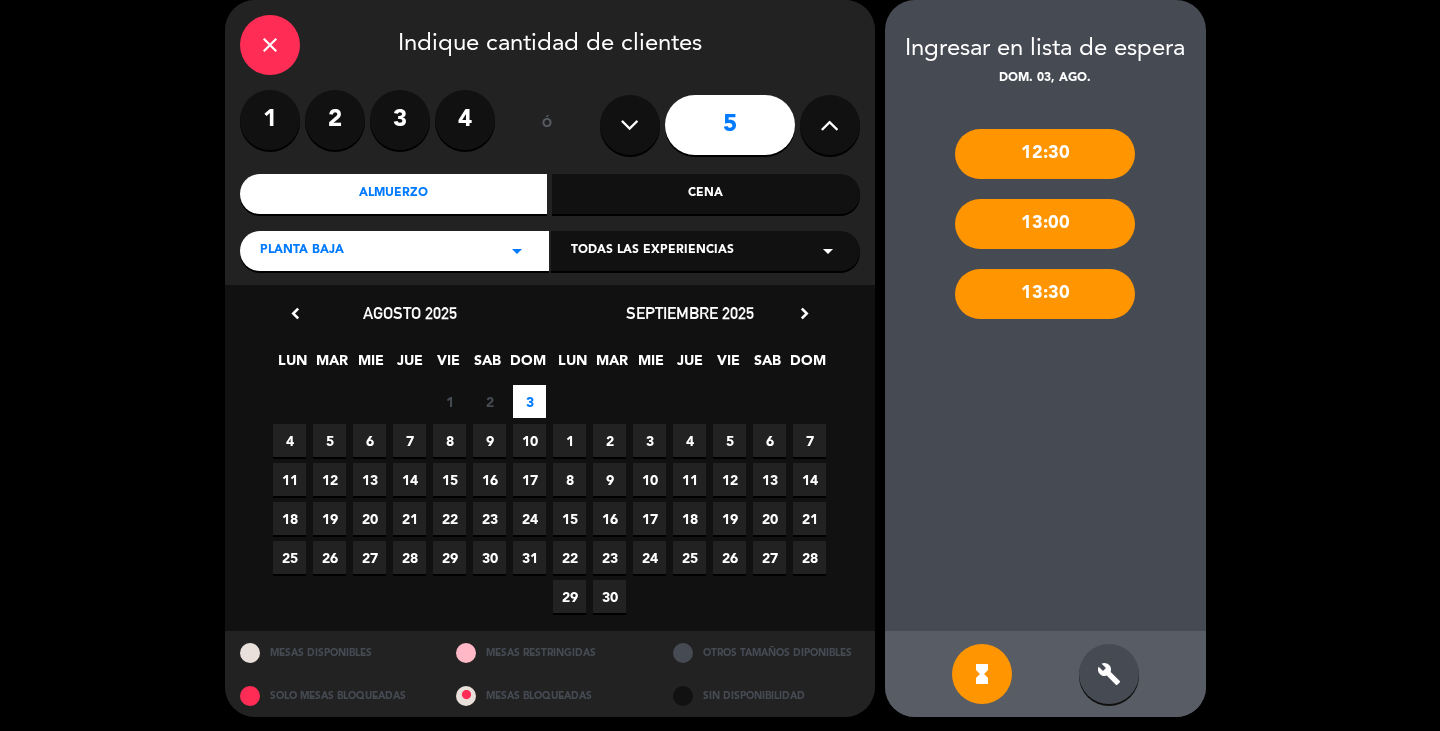 drag, startPoint x: 1121, startPoint y: 677, endPoint x: 1102, endPoint y: 587, distance: 91.983696 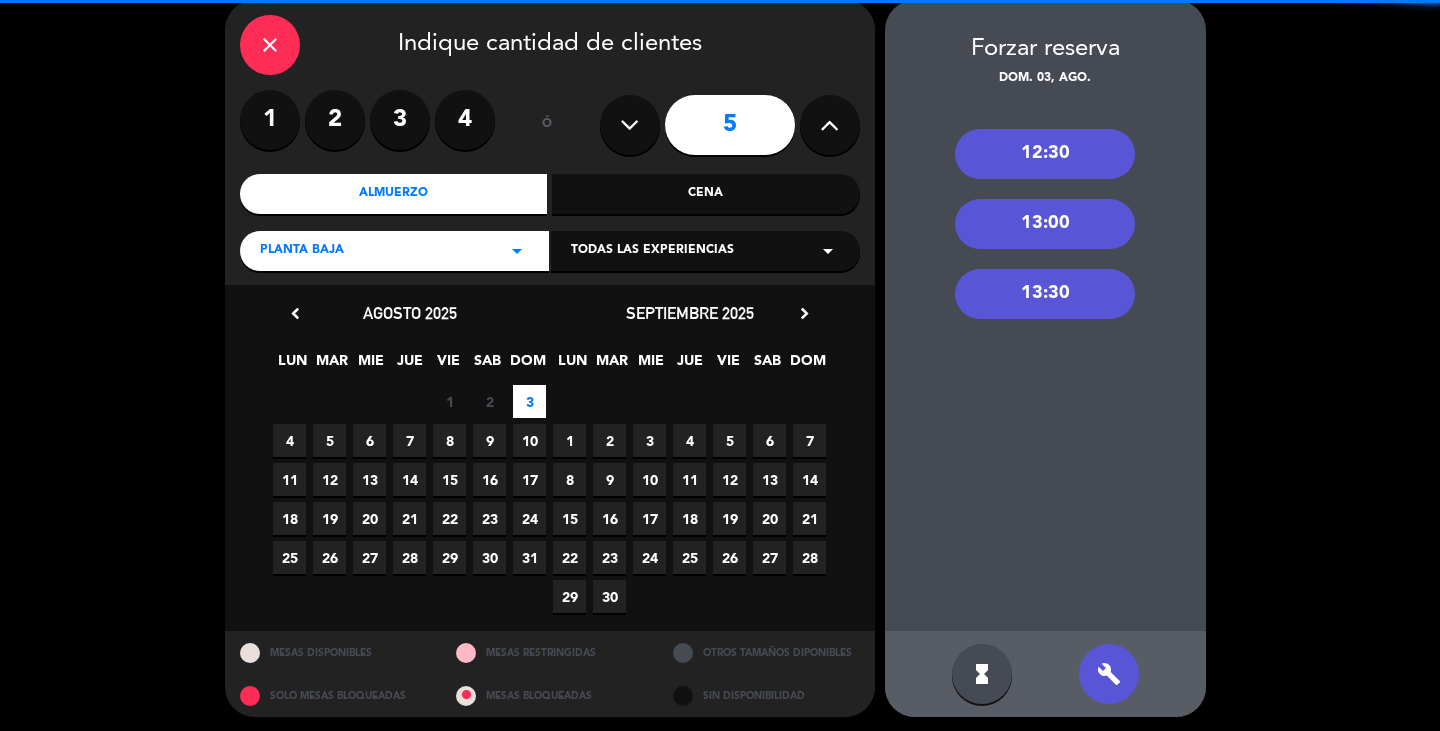 drag, startPoint x: 1044, startPoint y: 300, endPoint x: 832, endPoint y: 255, distance: 216.72333 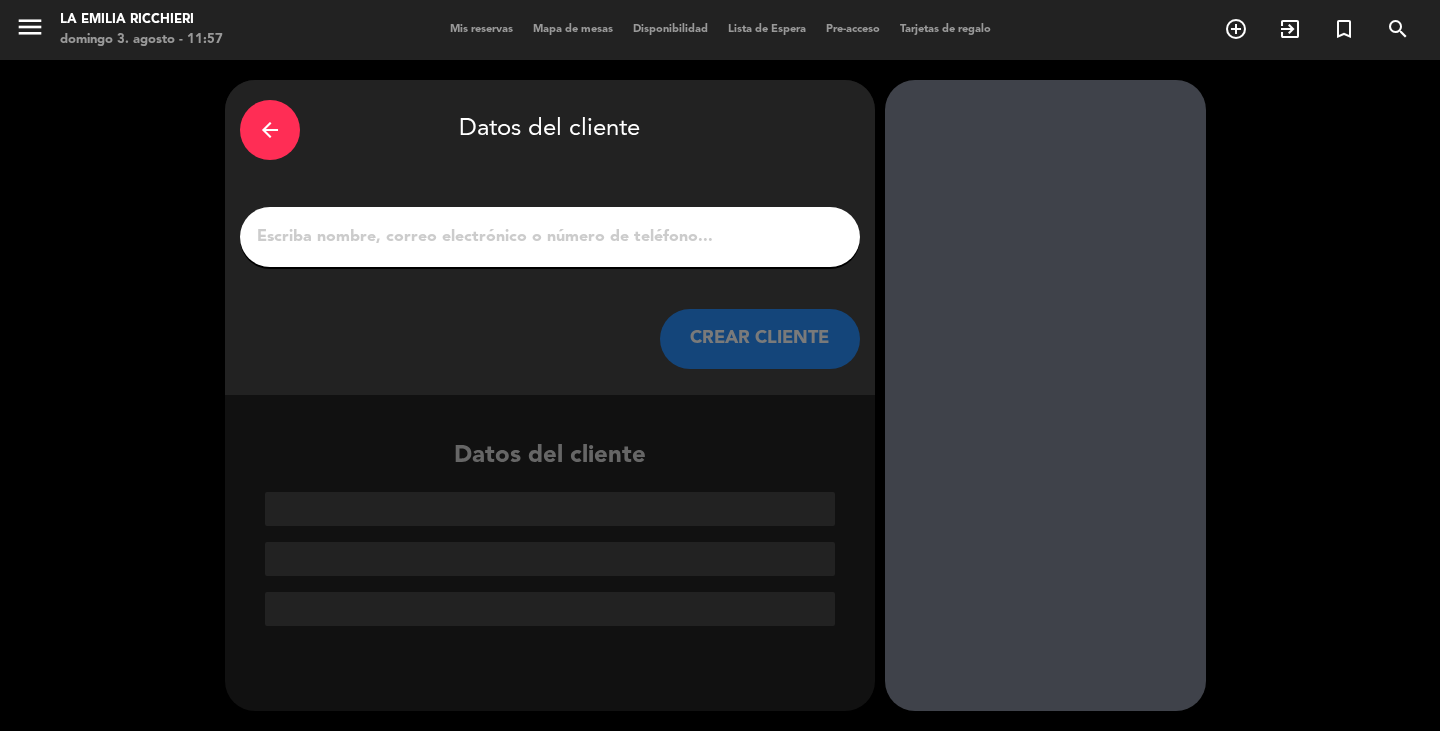 click on "1" at bounding box center [550, 237] 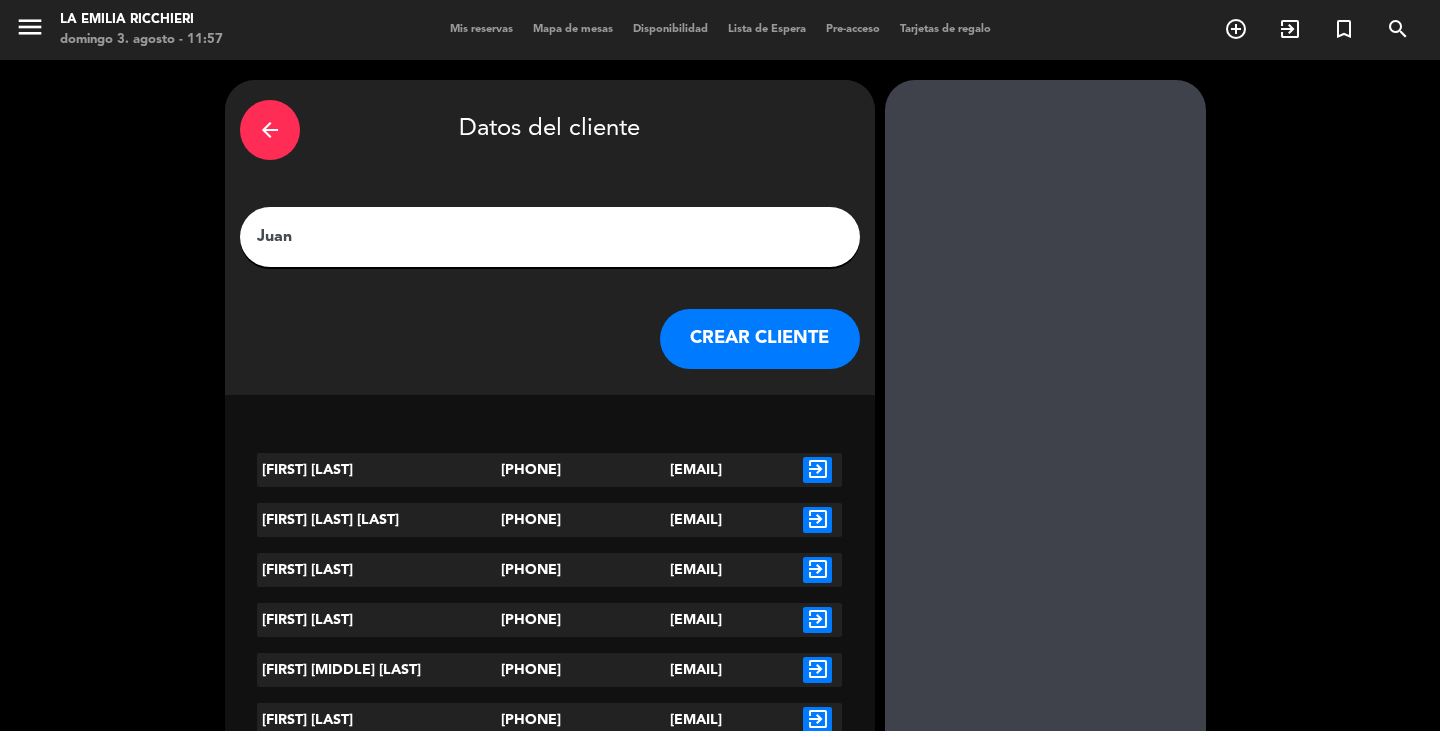 type on "Juan" 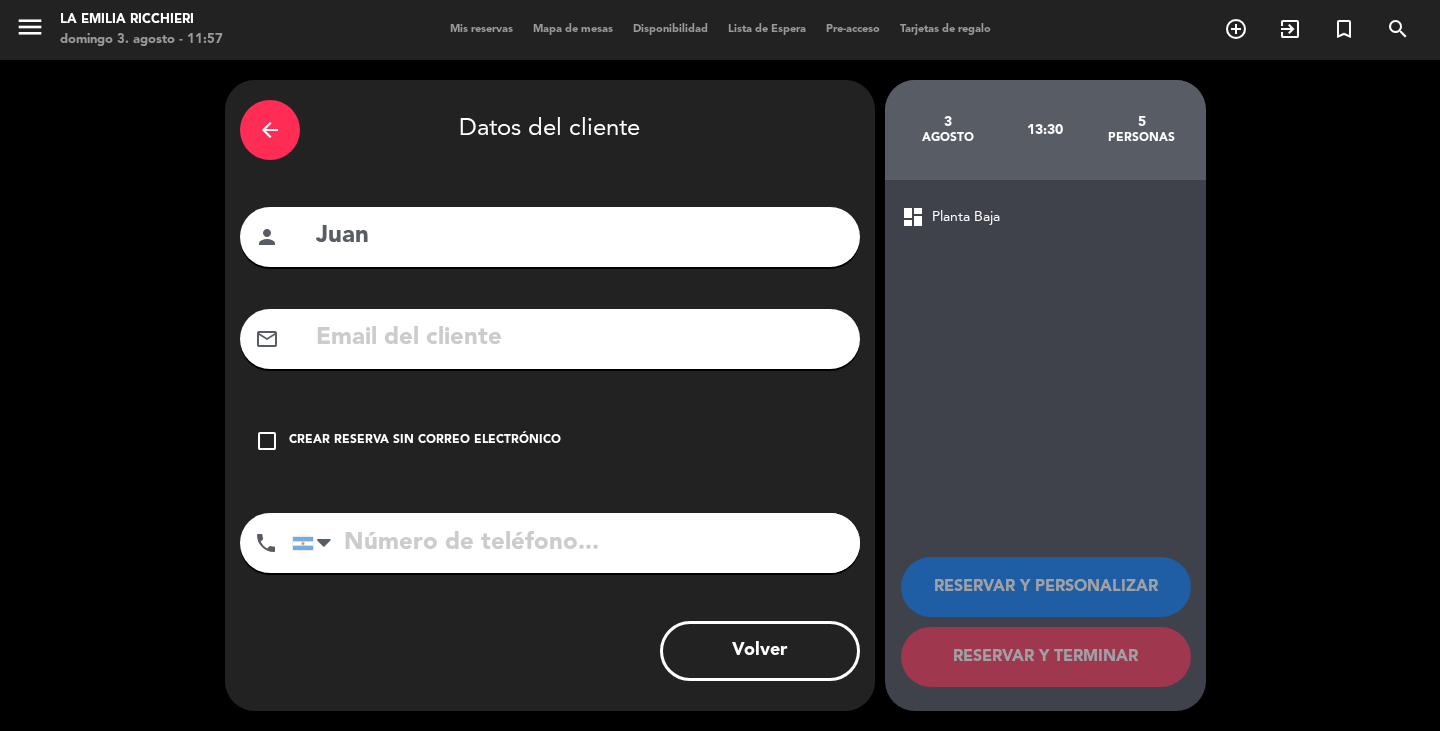 click on "Crear reserva sin correo electrónico" at bounding box center (425, 441) 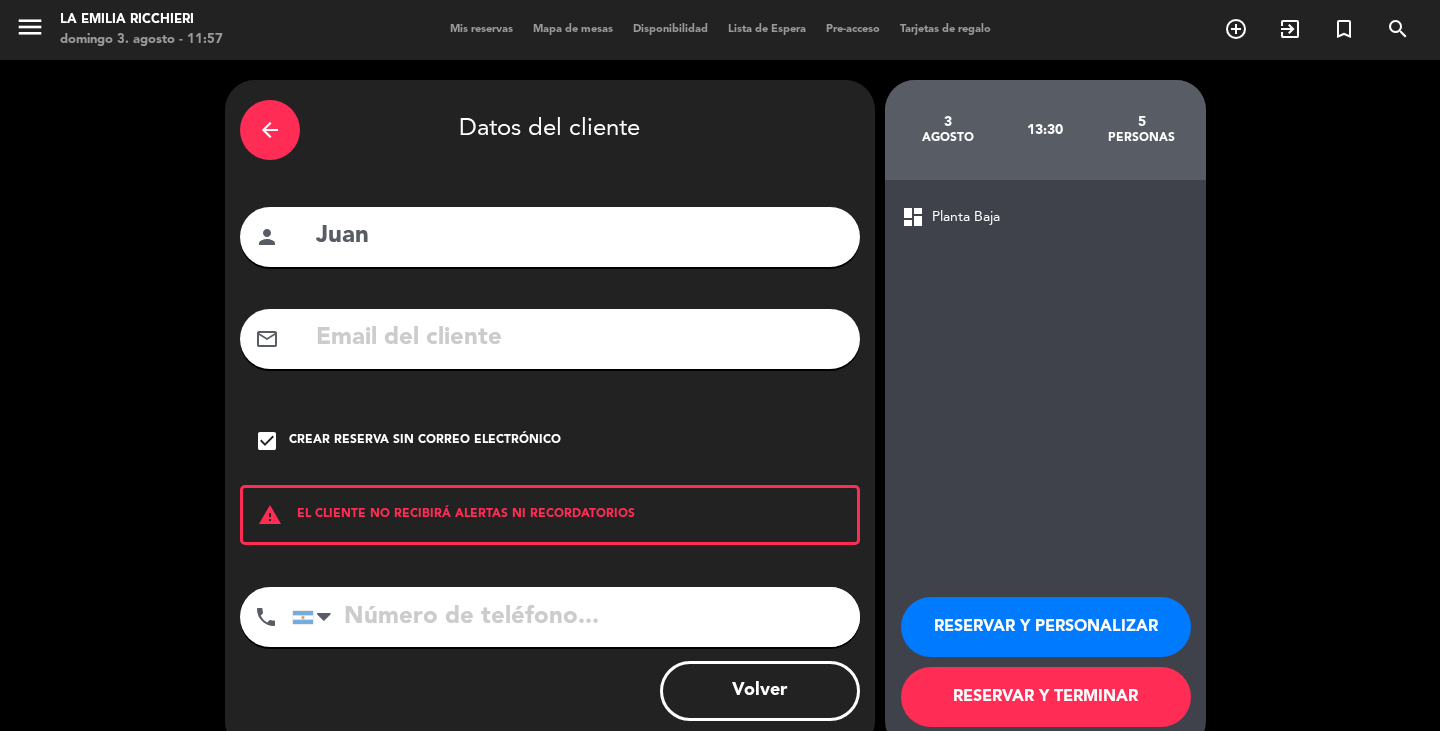 click at bounding box center [576, 617] 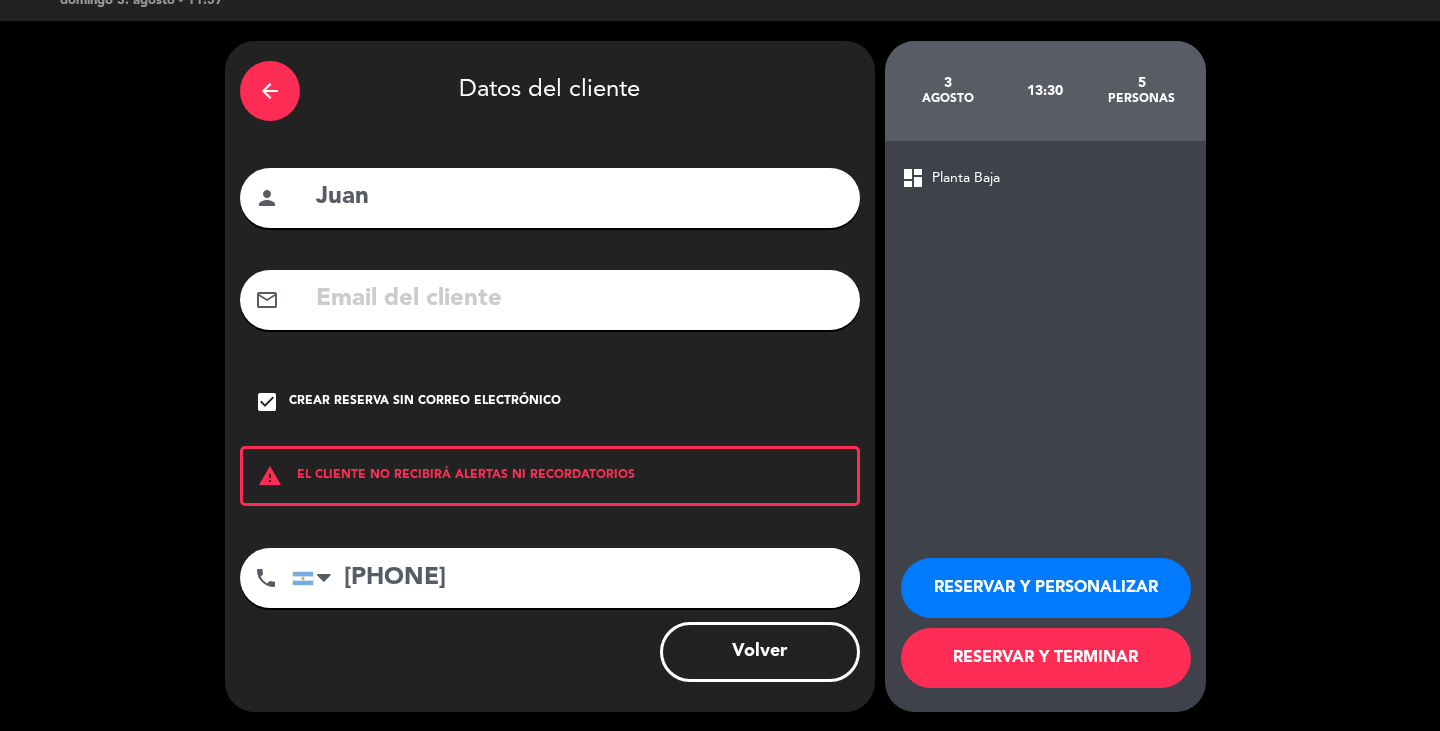 scroll, scrollTop: 40, scrollLeft: 0, axis: vertical 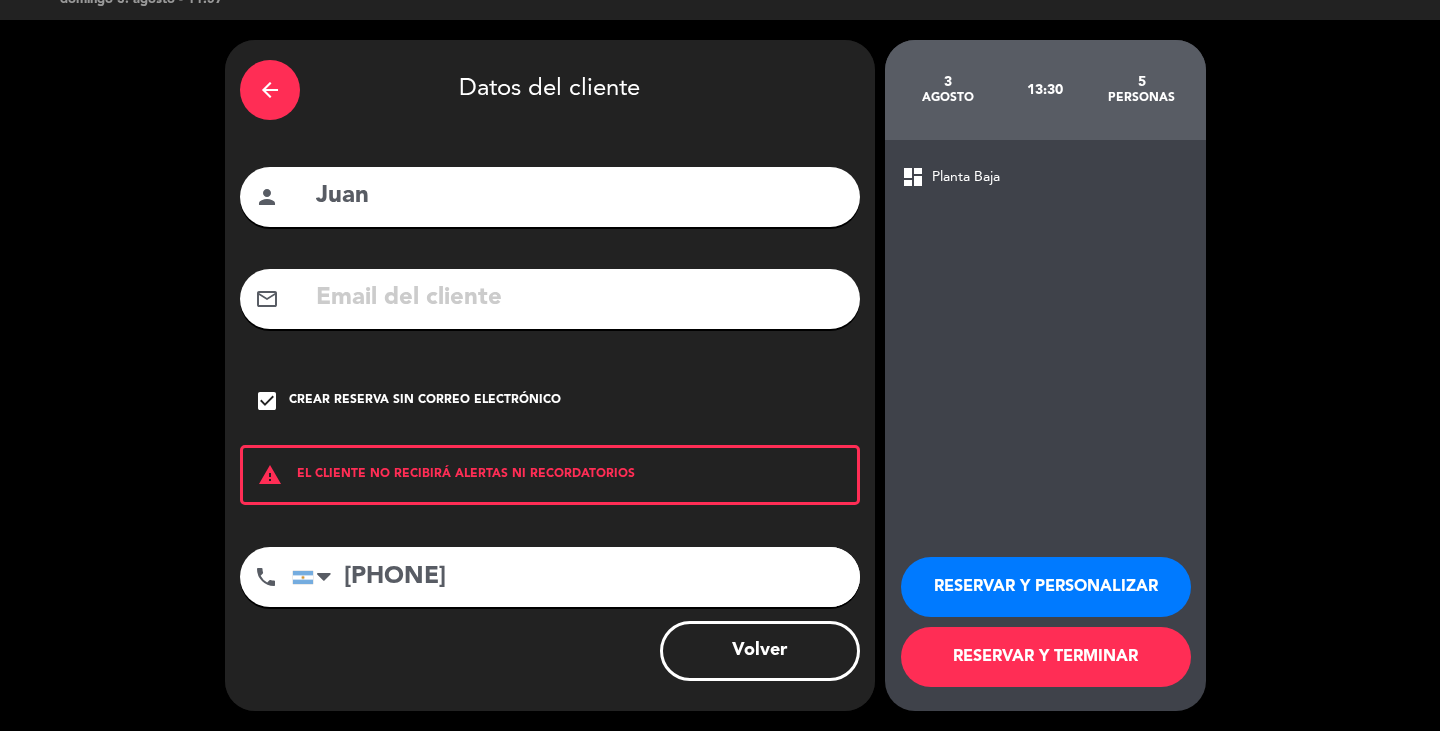 type on "[PHONE]" 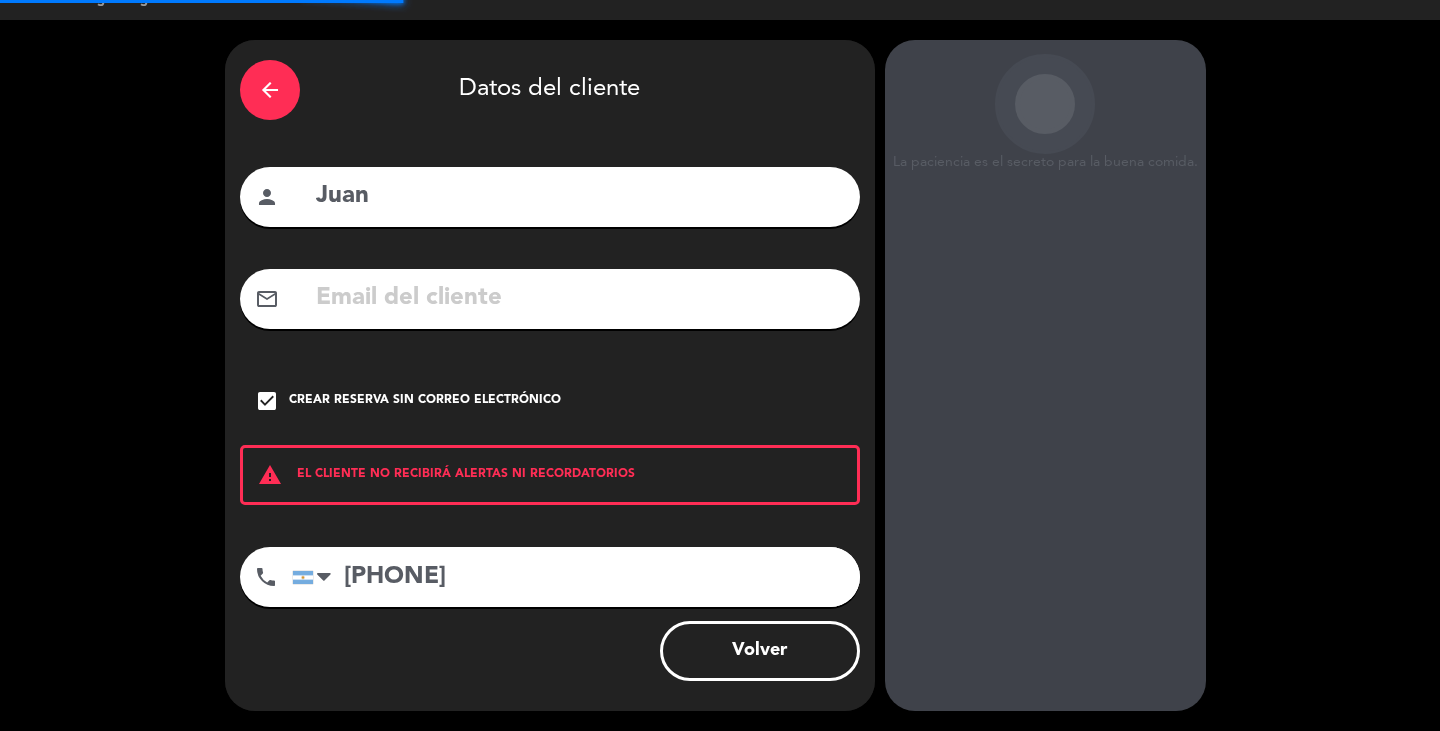scroll, scrollTop: 0, scrollLeft: 0, axis: both 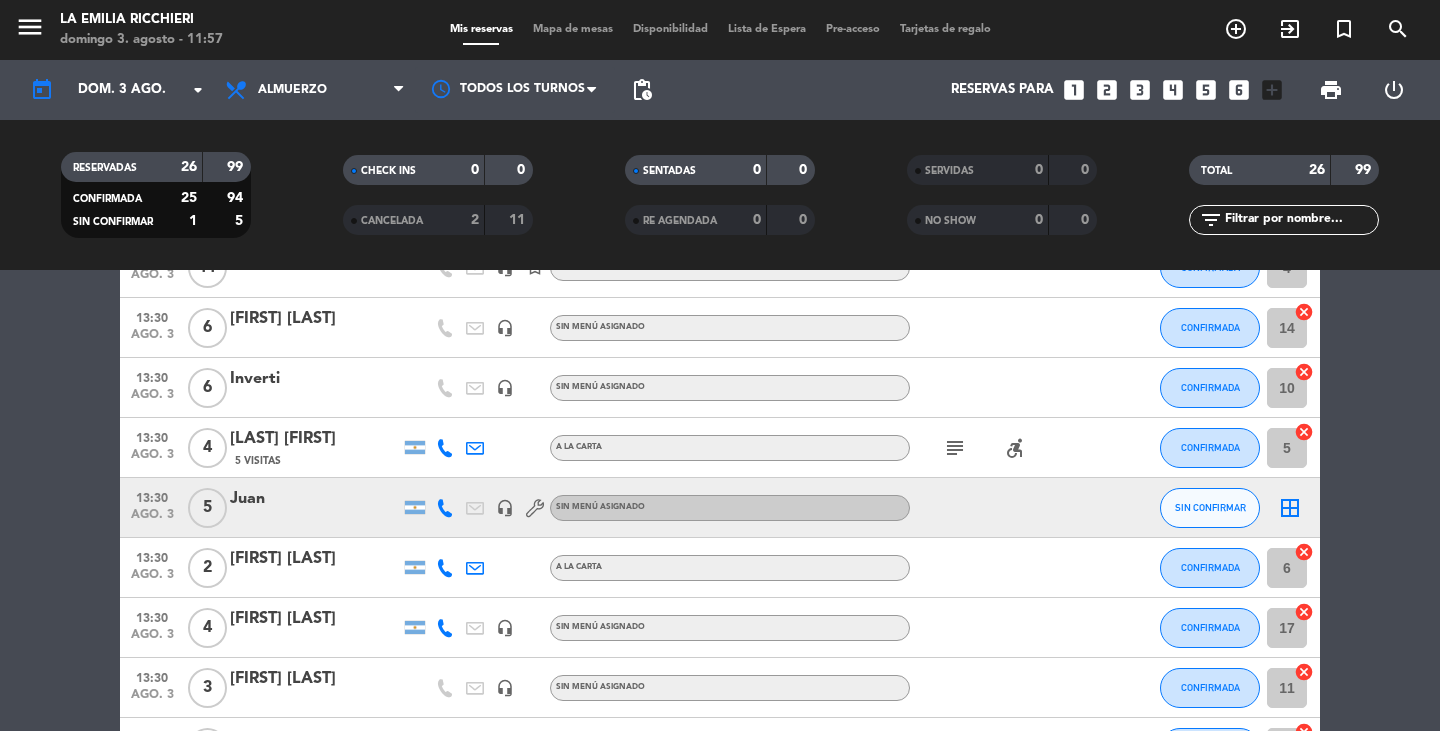 click on "border_all" 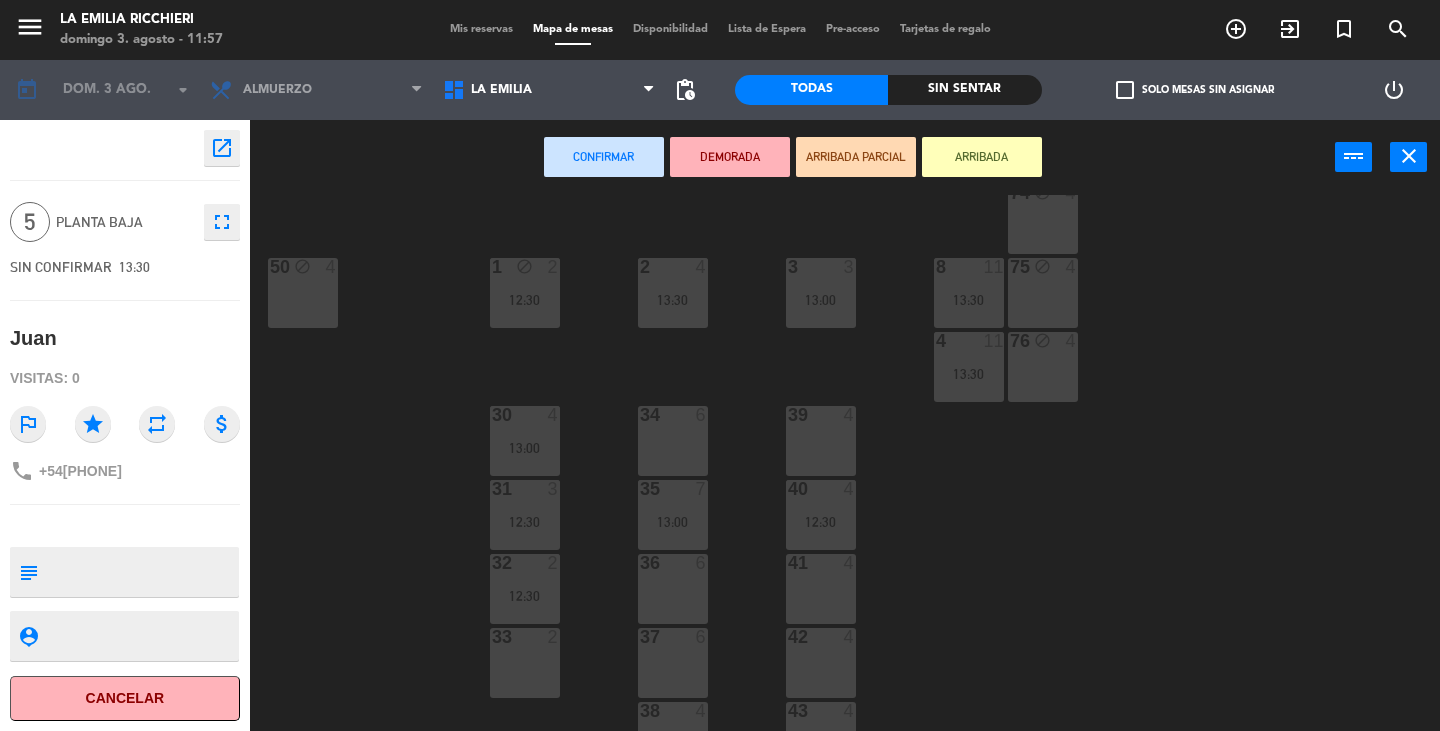 scroll, scrollTop: 500, scrollLeft: 0, axis: vertical 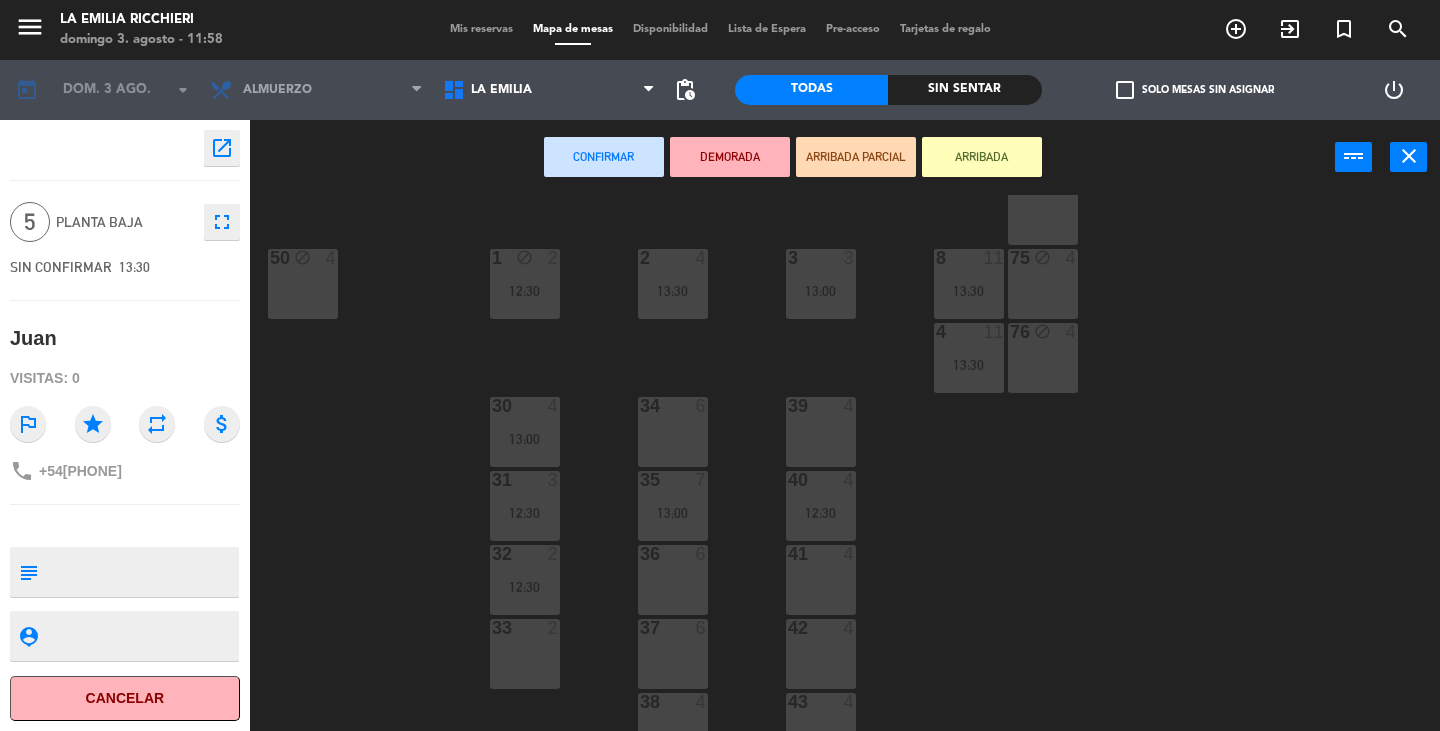 click on "34  6" at bounding box center [673, 432] 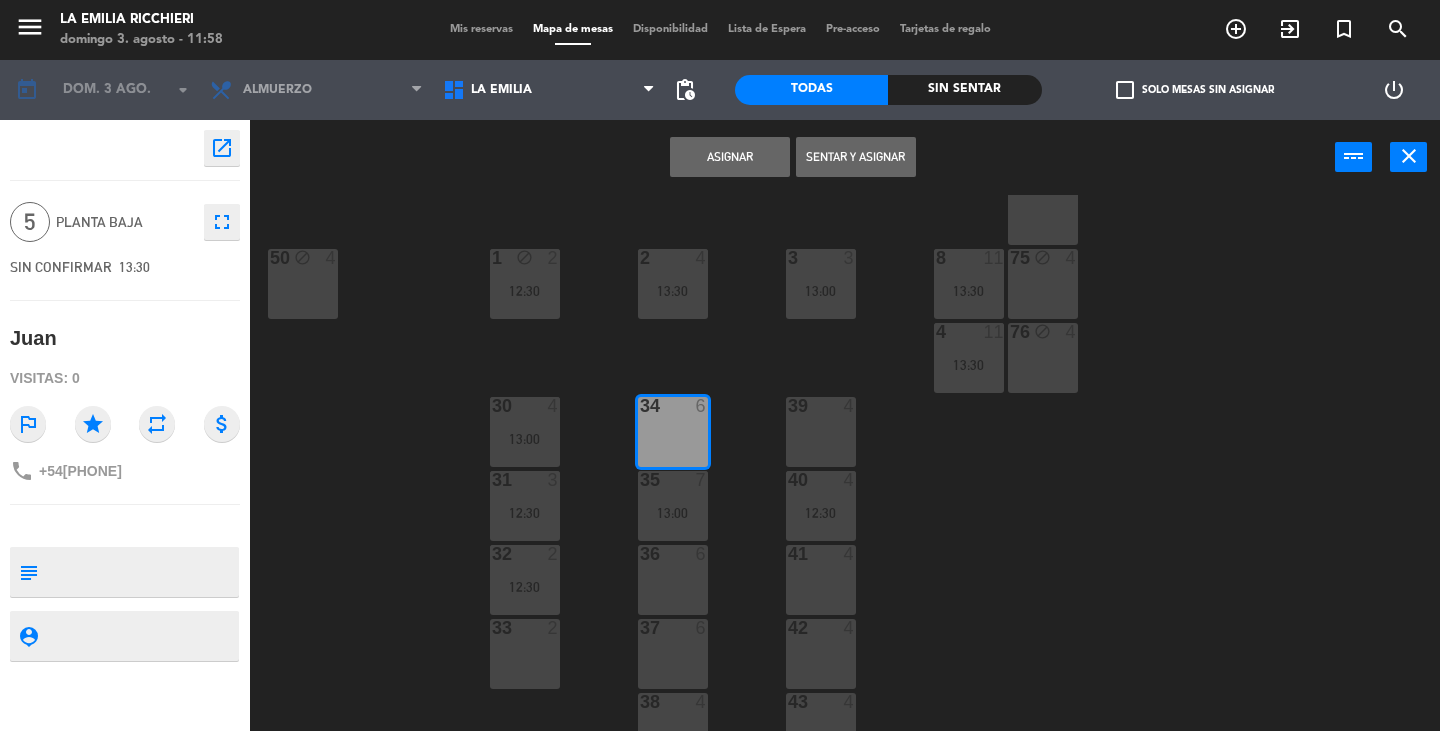 click on "Asignar" at bounding box center [730, 157] 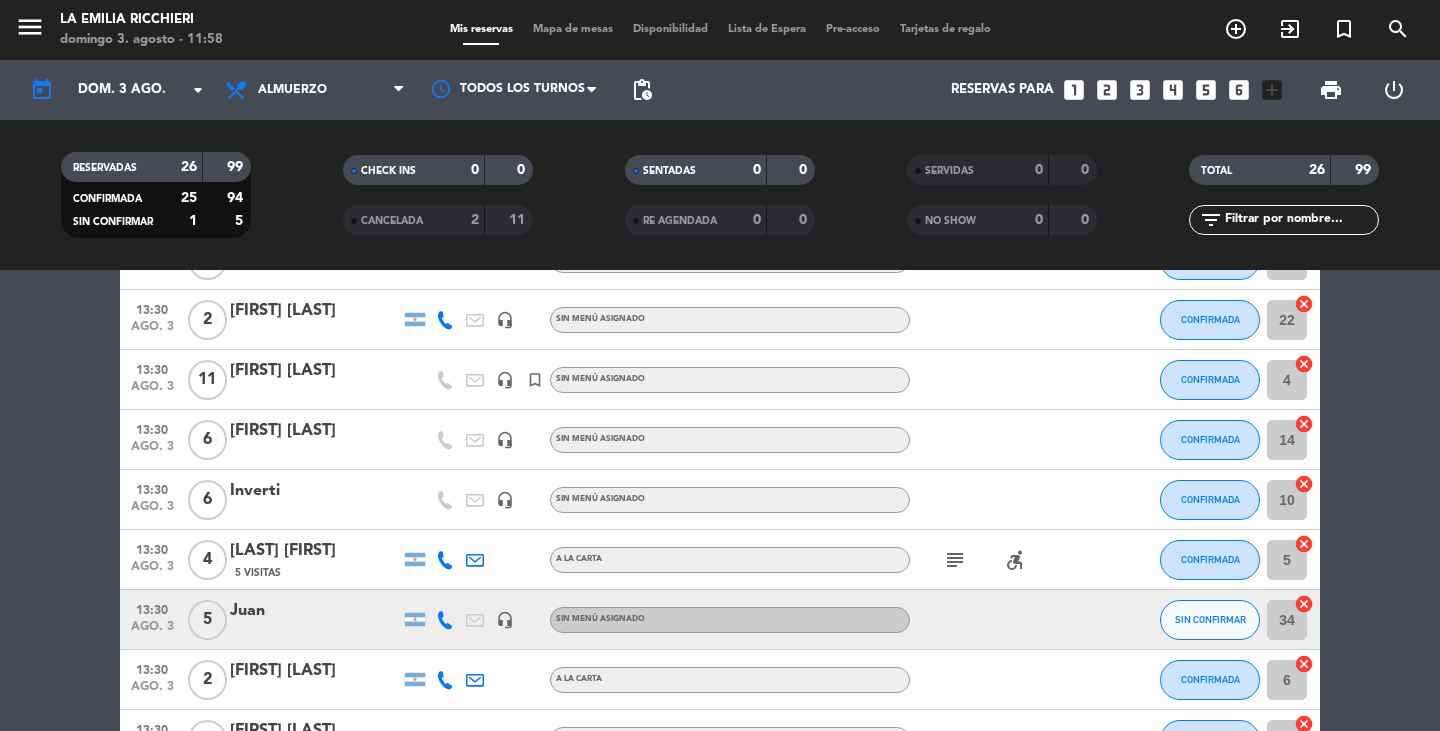scroll, scrollTop: 1100, scrollLeft: 0, axis: vertical 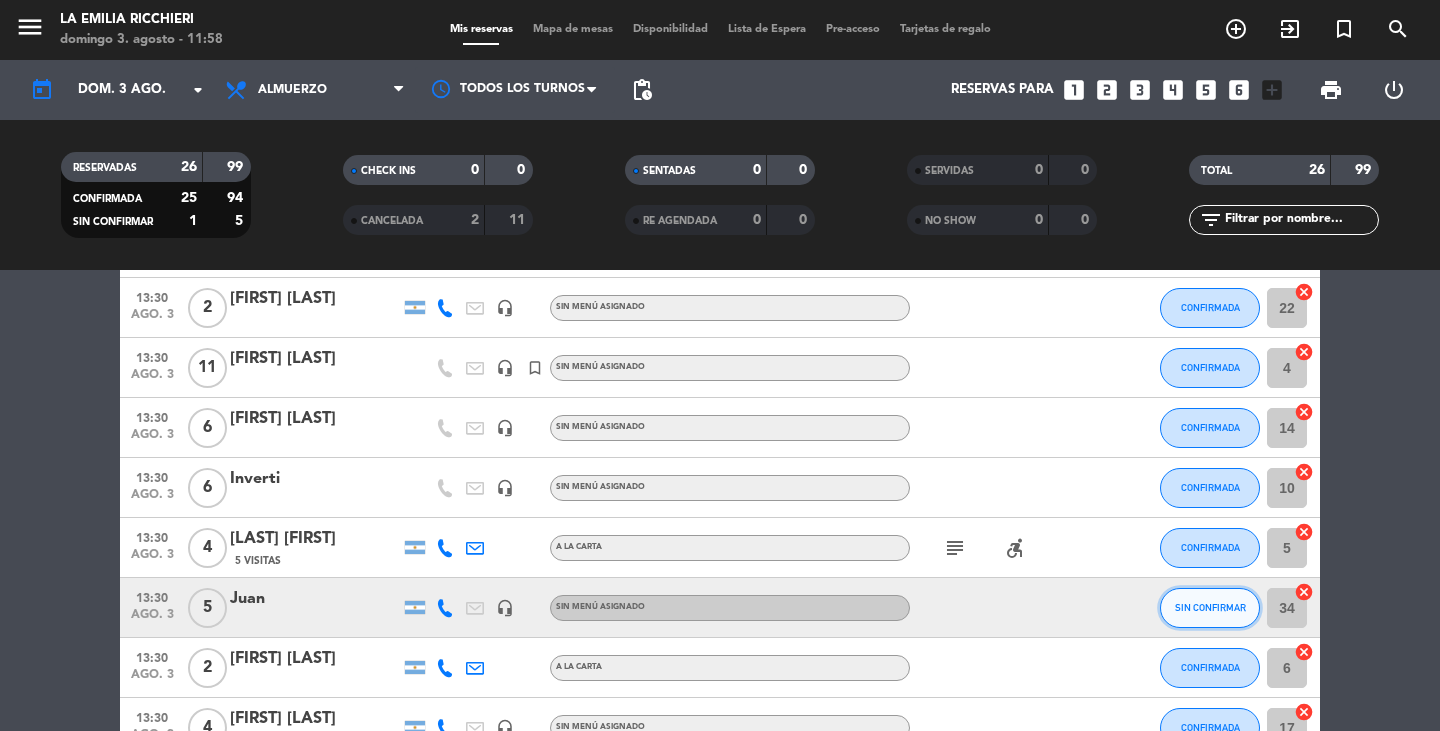 click on "SIN CONFIRMAR" 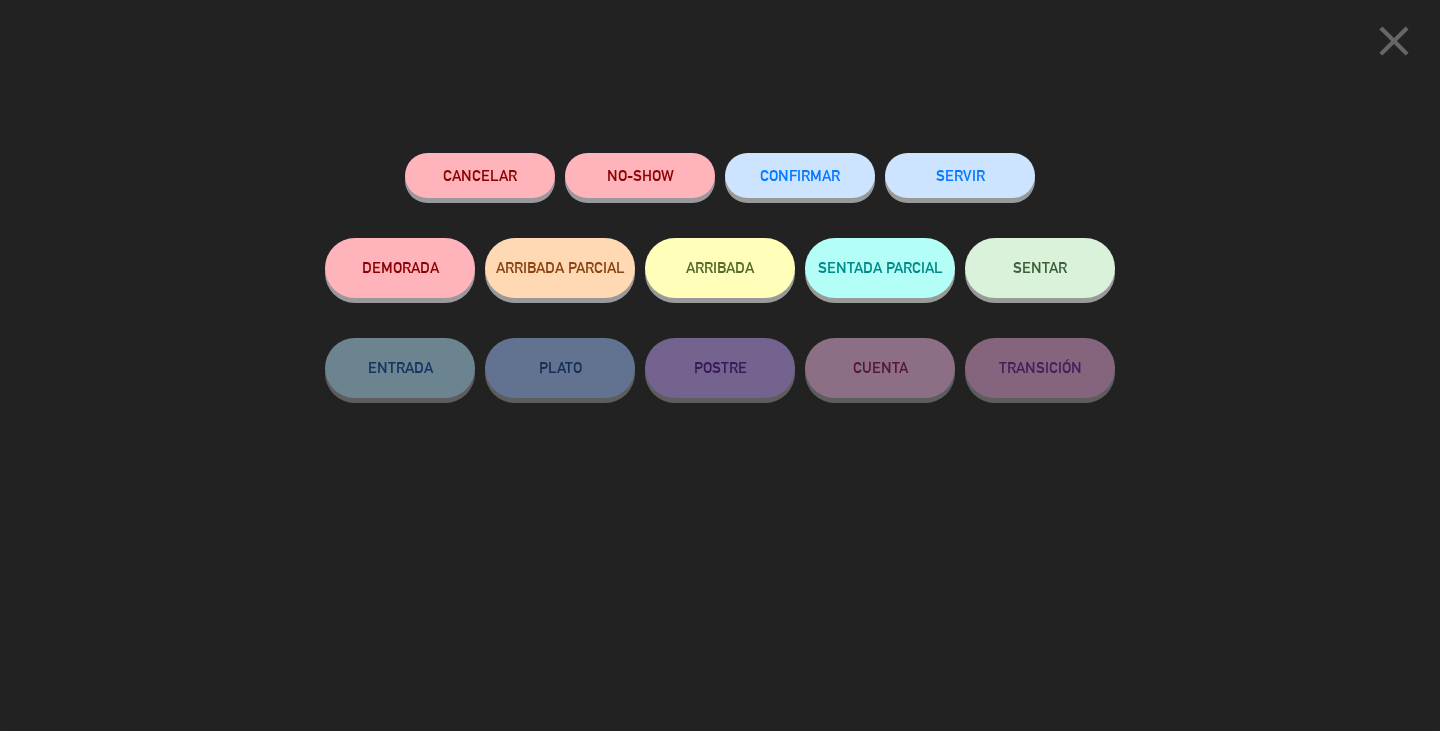 click on "CONFIRMAR" 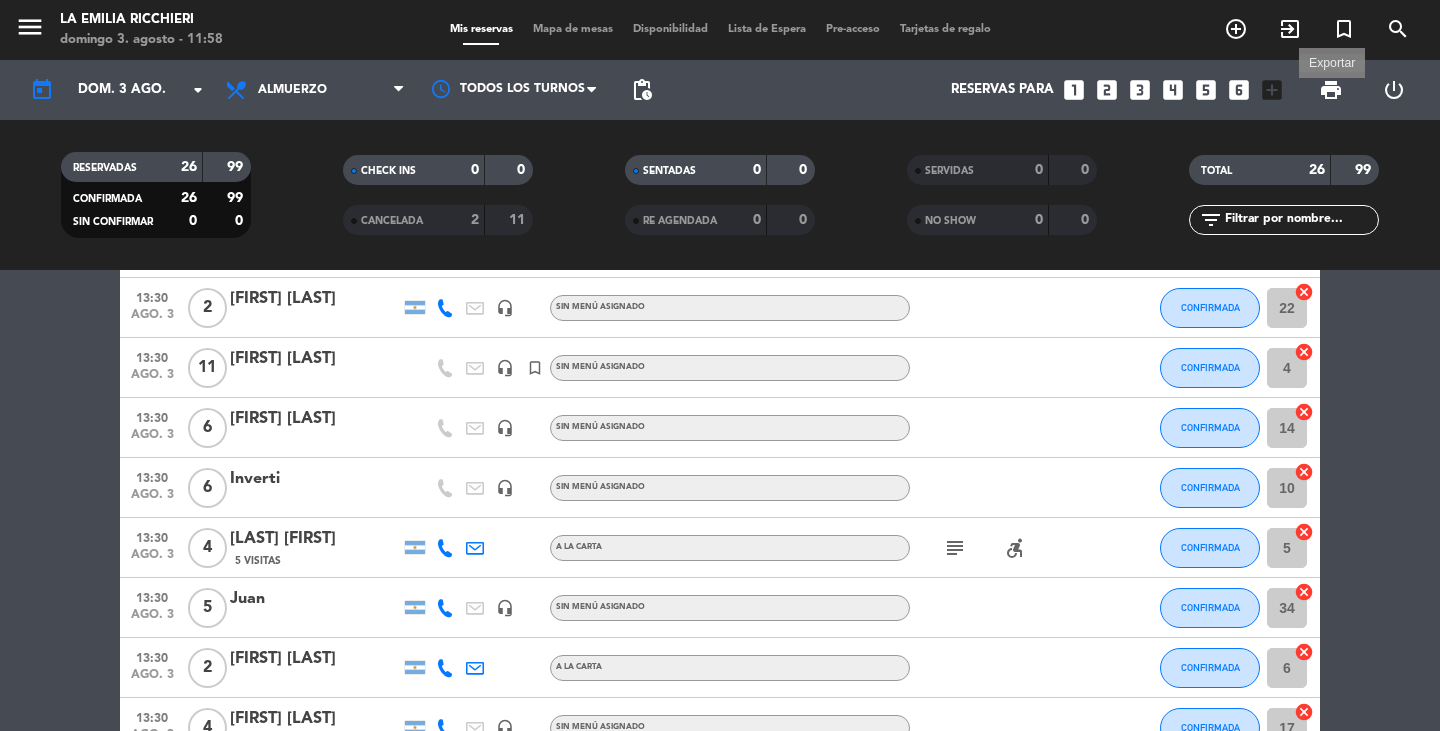 click on "print" at bounding box center (1331, 90) 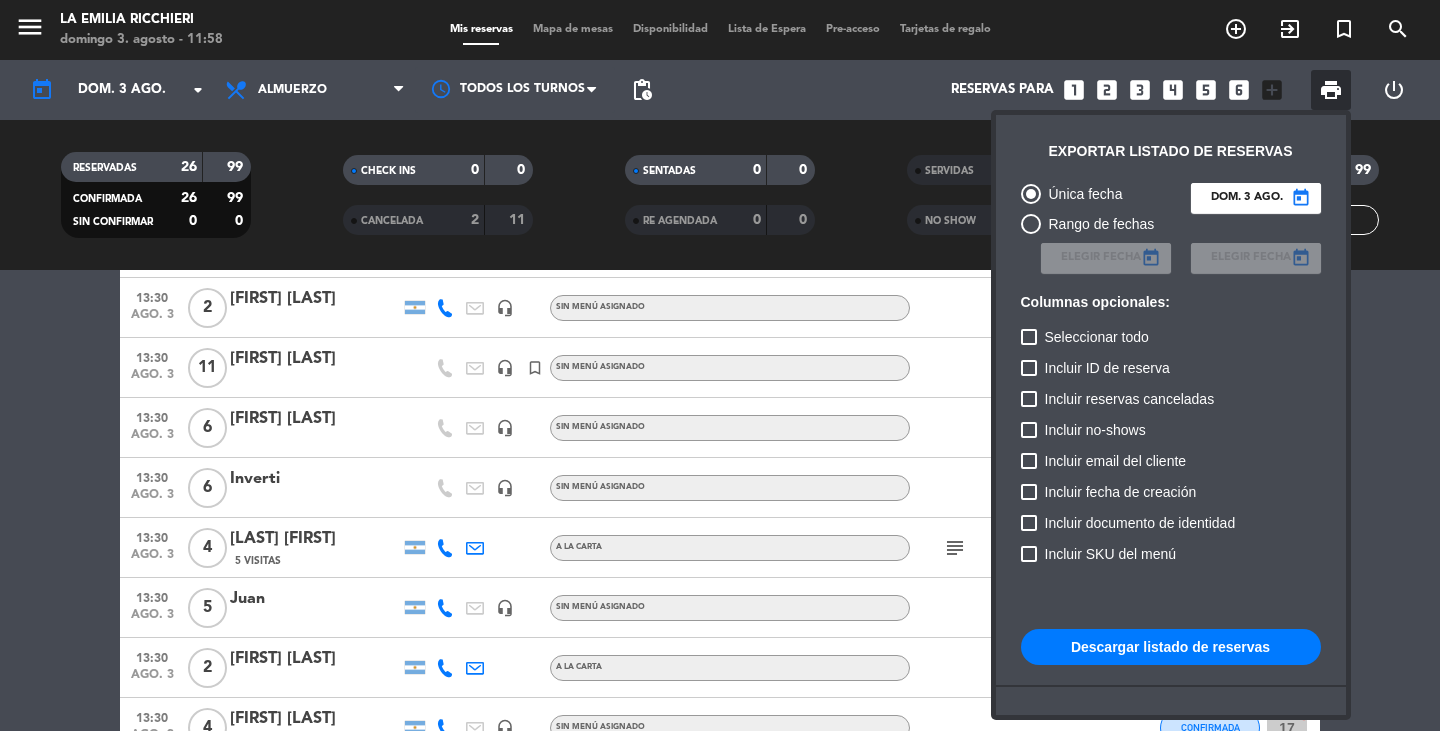 click on "Descargar listado de reservas" at bounding box center [1171, 647] 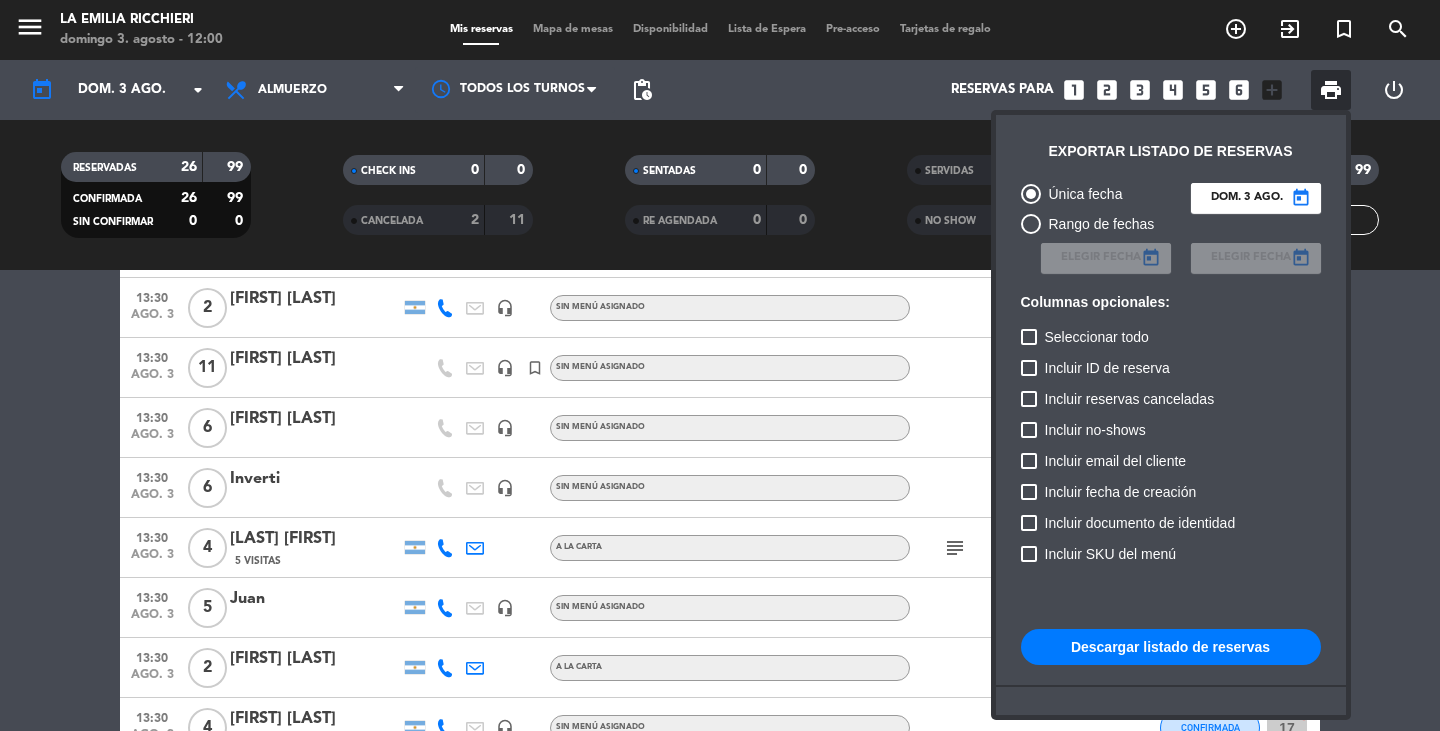 click at bounding box center (720, 365) 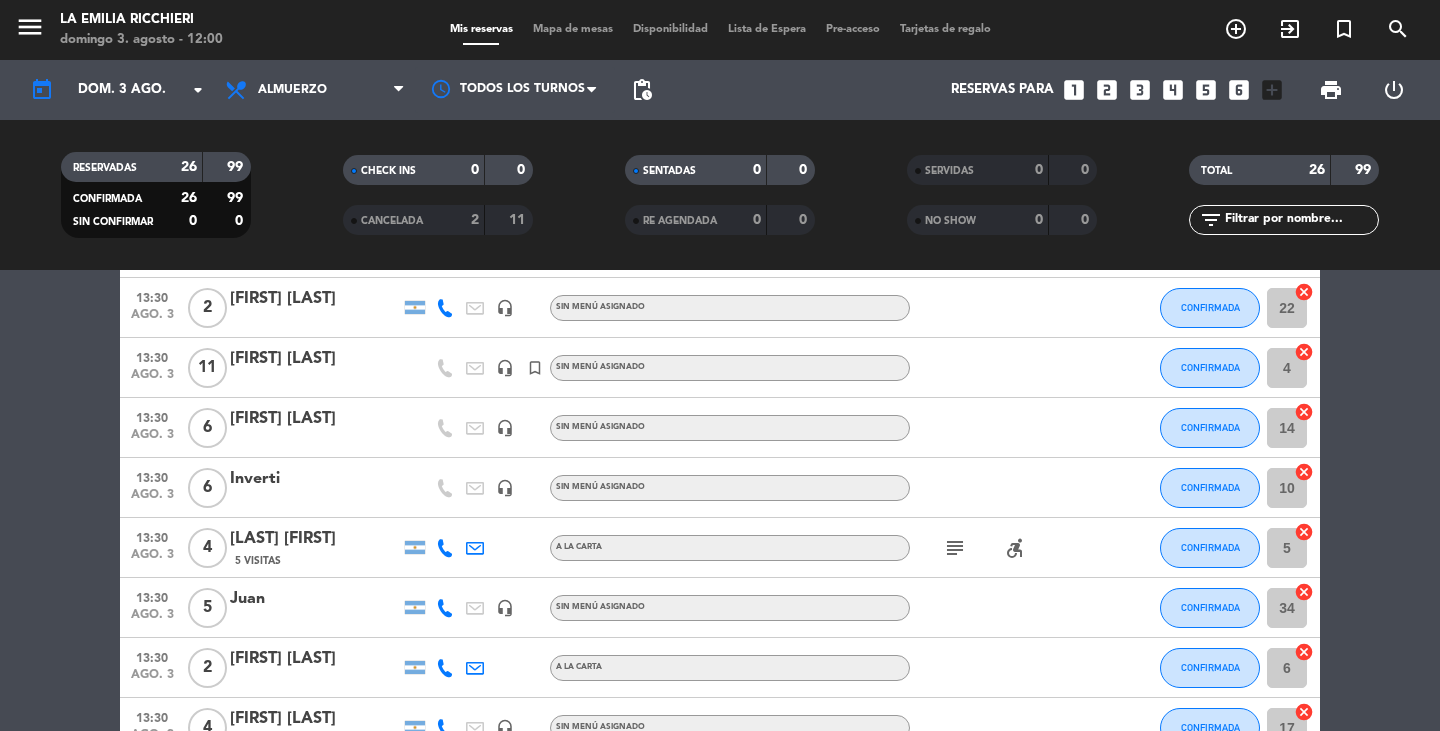 click on "Mapa de mesas" at bounding box center (573, 29) 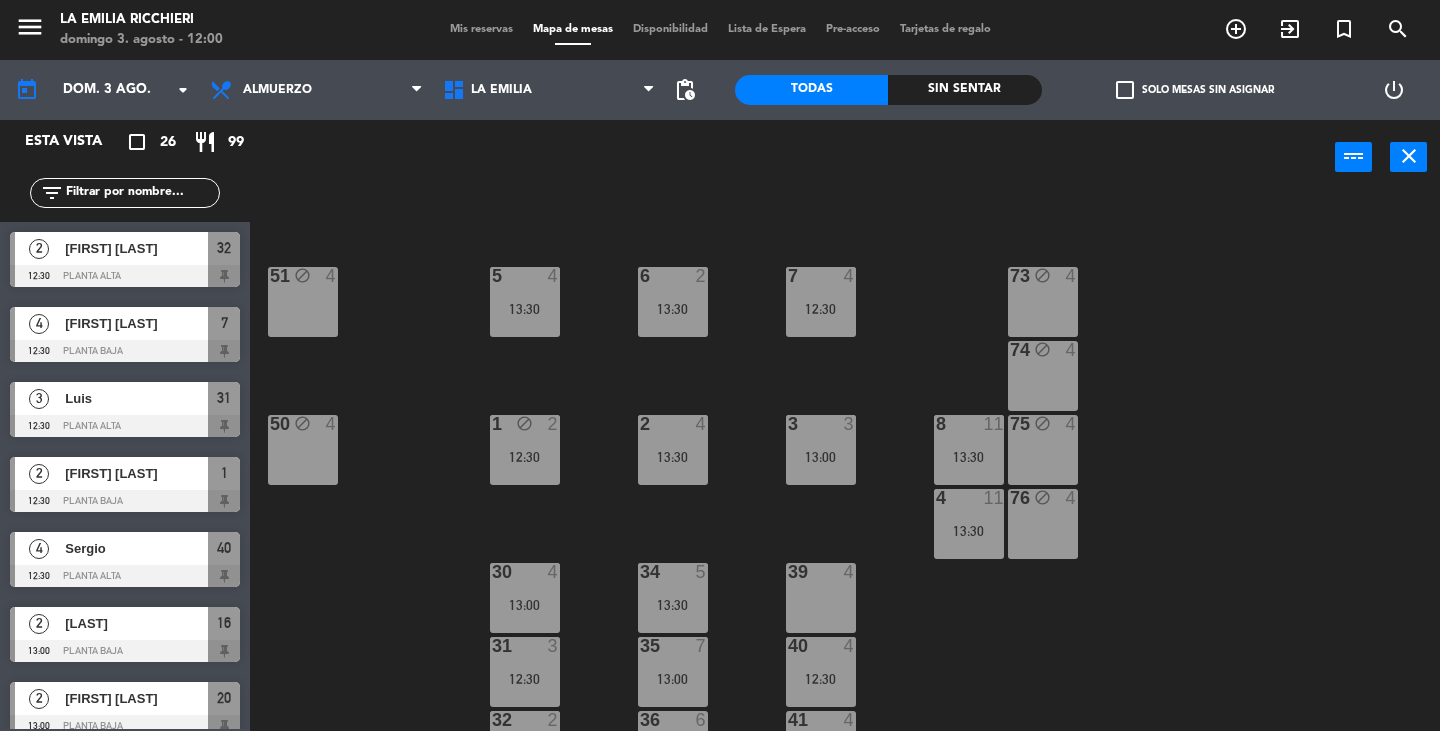 scroll, scrollTop: 500, scrollLeft: 0, axis: vertical 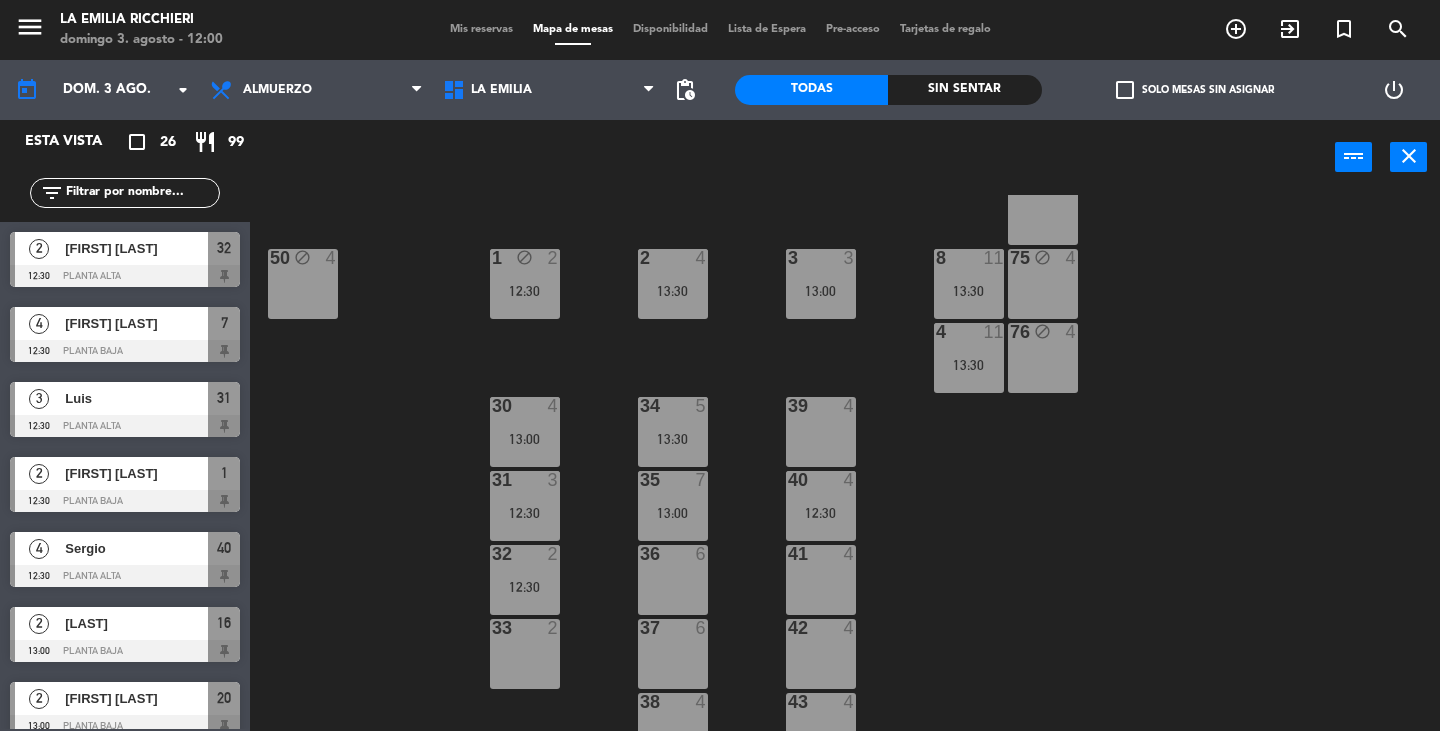 click on "Mis reservas" at bounding box center [481, 29] 